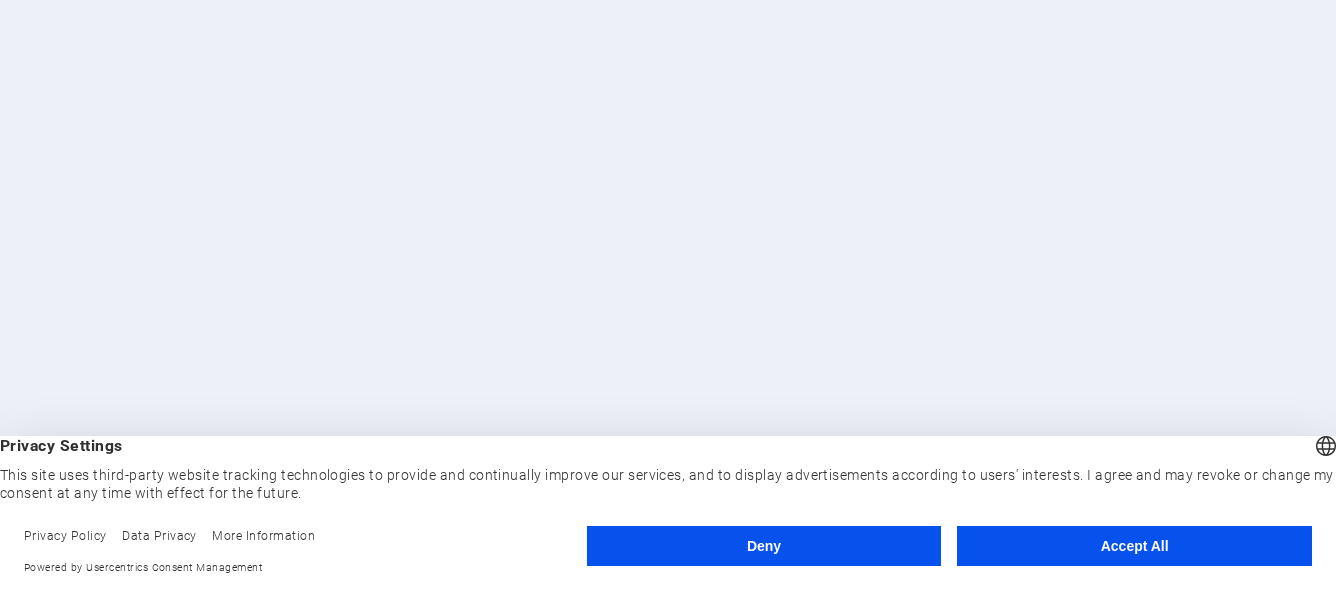 scroll, scrollTop: 0, scrollLeft: 0, axis: both 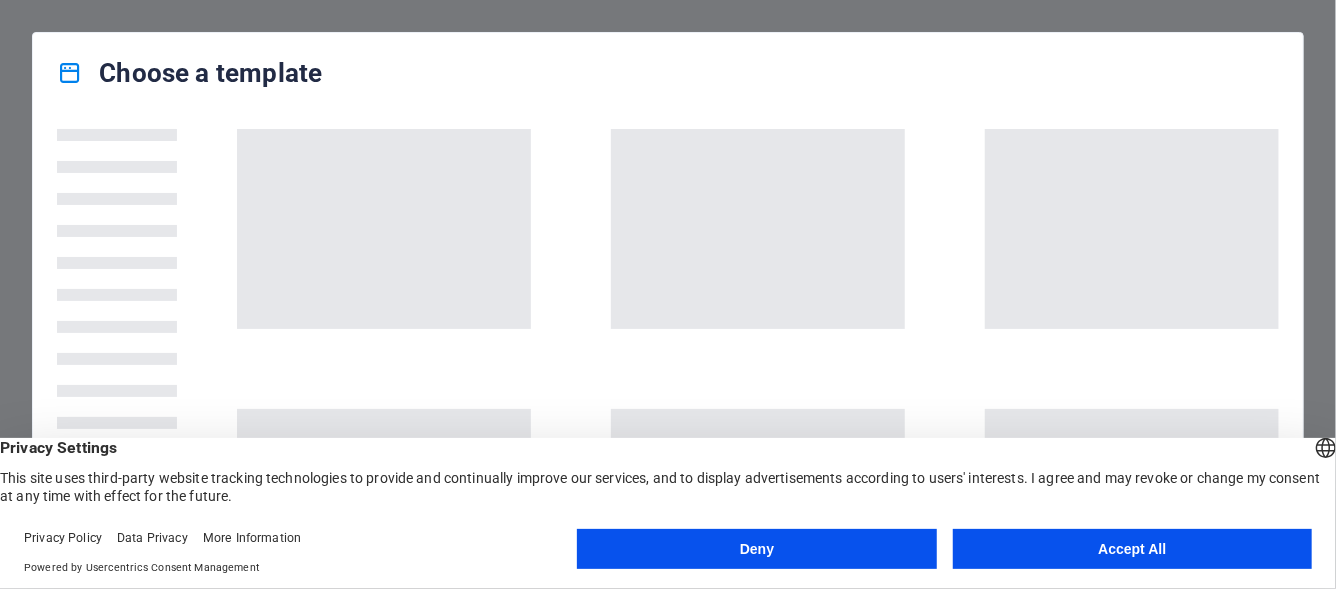 click on "Privacy Settings" at bounding box center [668, 448] 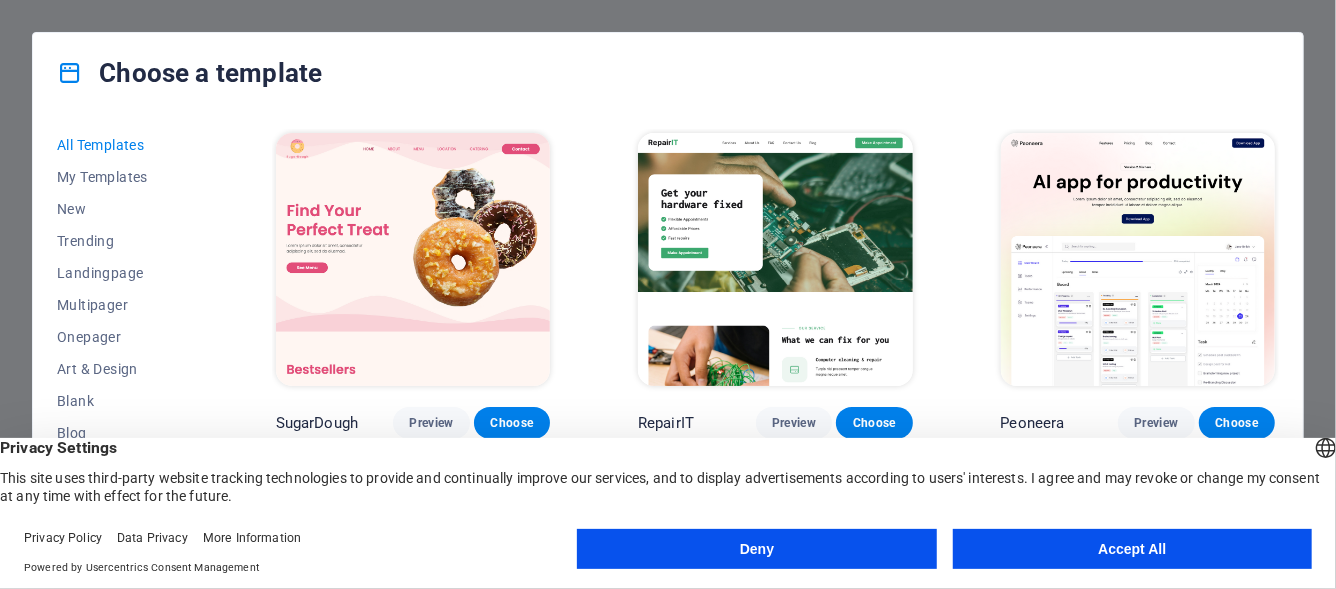 click on "Deny" at bounding box center [756, 549] 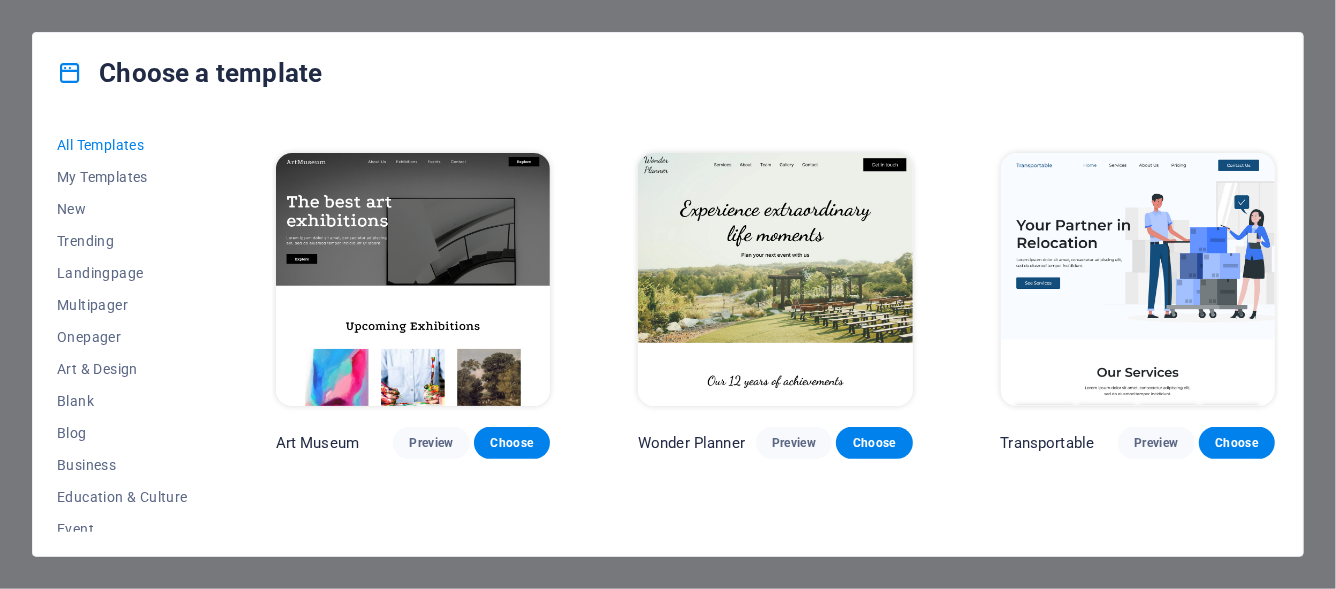 scroll, scrollTop: 400, scrollLeft: 0, axis: vertical 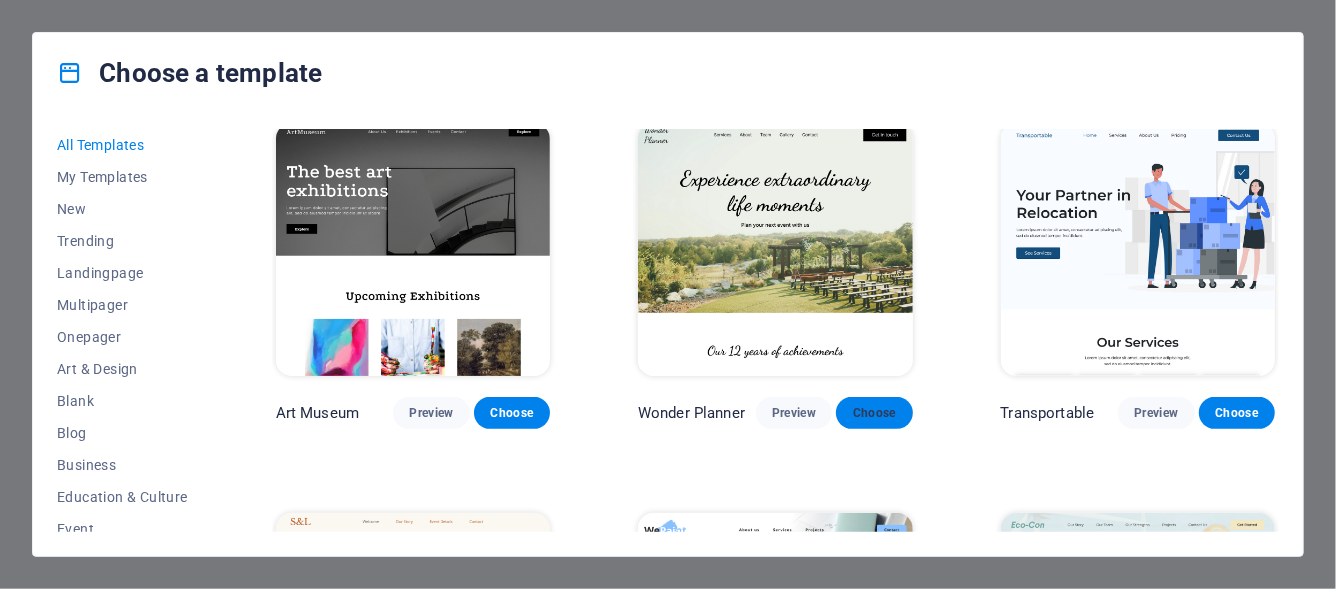 click on "Choose" at bounding box center (874, 413) 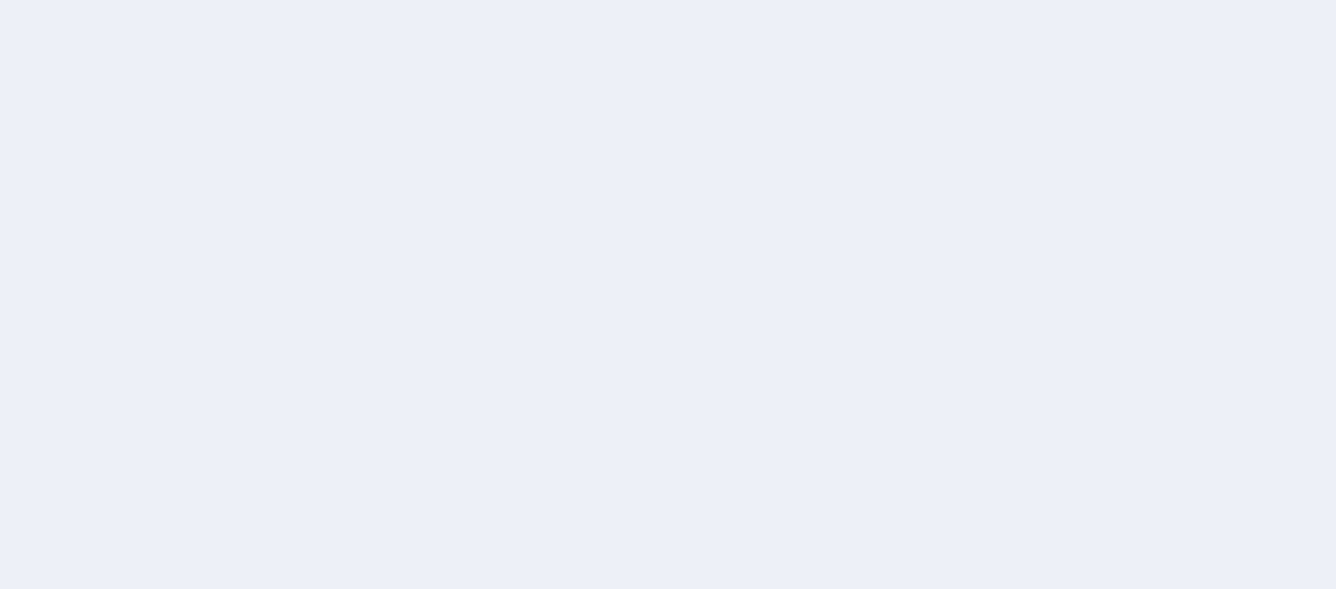 scroll, scrollTop: 0, scrollLeft: 0, axis: both 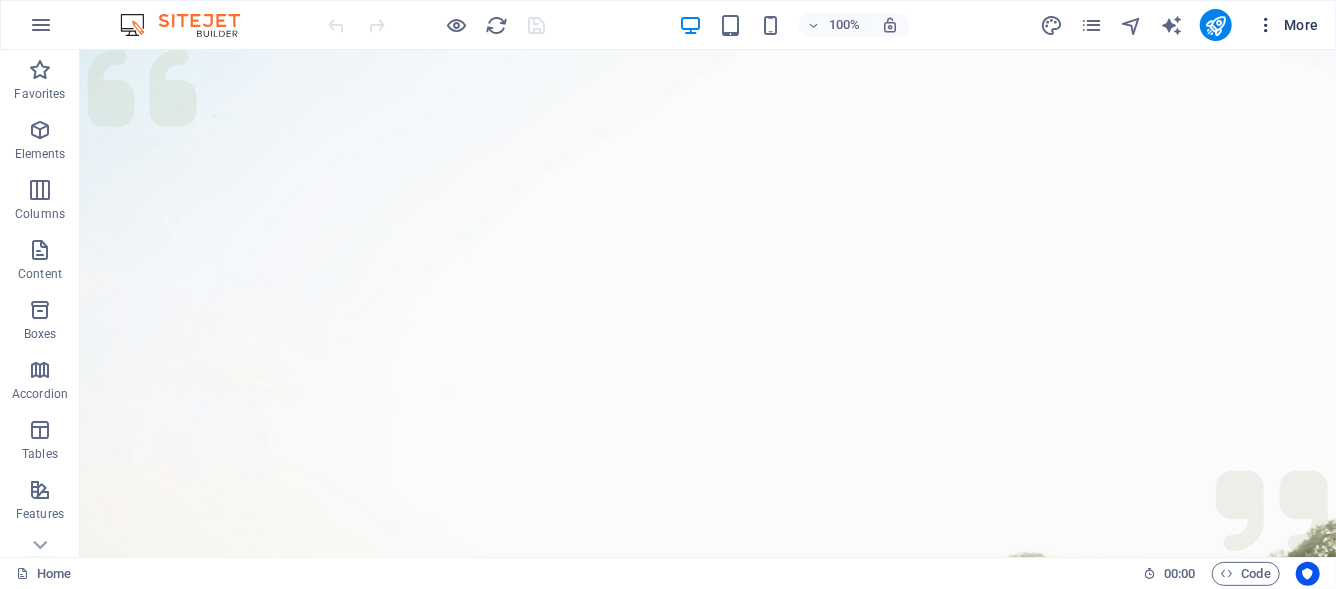 click at bounding box center (1266, 25) 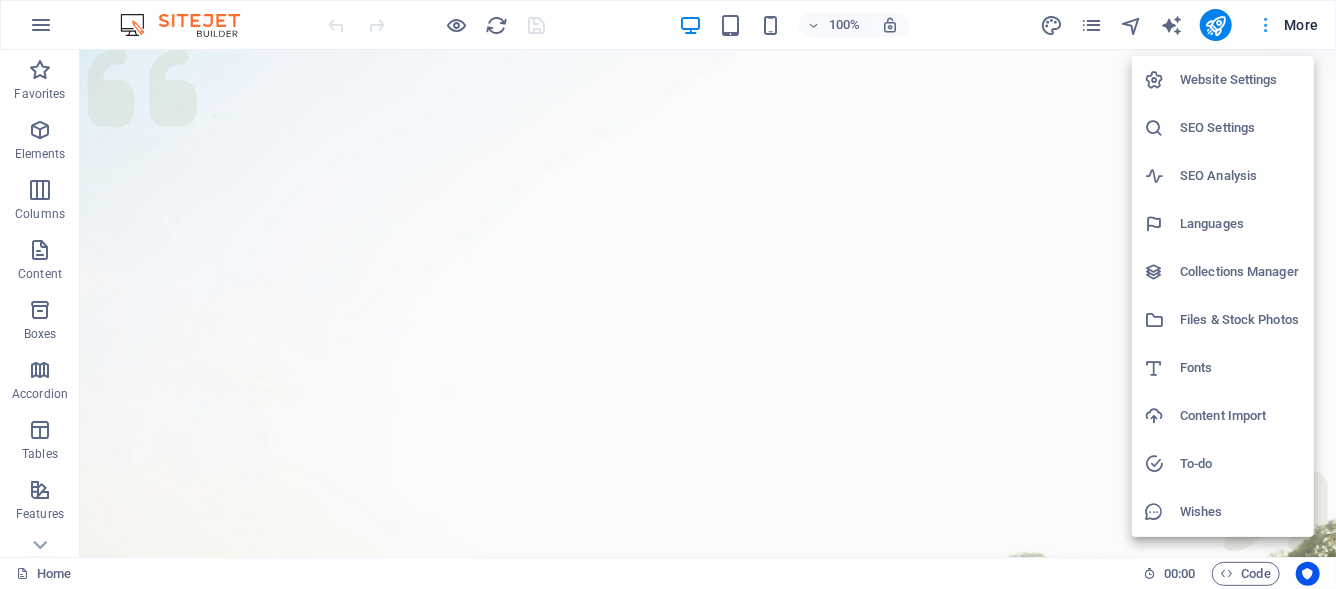 click at bounding box center (668, 294) 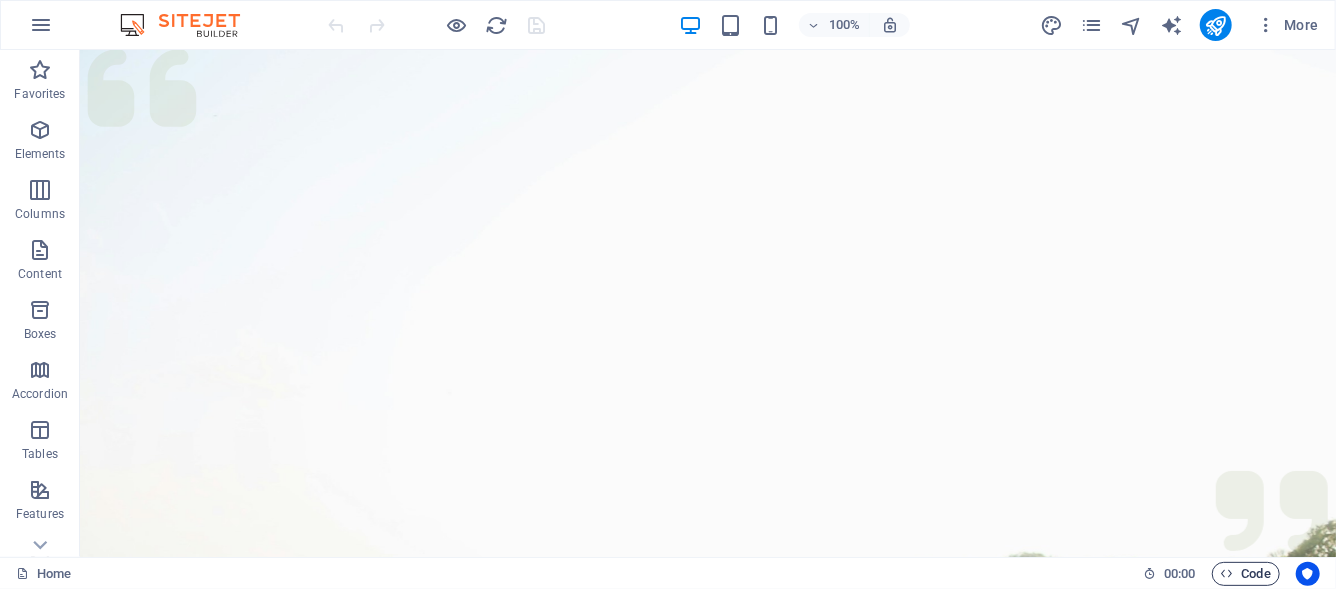 click on "Code" at bounding box center [1246, 574] 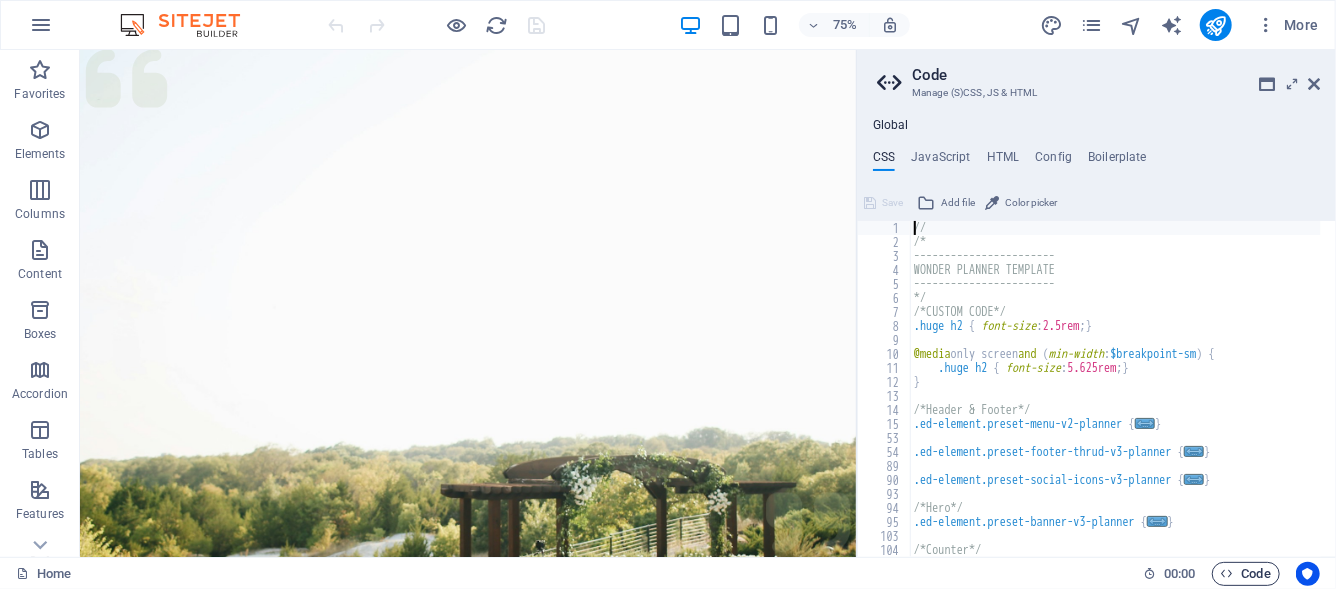 click on "Code" at bounding box center [1246, 574] 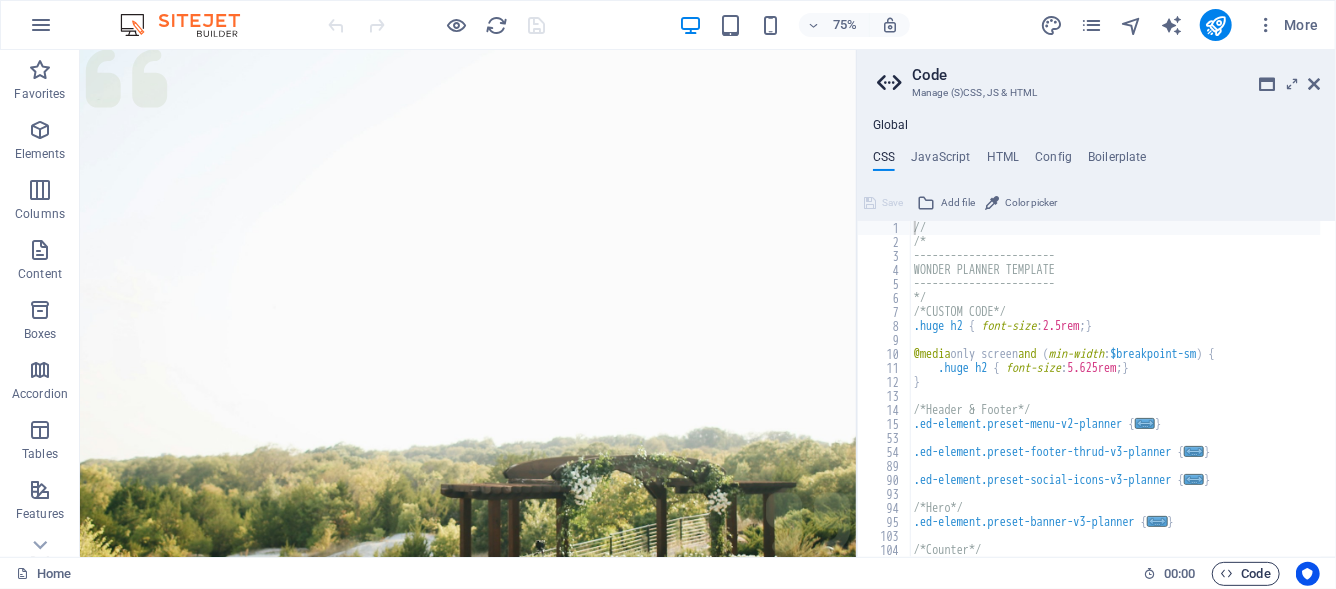 click on "Code" at bounding box center [1246, 574] 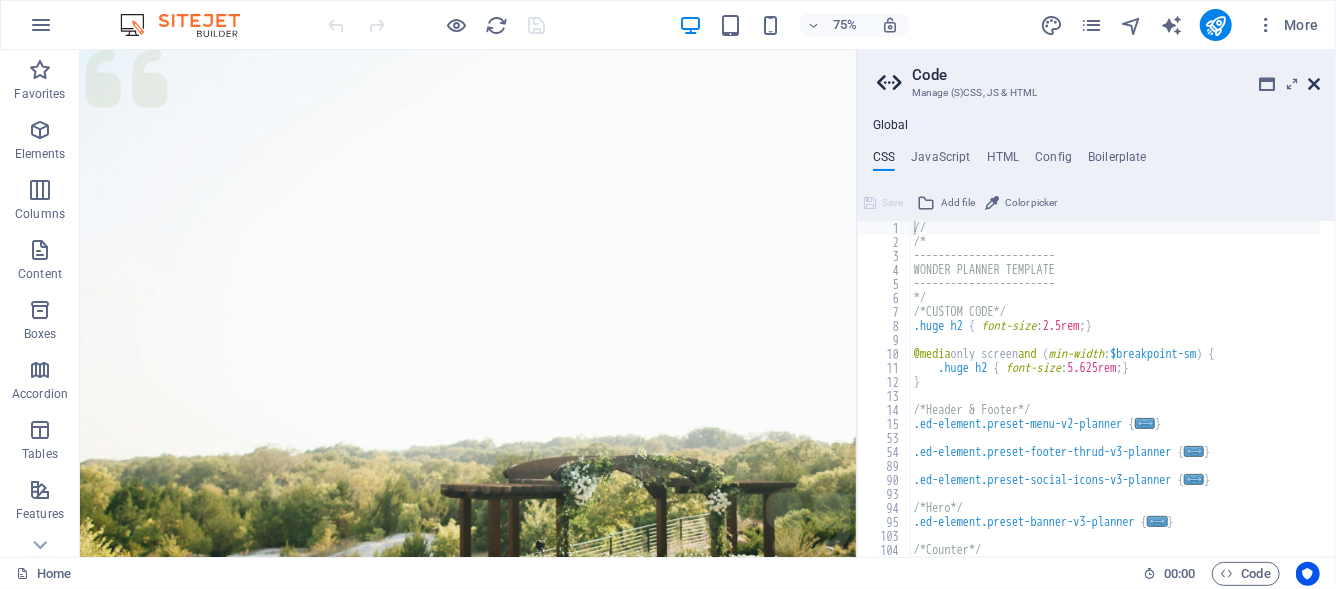 drag, startPoint x: 1309, startPoint y: 81, endPoint x: 1229, endPoint y: 34, distance: 92.7847 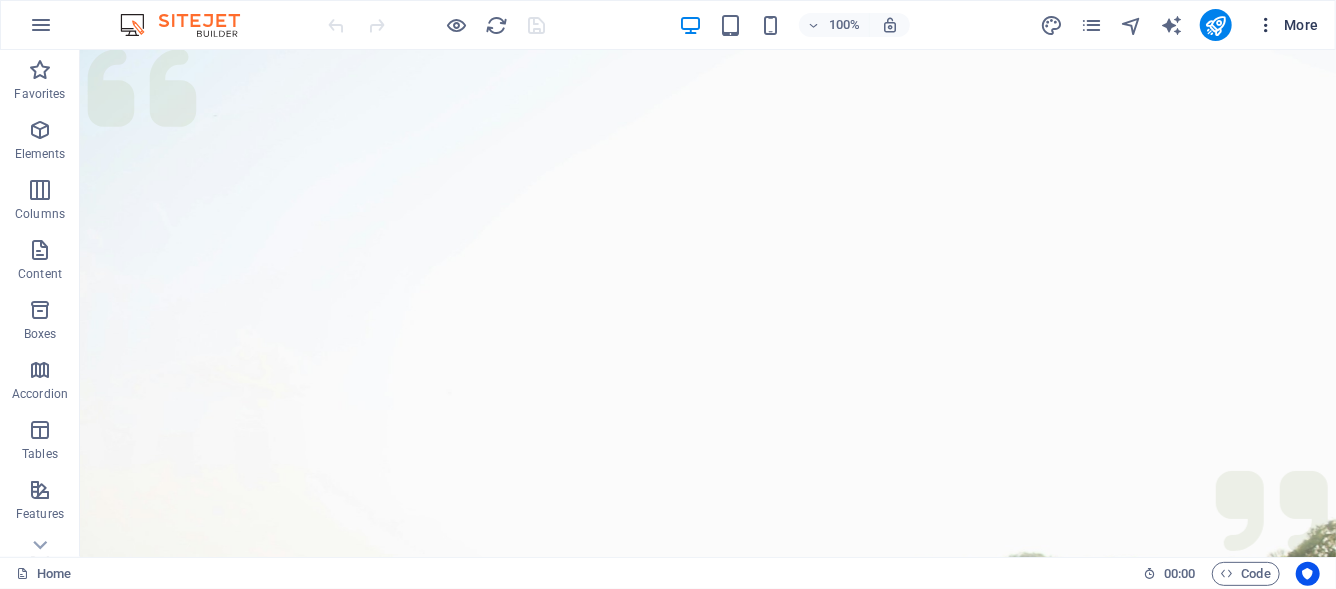 click at bounding box center (1266, 25) 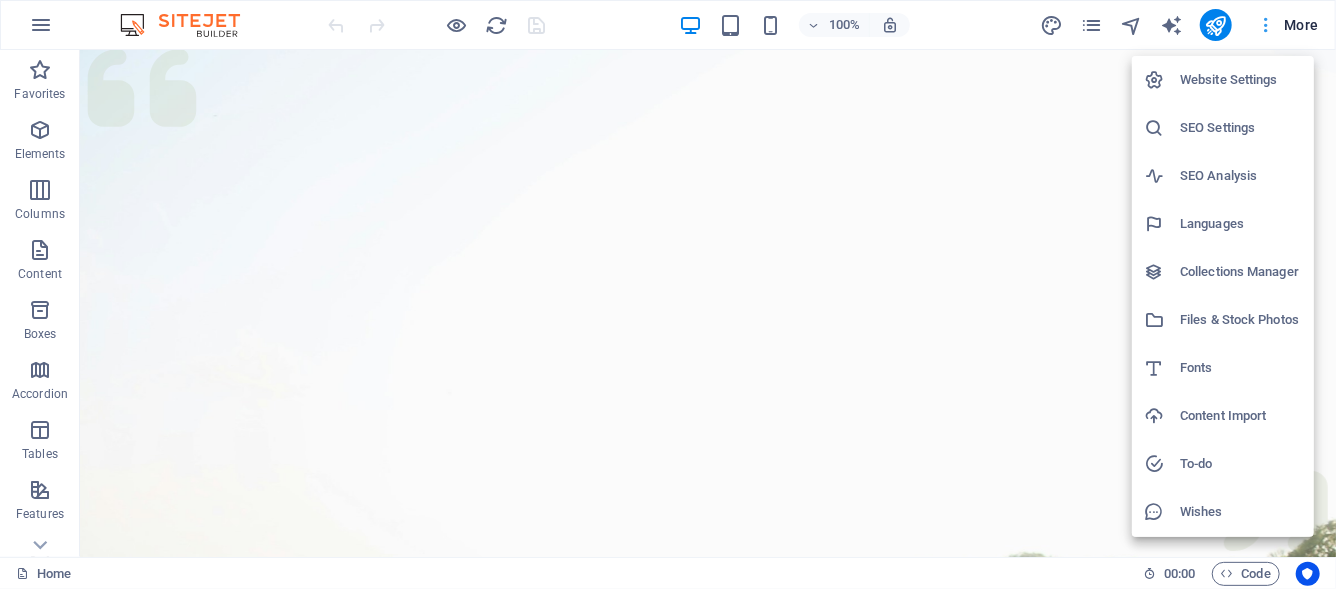 click at bounding box center (668, 294) 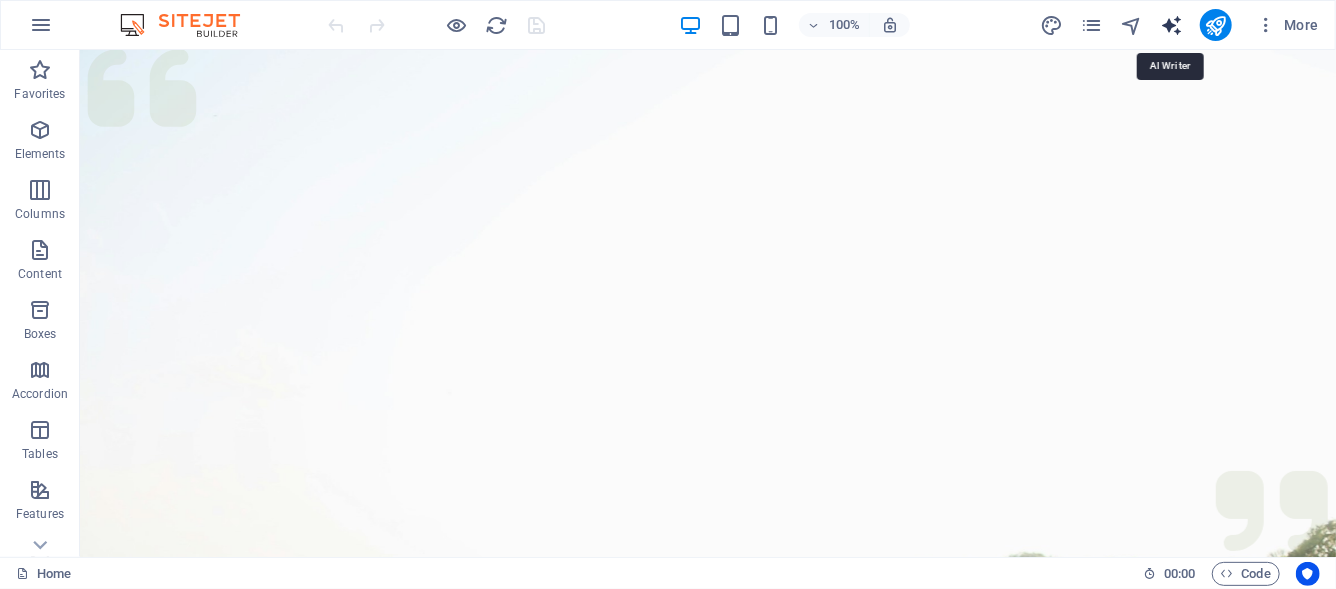click at bounding box center [1171, 25] 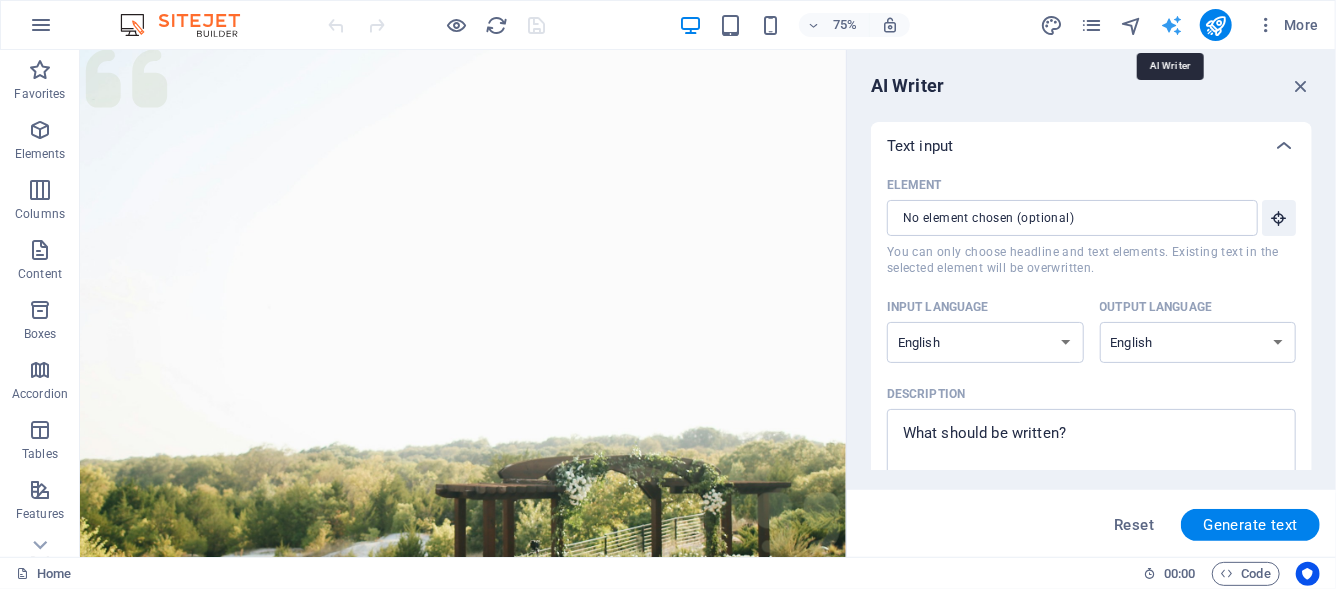 scroll, scrollTop: 0, scrollLeft: 0, axis: both 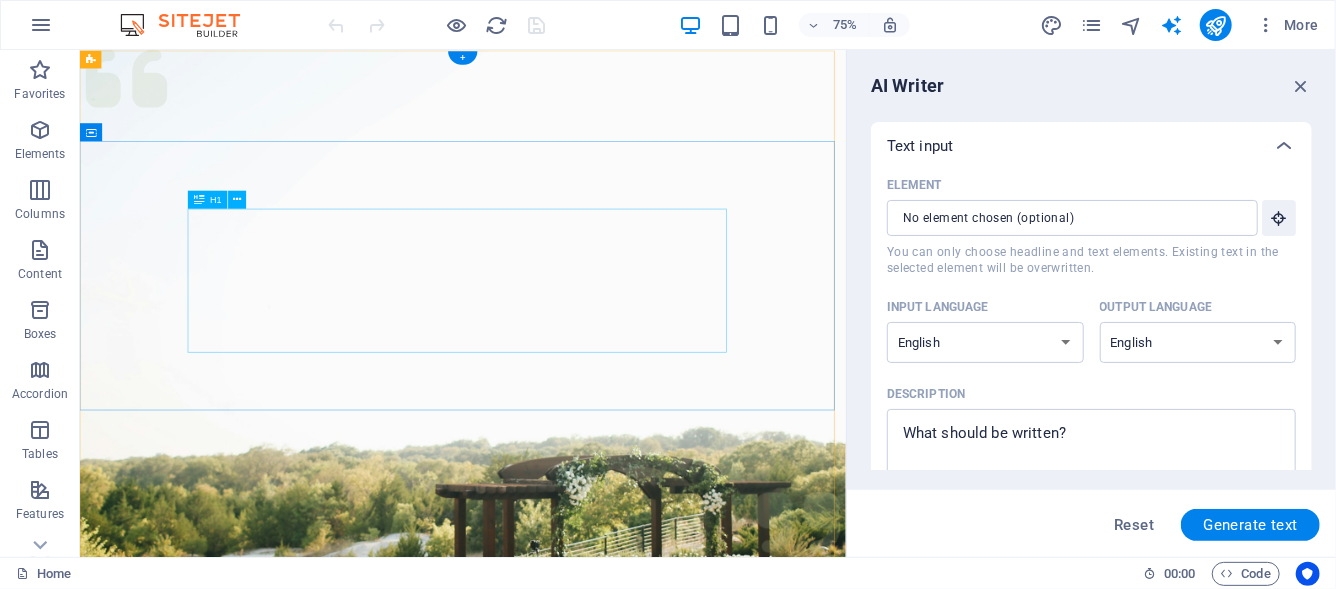 click on "Experience extraordinary life moments" at bounding box center [590, 1420] 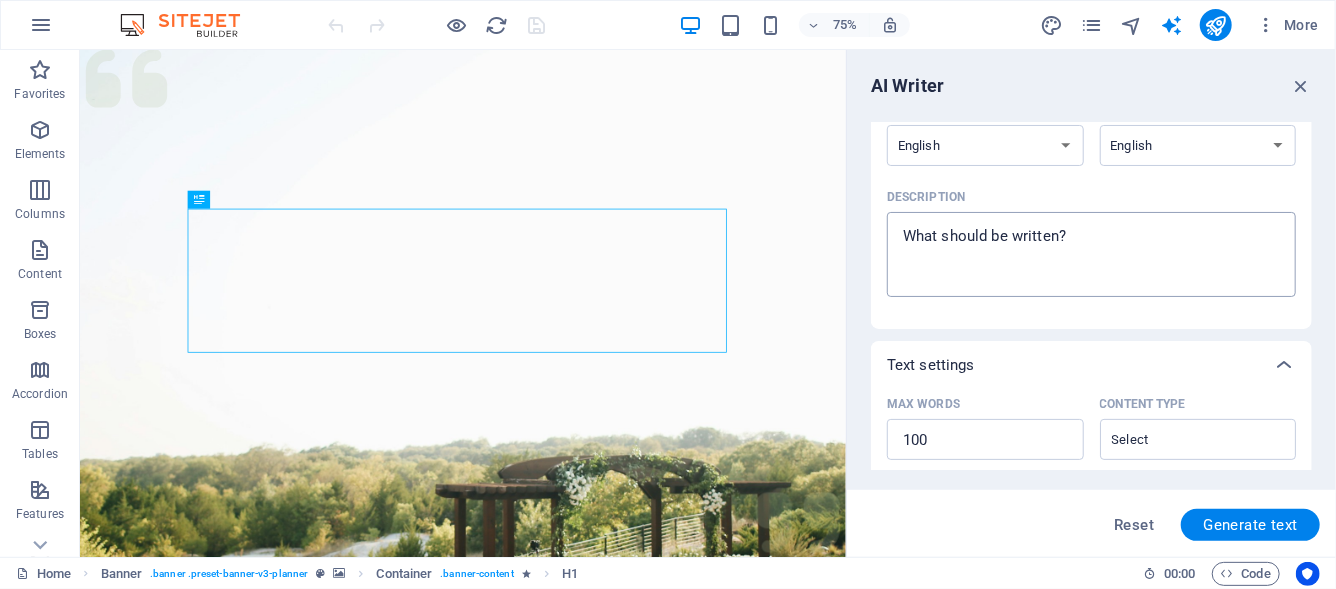 scroll, scrollTop: 200, scrollLeft: 0, axis: vertical 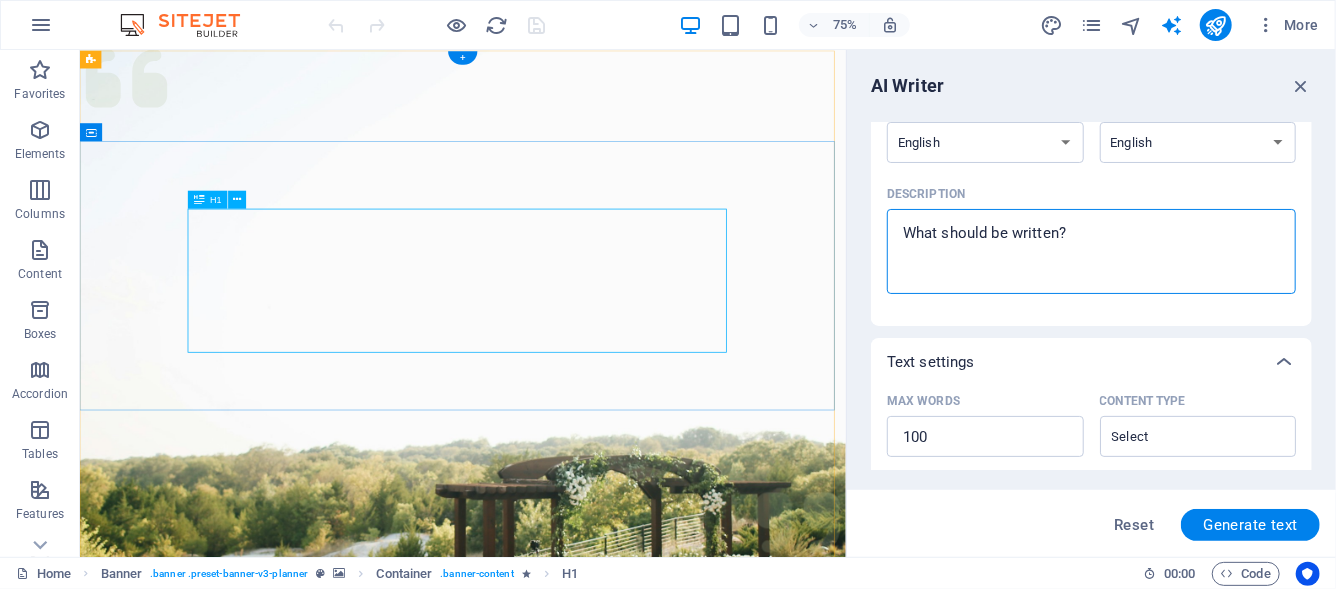 drag, startPoint x: 1170, startPoint y: 298, endPoint x: 835, endPoint y: 268, distance: 336.3406 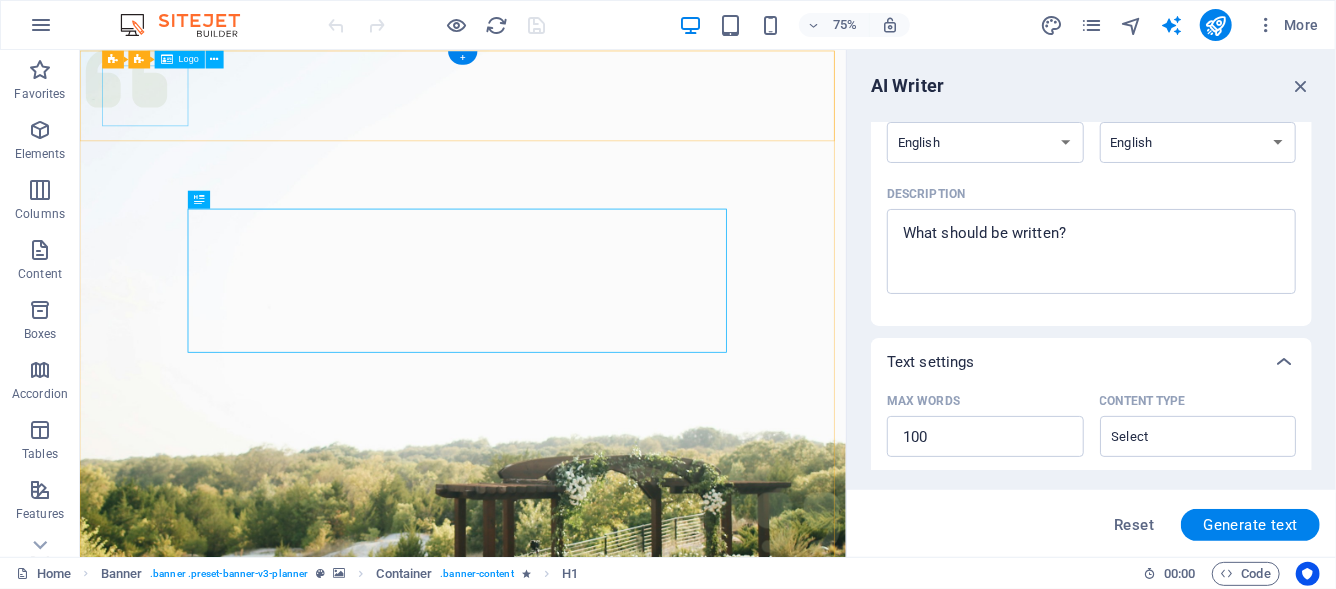 click at bounding box center (590, 1006) 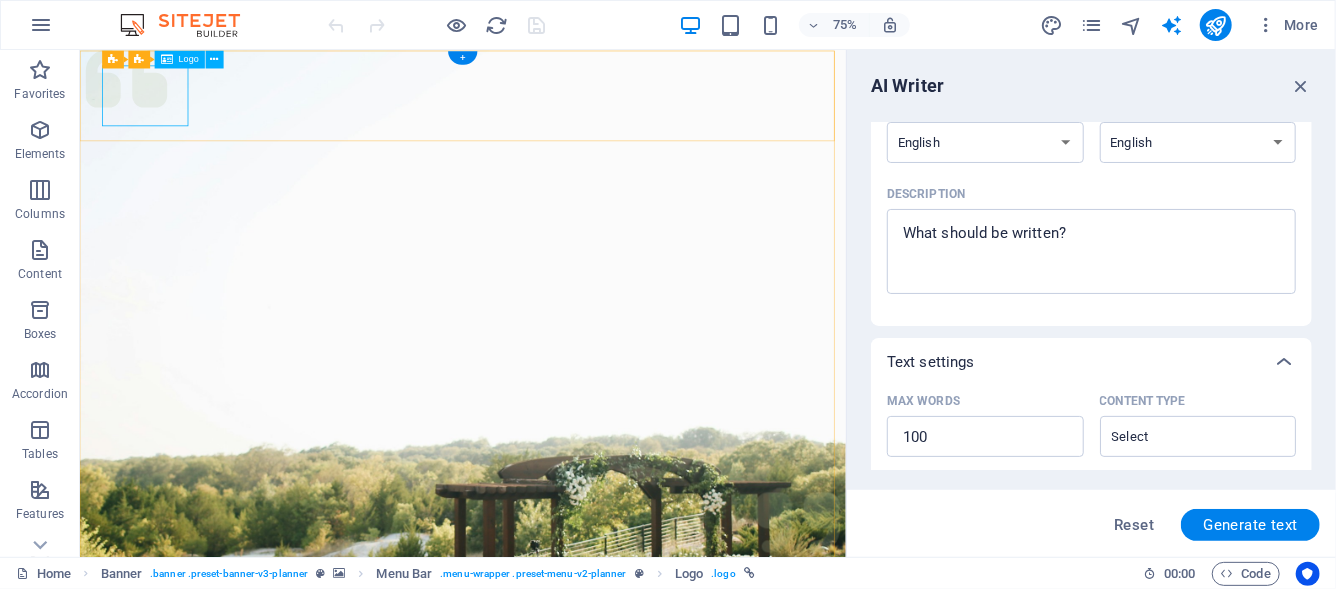click at bounding box center (590, 1006) 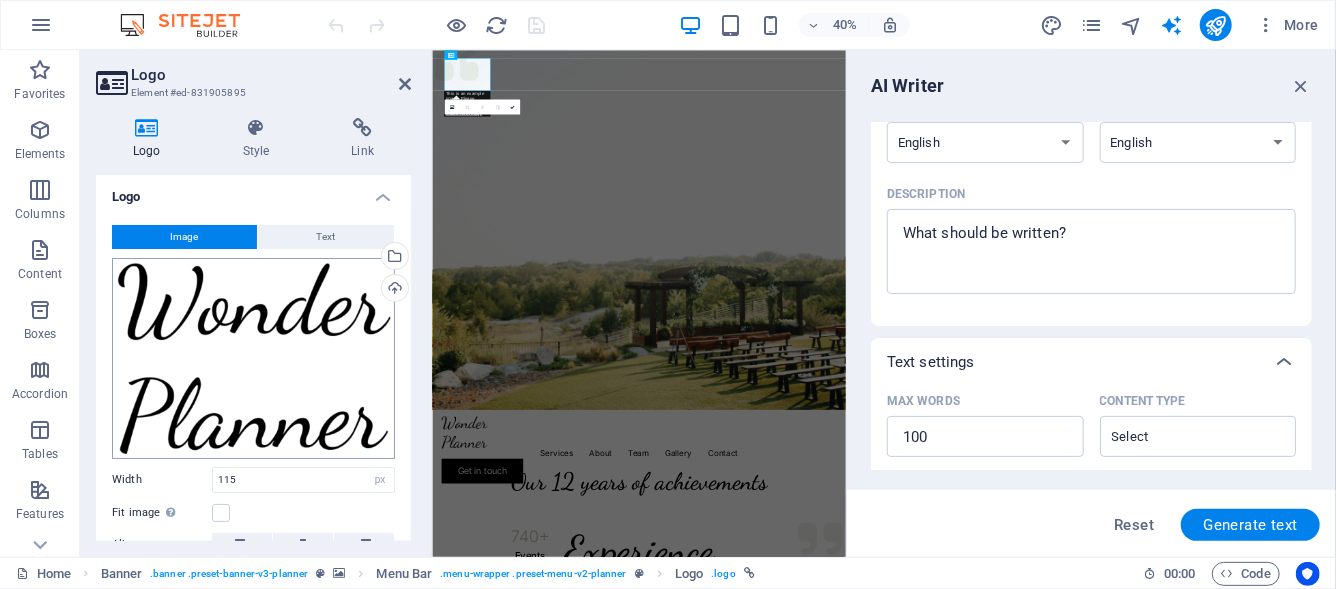 scroll, scrollTop: 0, scrollLeft: 0, axis: both 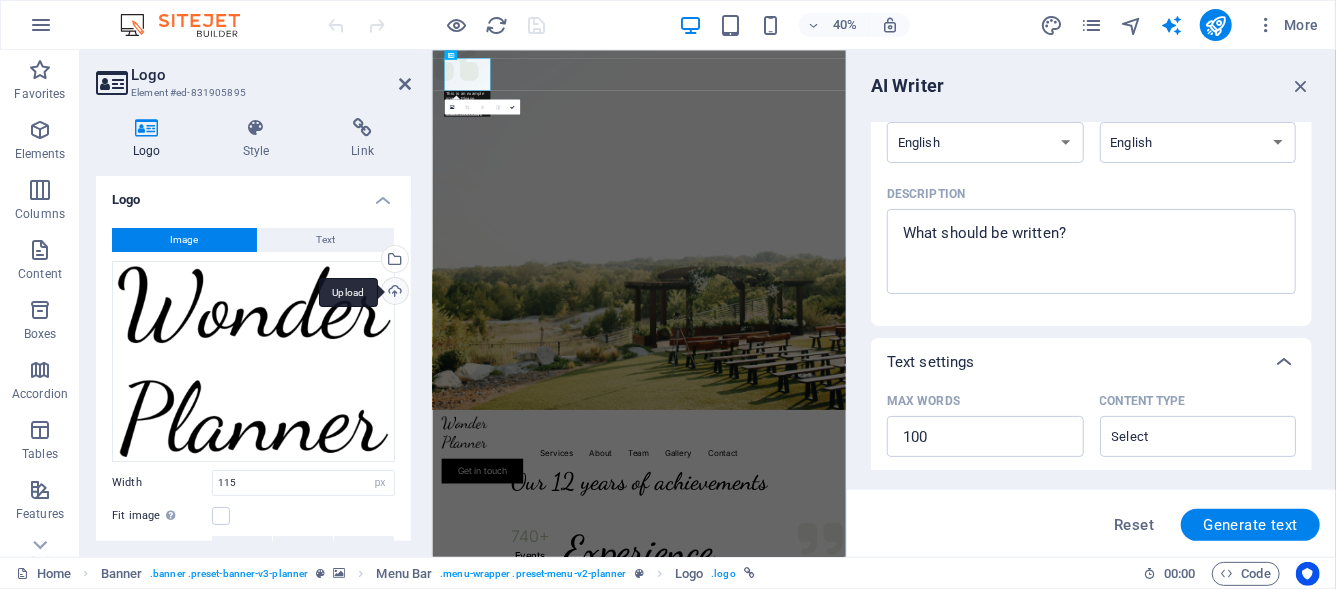click on "Upload" at bounding box center [393, 293] 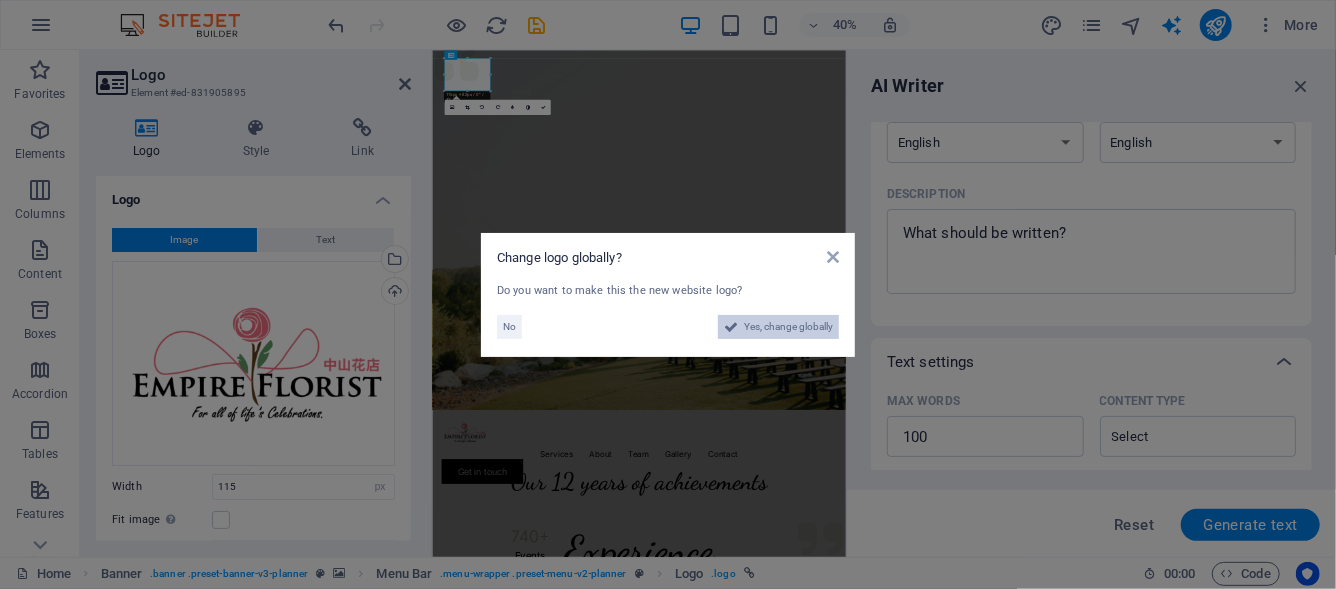 click on "Yes, change globally" at bounding box center [788, 327] 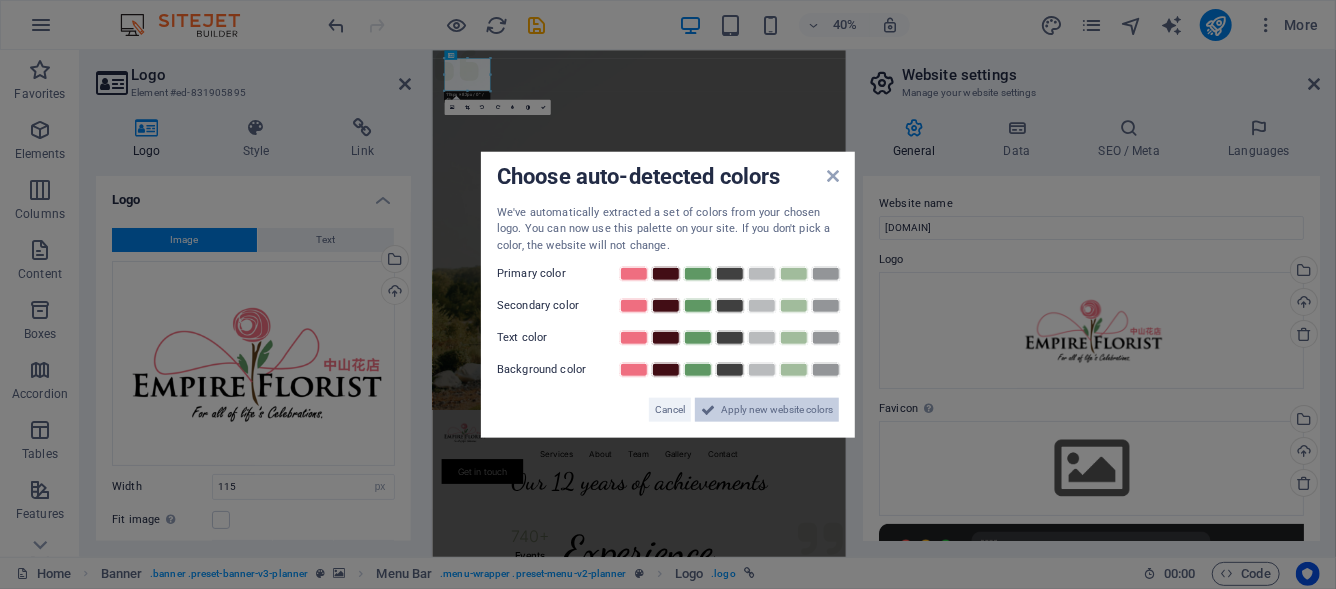 click on "Apply new website colors" at bounding box center (767, 410) 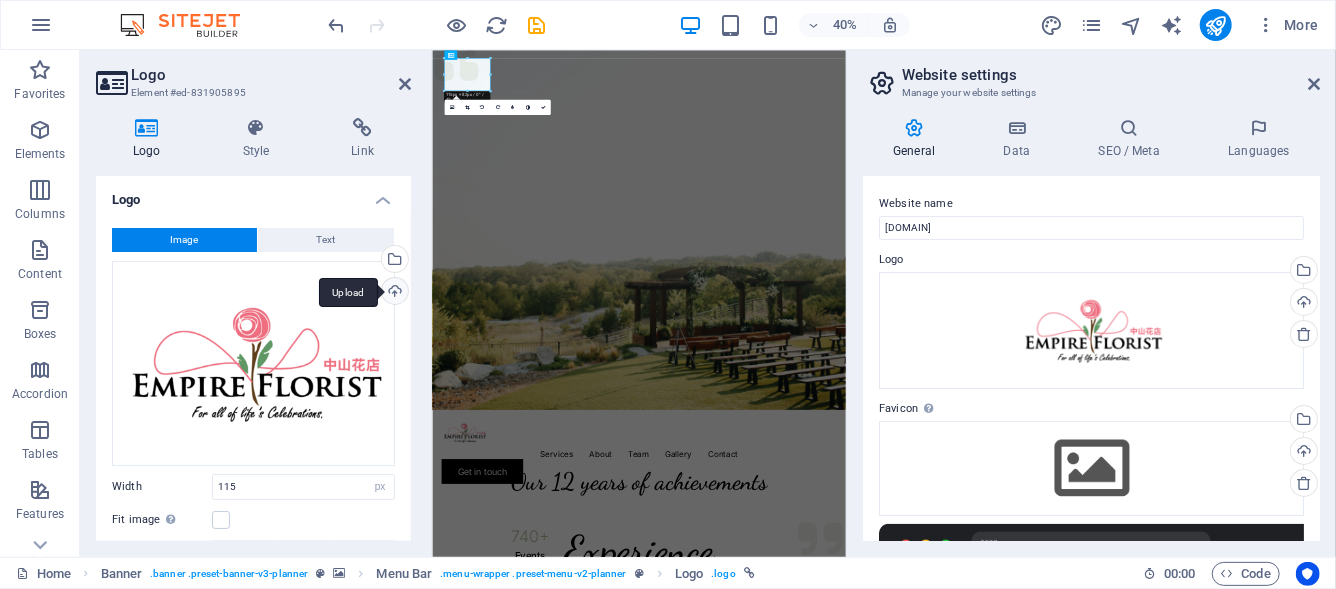 click on "Upload" at bounding box center (393, 293) 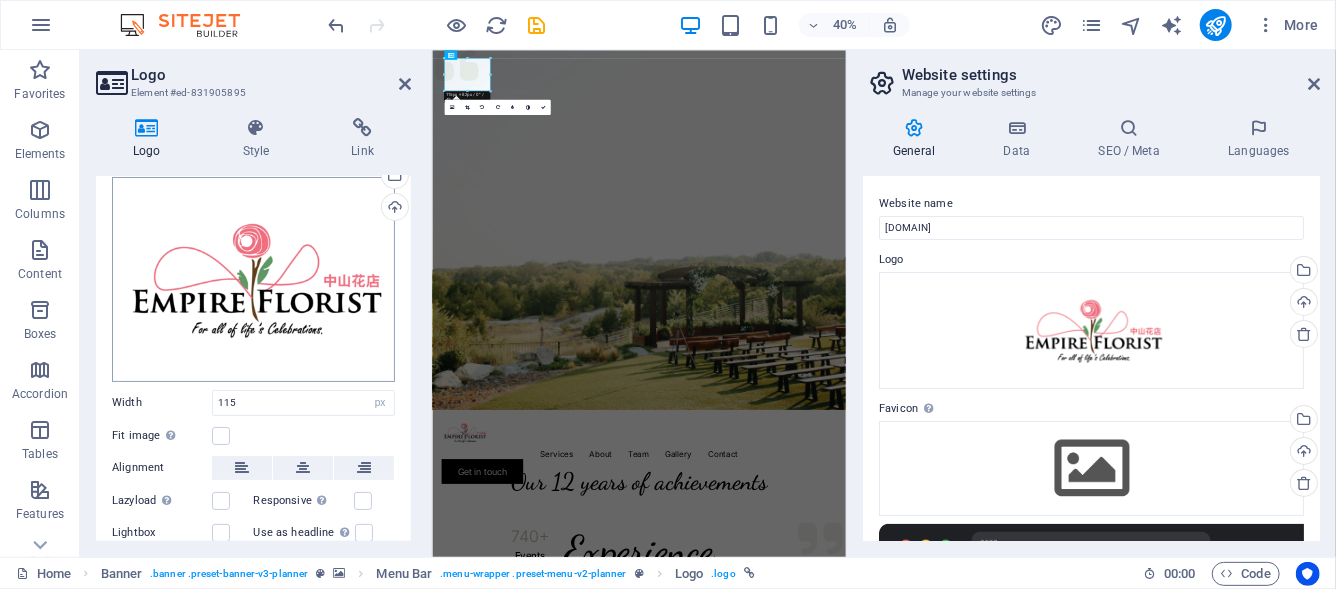 scroll, scrollTop: 180, scrollLeft: 0, axis: vertical 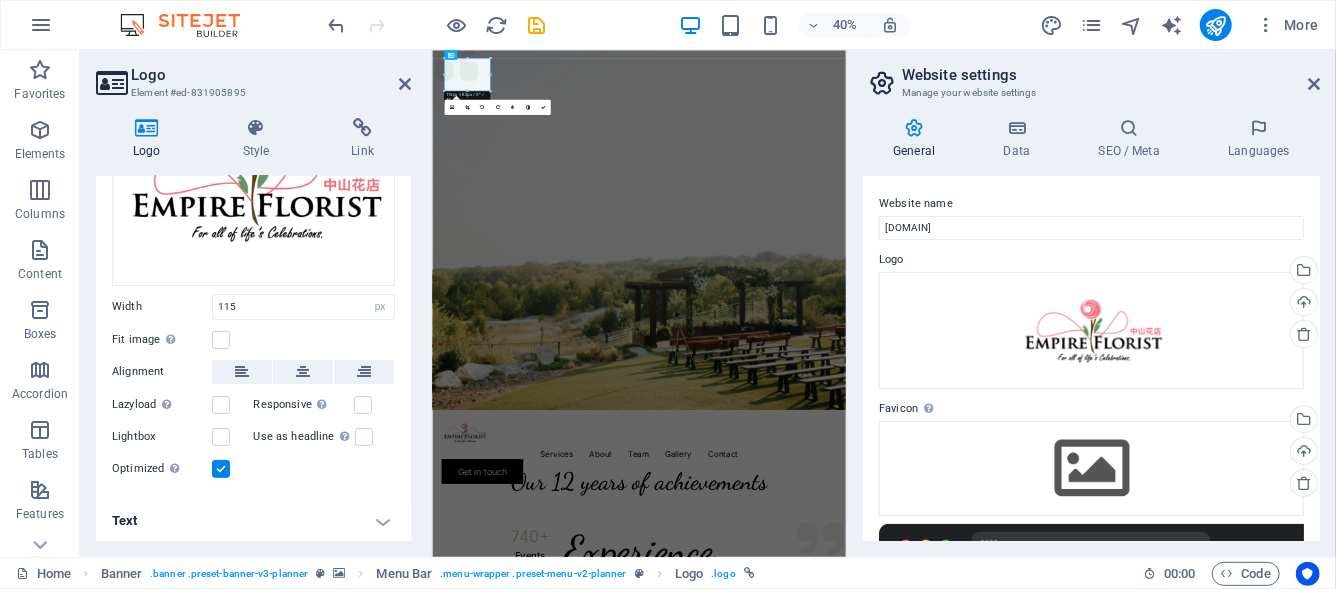 click on "Image Text Drag files here, click to choose files or select files from Files or our free stock photos & videos Select files from the file manager, stock photos, or upload file(s) Upload Width 115 Default auto px rem % em vh vw Fit image Automatically fit image to a fixed width and height Height Default auto px Alignment Lazyload Loading images after the page loads improves page speed. Responsive Automatically load retina image and smartphone optimized sizes. Lightbox Use as headline The image will be wrapped in an H1 headline tag. Useful for giving alternative text the weight of an H1 headline, e.g. for the logo. Leave unchecked if uncertain. Optimized Images are compressed to improve page speed. Position Direction Custom X offset 50 px rem % vh vw Y offset 50 px rem % vh vw Edit design" at bounding box center [253, 264] 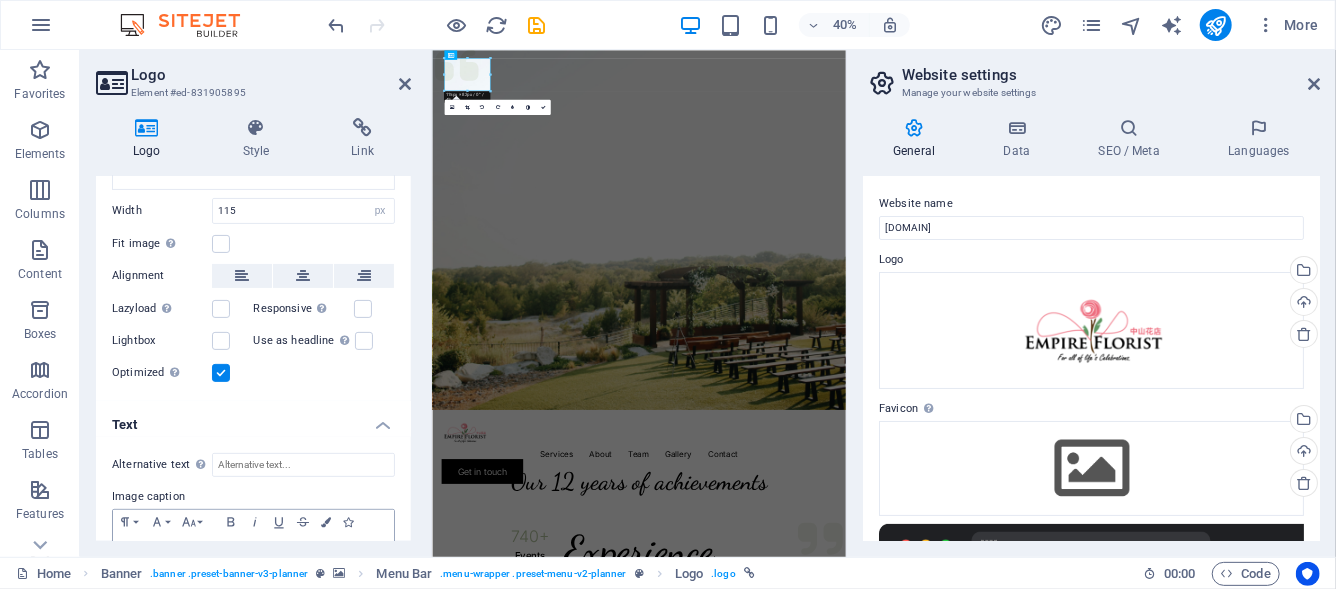 scroll, scrollTop: 368, scrollLeft: 0, axis: vertical 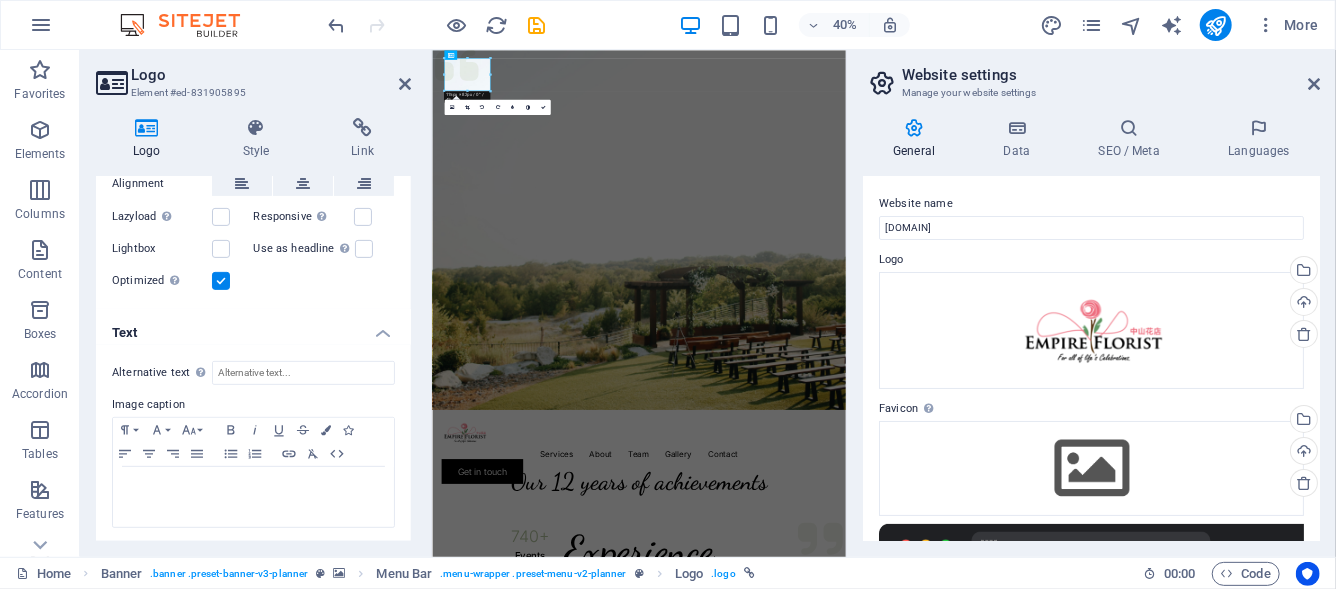 click on "Text" at bounding box center (253, 327) 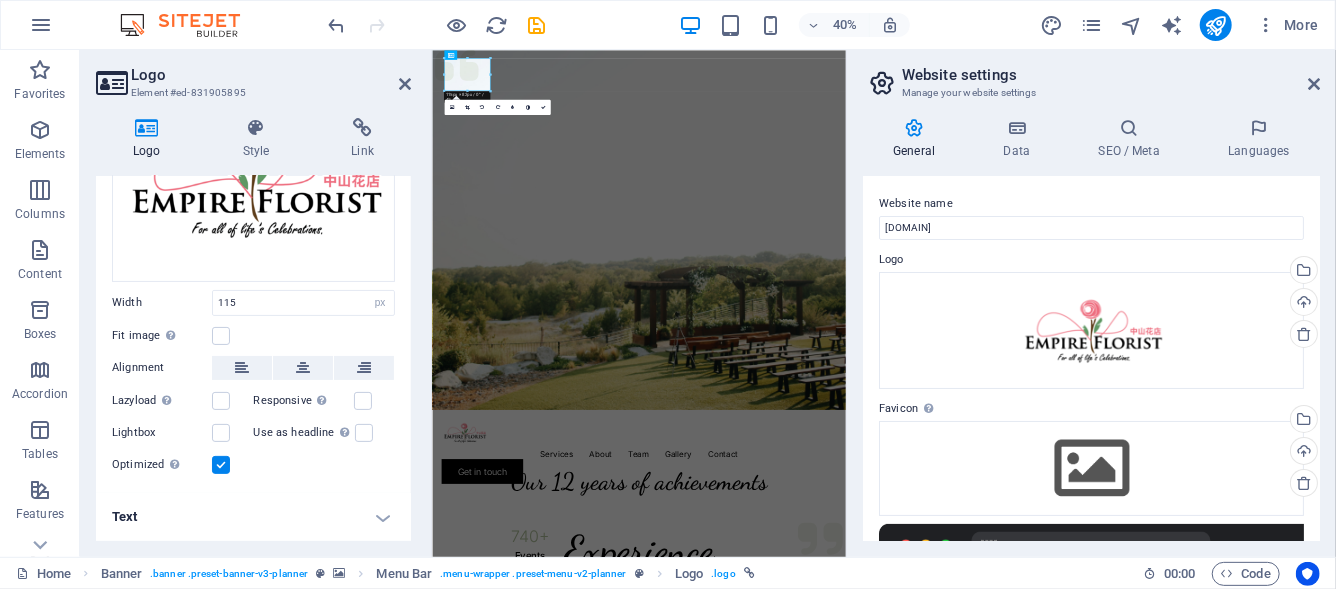 scroll, scrollTop: 180, scrollLeft: 0, axis: vertical 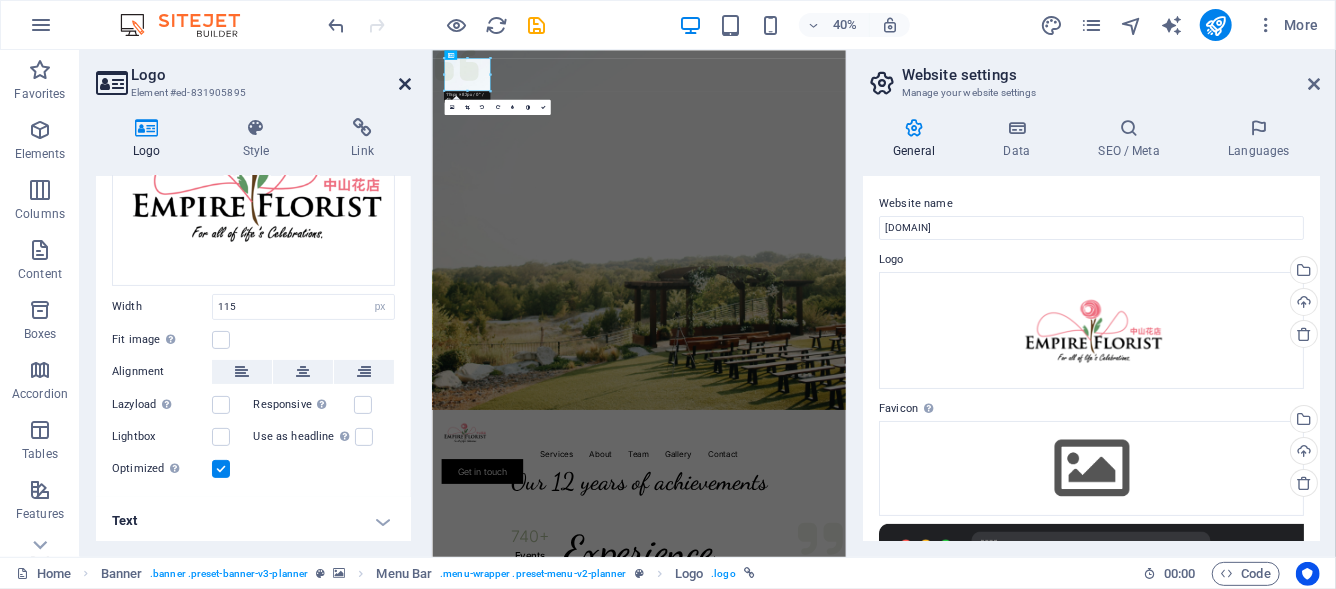 click at bounding box center [405, 84] 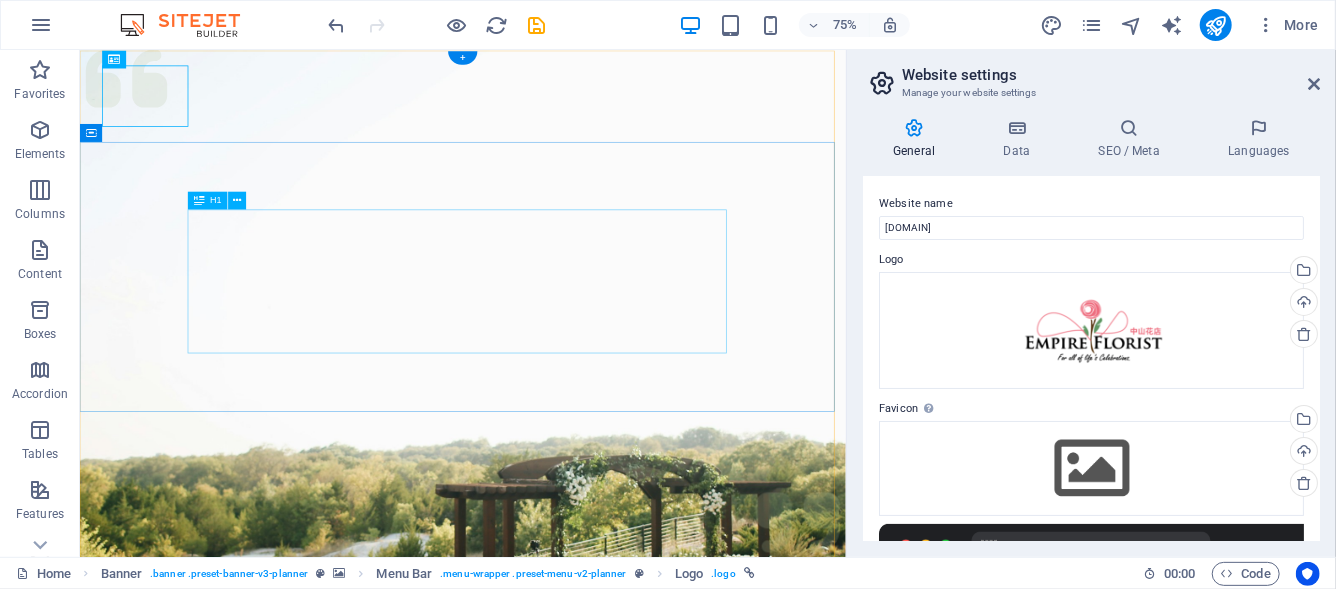 click on "Experience extraordinary life moments" at bounding box center [590, 1421] 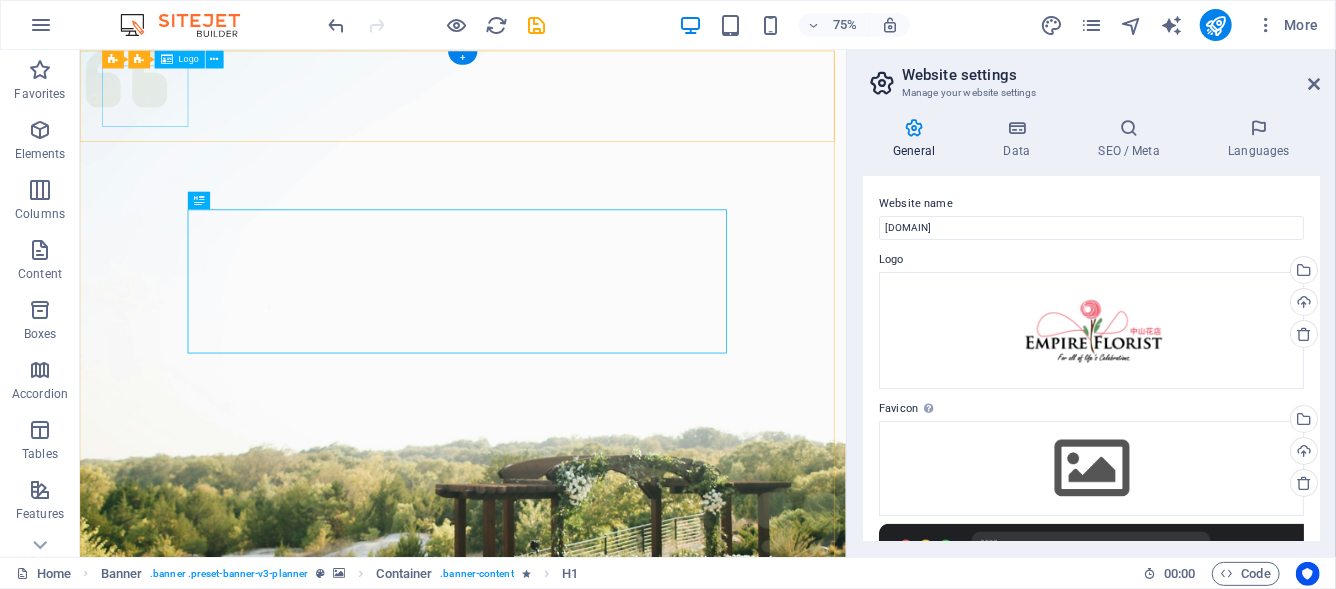 click at bounding box center (590, 1007) 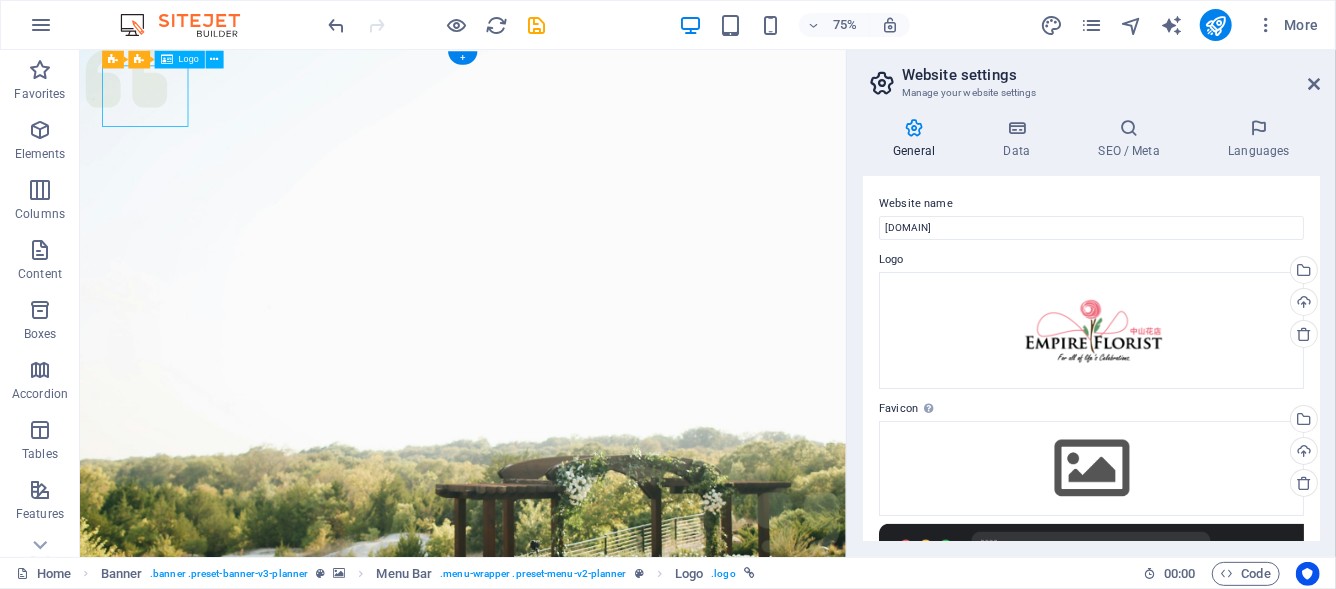 click at bounding box center [590, 1007] 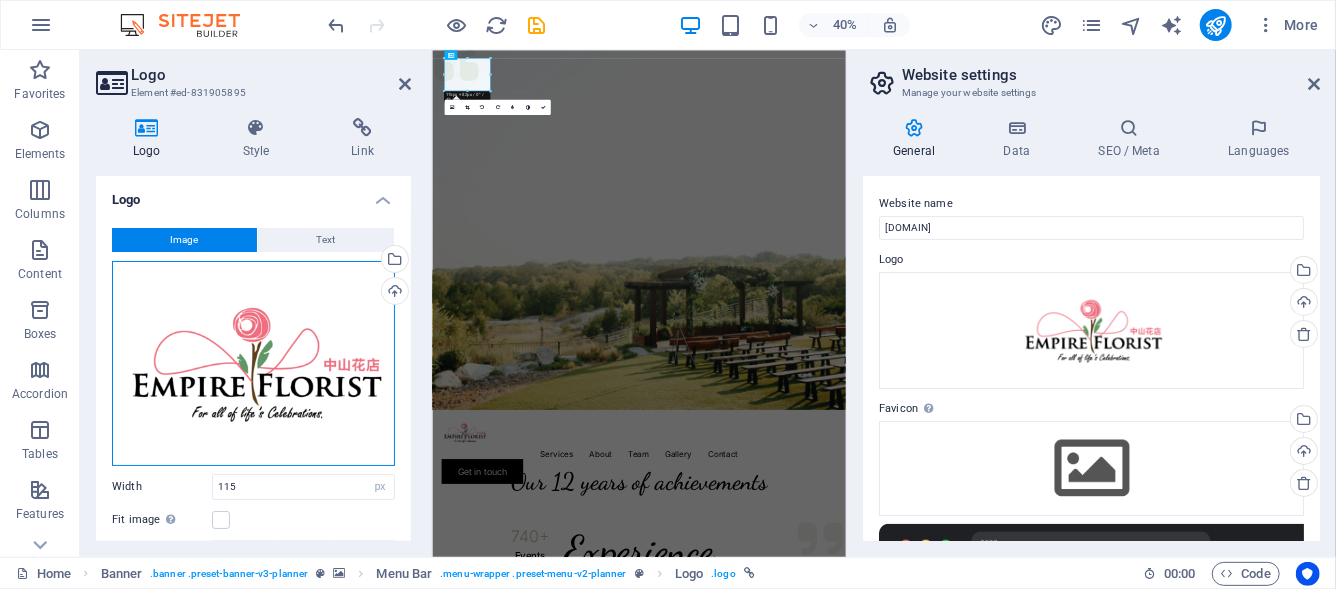 click on "Drag files here, click to choose files or select files from Files or our free stock photos & videos" at bounding box center (253, 363) 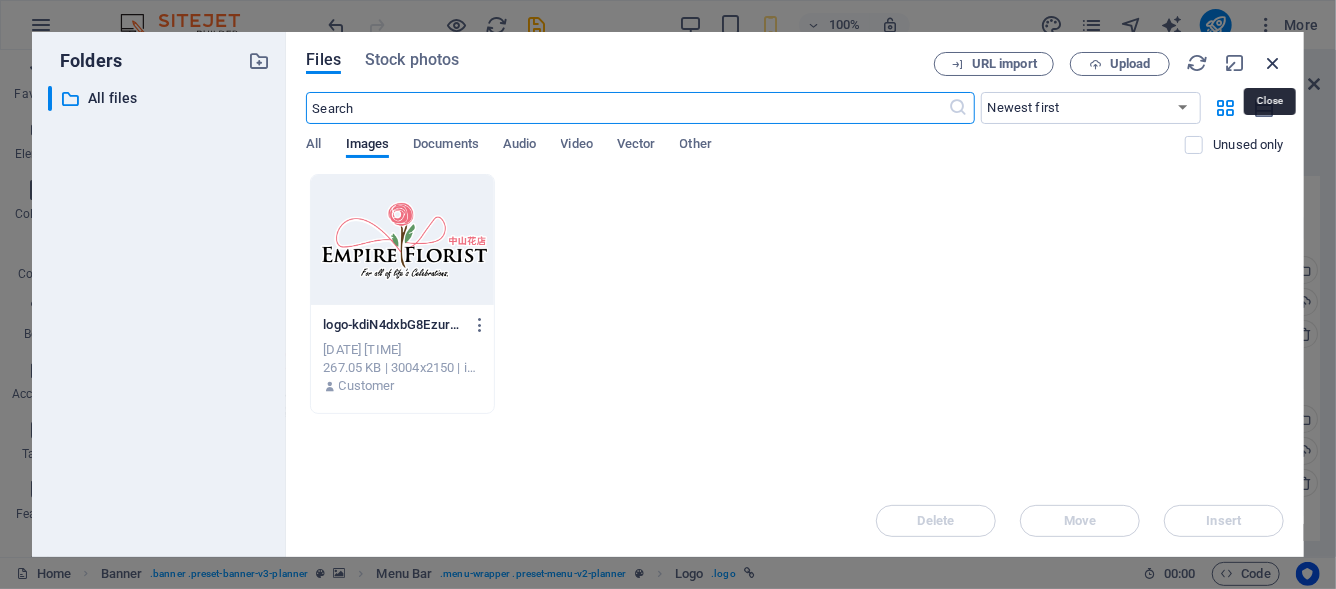 click at bounding box center (1273, 63) 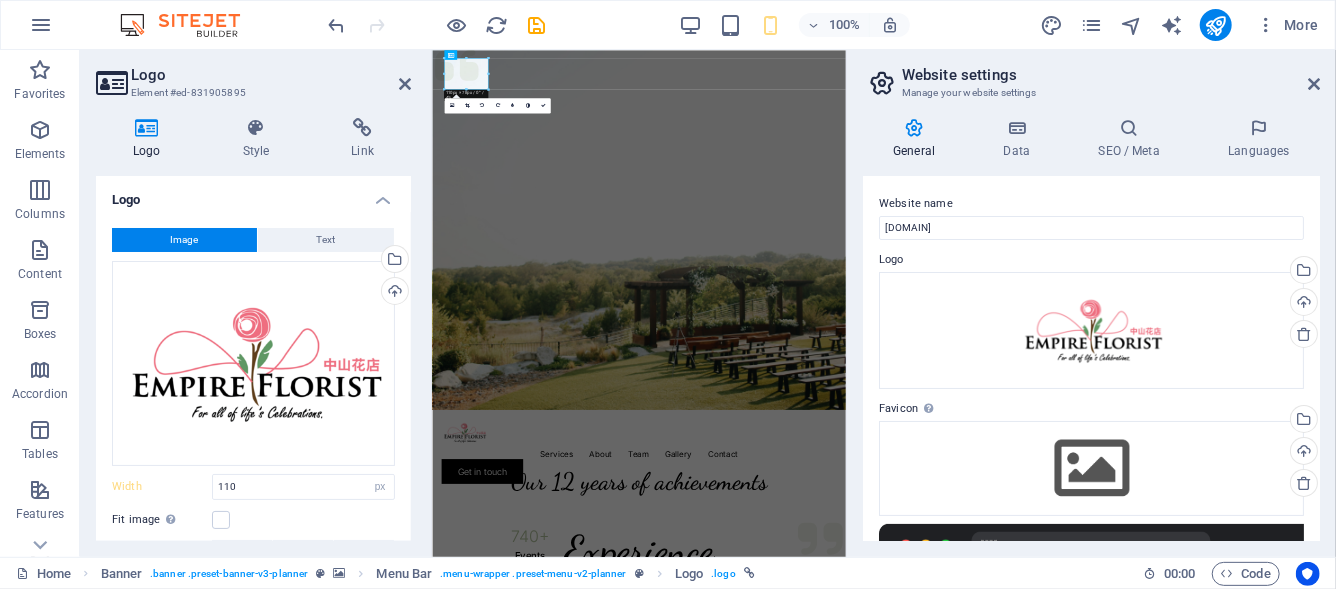 type on "115" 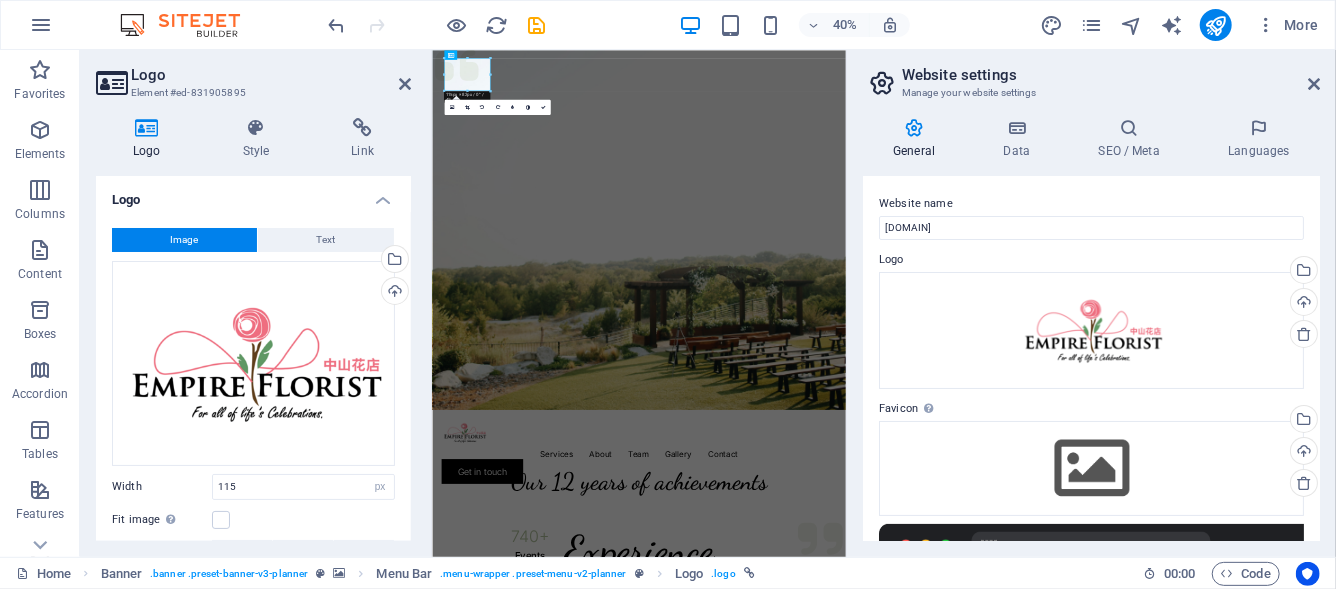 click at bounding box center (948, 499) 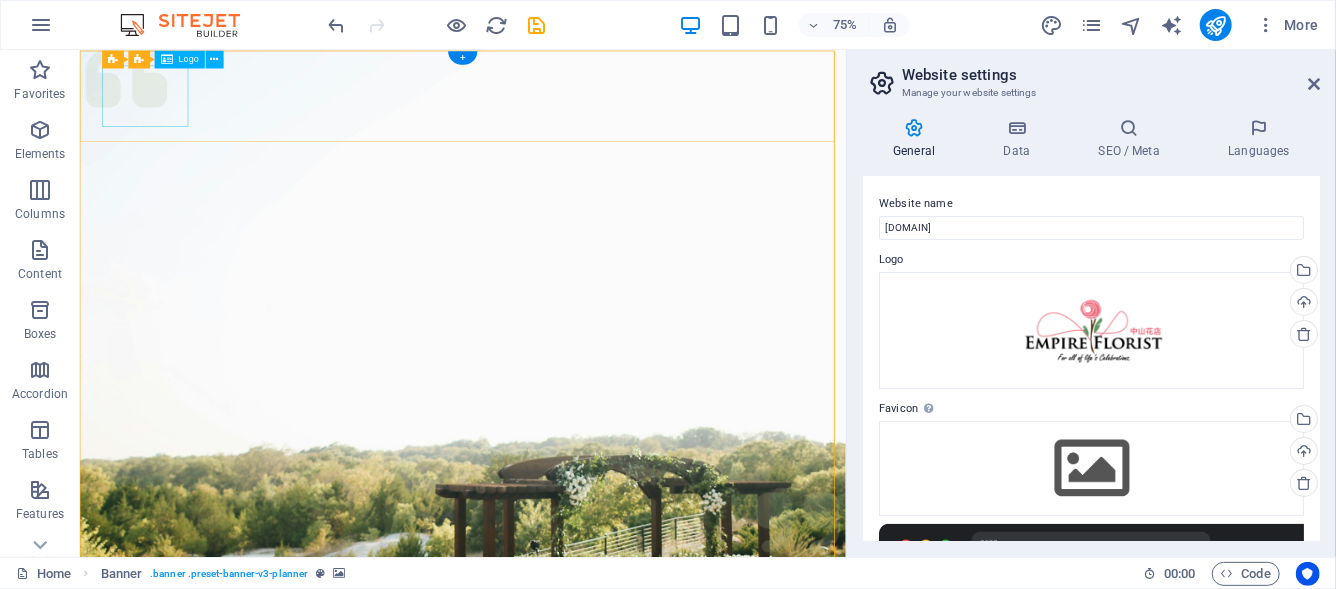 click at bounding box center (590, 1007) 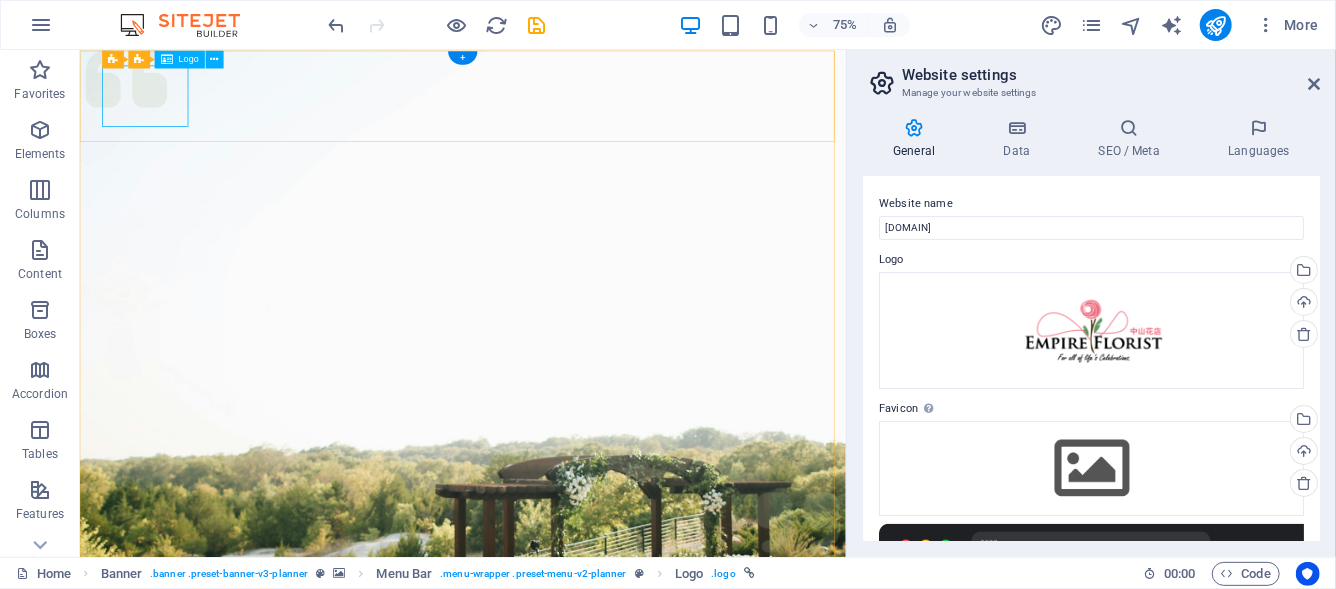click at bounding box center [590, 1007] 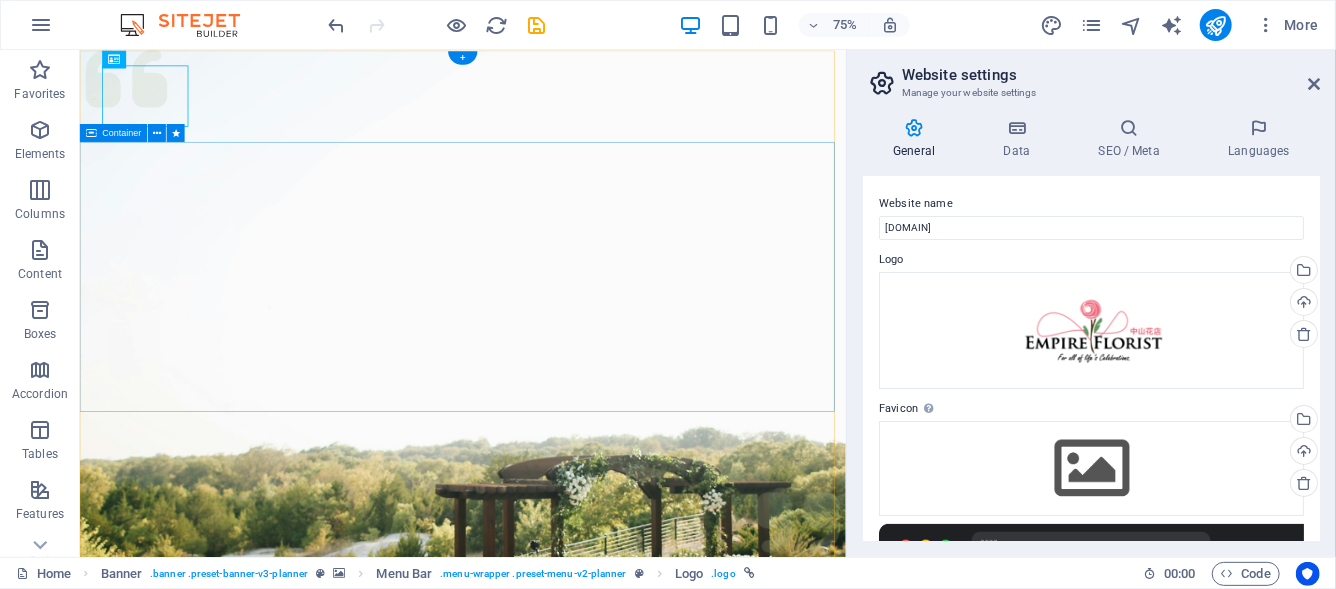 click on "Experience extraordinary life moments Plan your next event with us" at bounding box center (590, 1415) 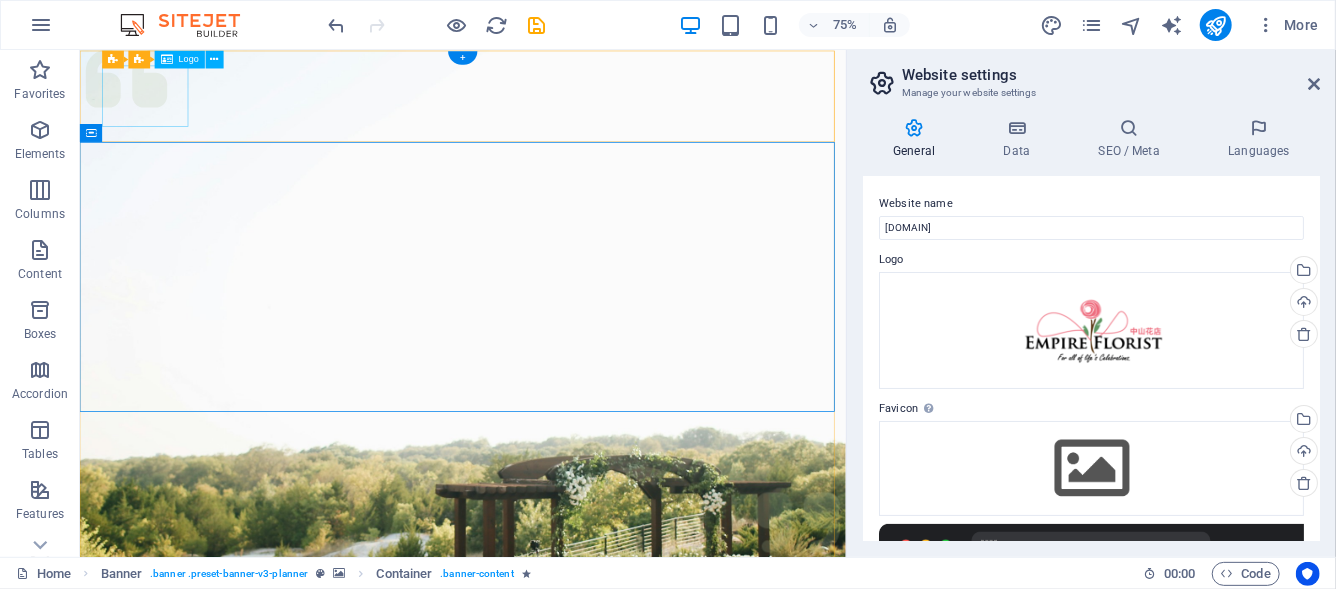 click at bounding box center (590, 1007) 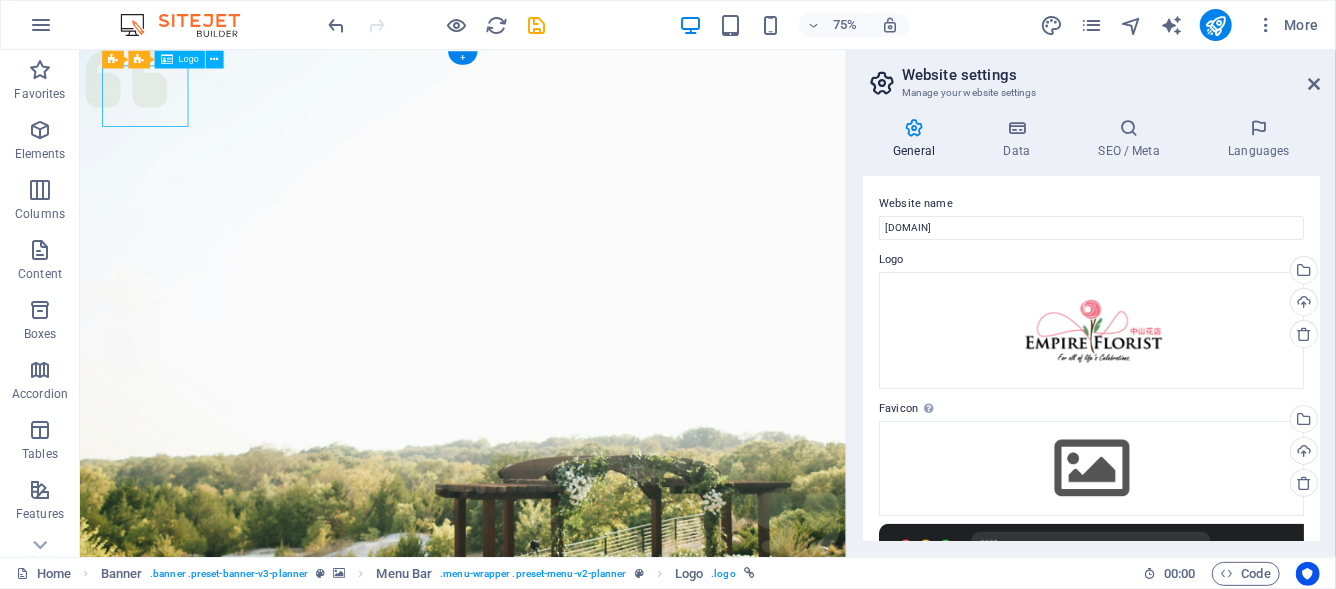 click at bounding box center [590, 1007] 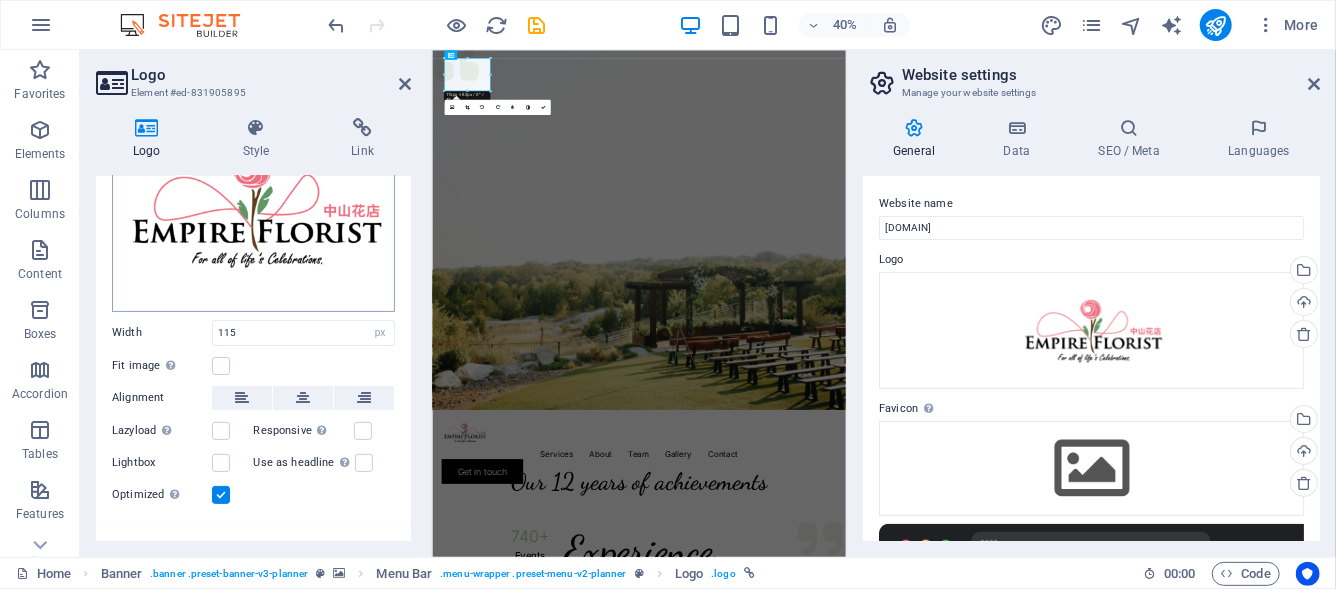scroll, scrollTop: 180, scrollLeft: 0, axis: vertical 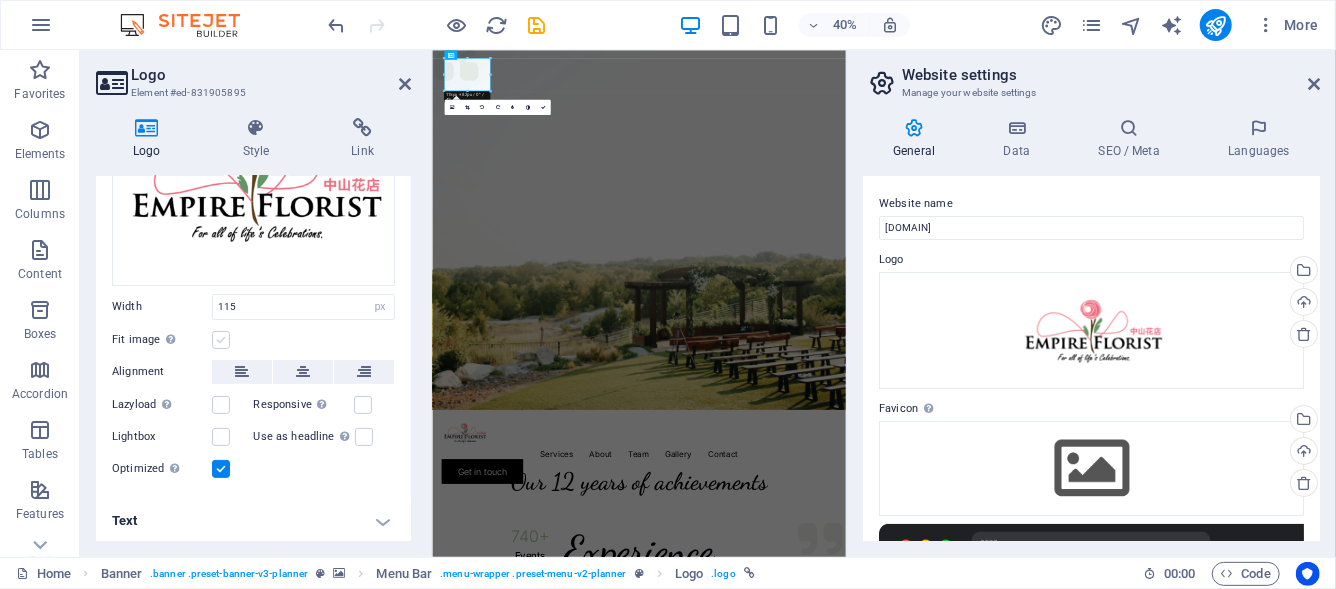 click at bounding box center (221, 340) 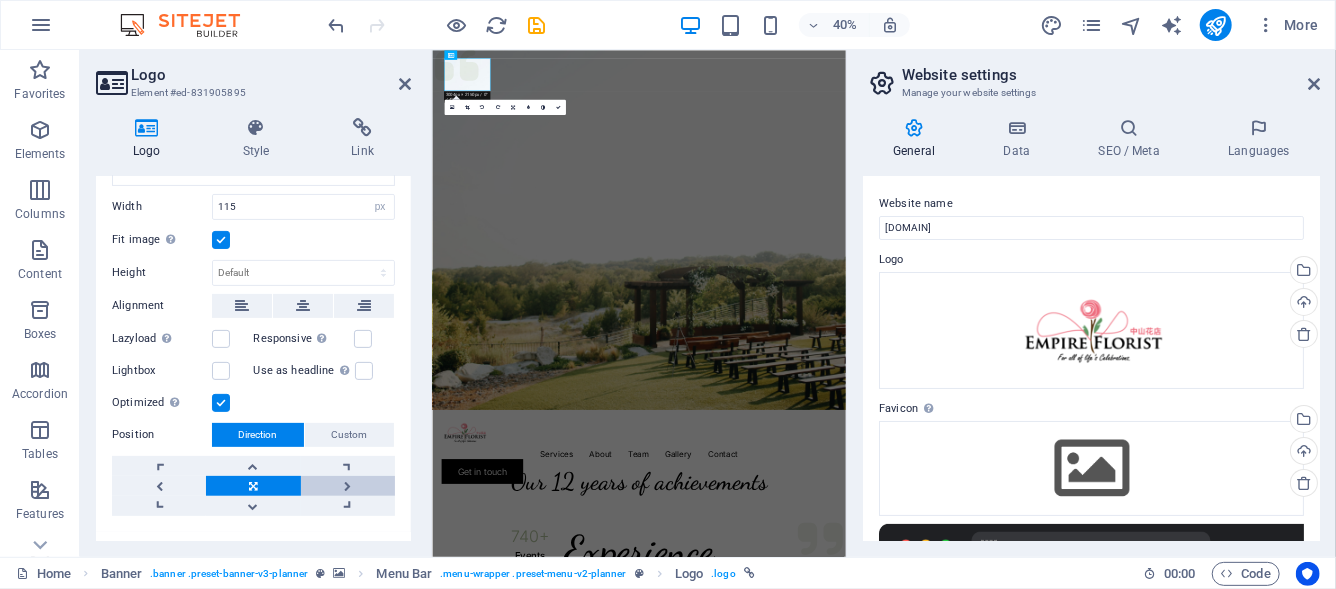 scroll, scrollTop: 315, scrollLeft: 0, axis: vertical 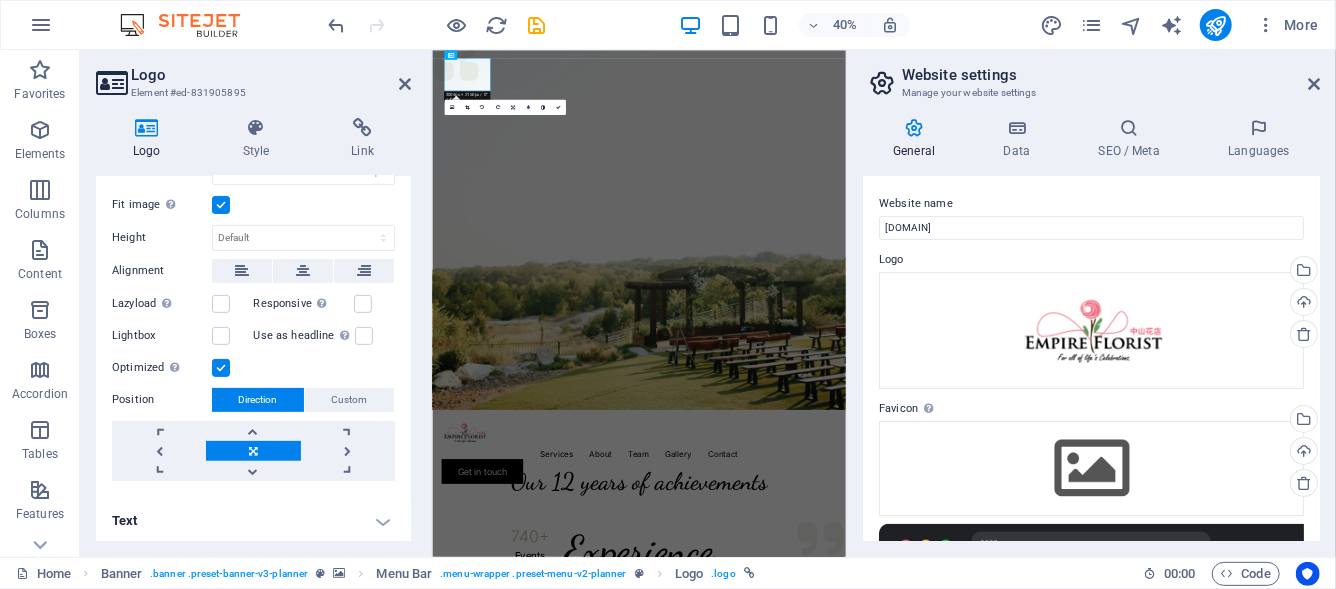click on "Text" at bounding box center [253, 521] 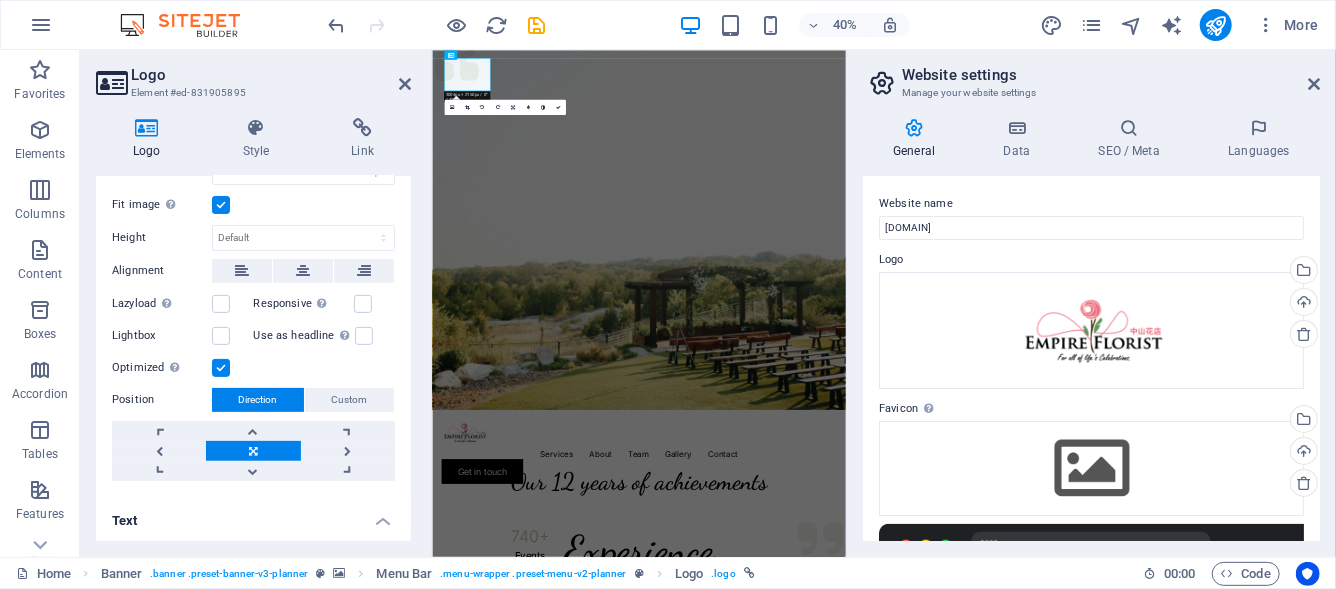 click on "Text" at bounding box center (253, 515) 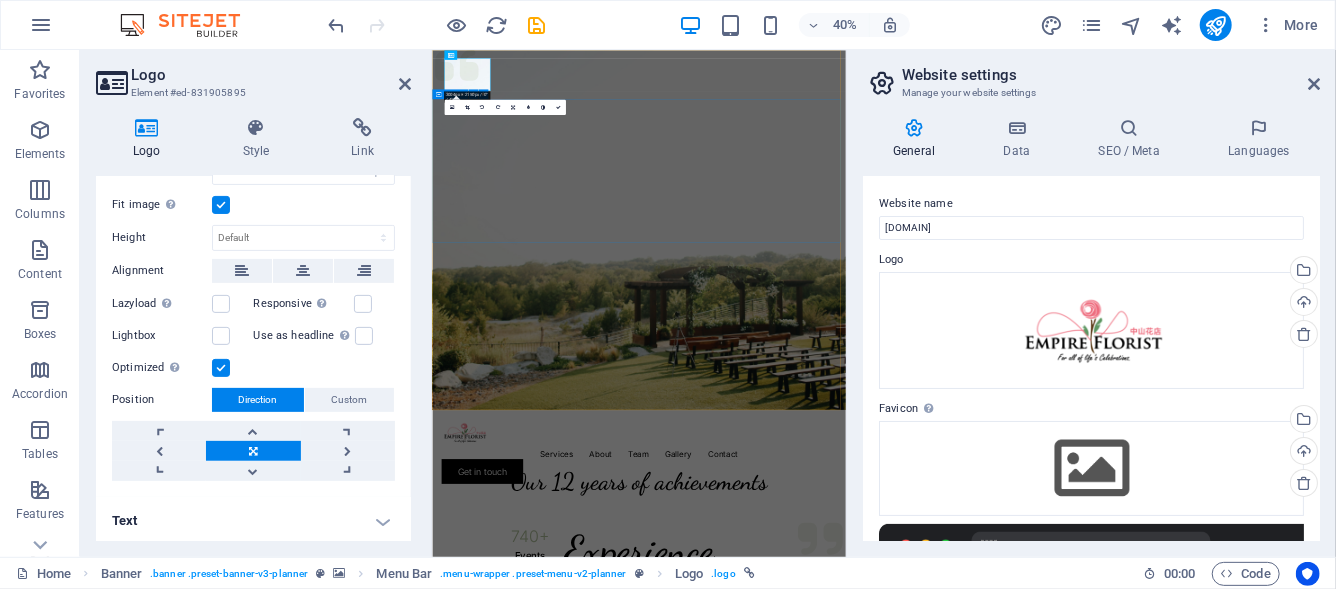 click on "Experience extraordinary life moments Plan your next event with us" at bounding box center [948, 1414] 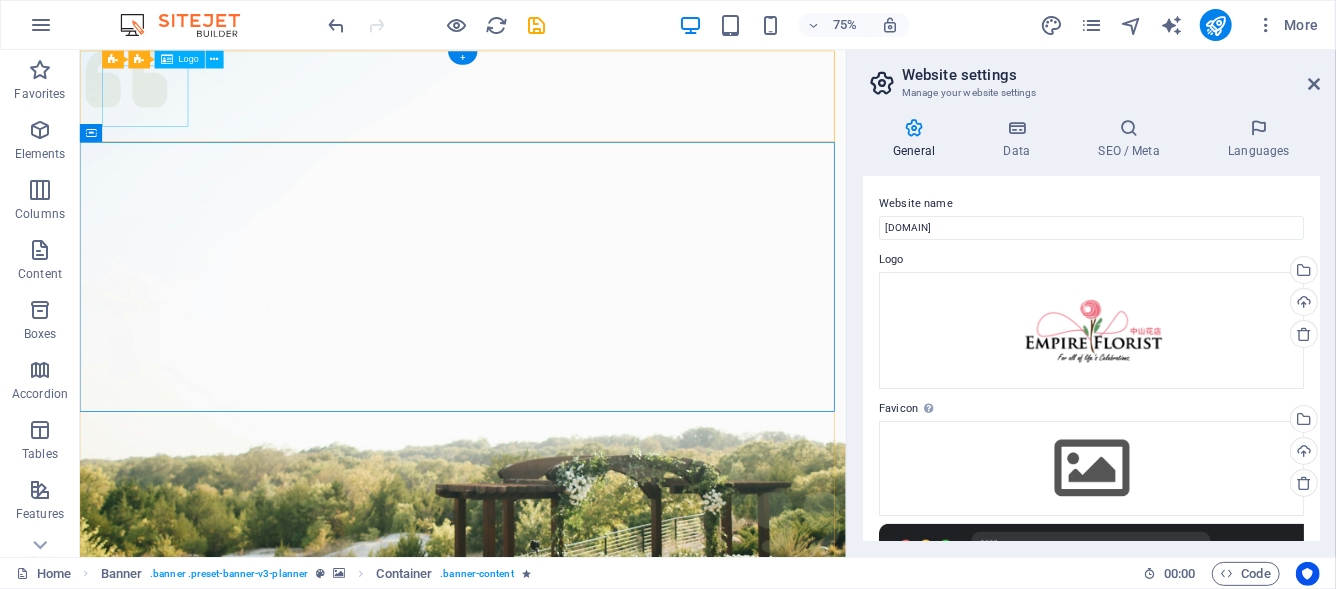 click at bounding box center [590, 1007] 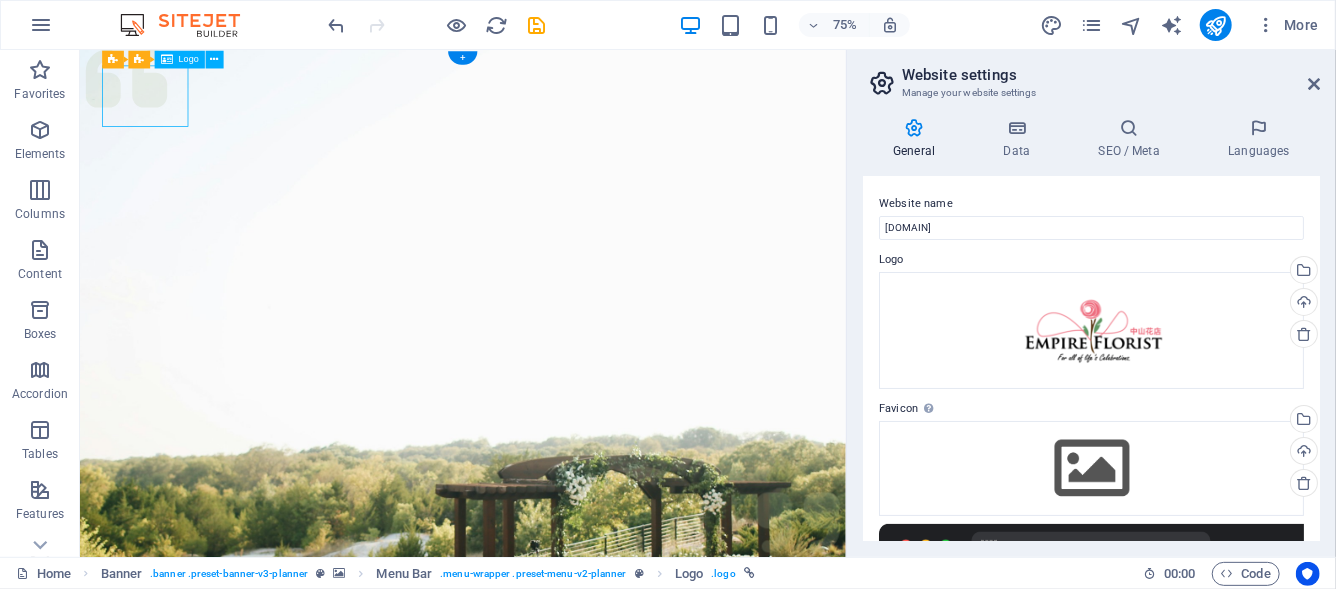 click at bounding box center [590, 1007] 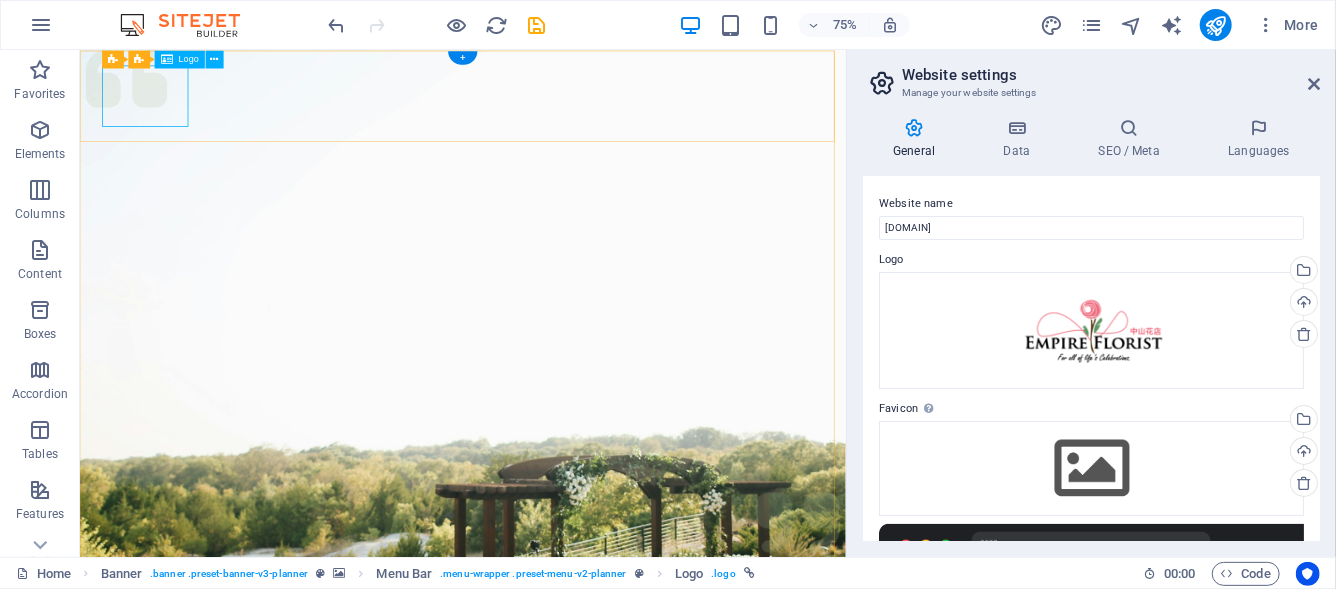 click at bounding box center [590, 1007] 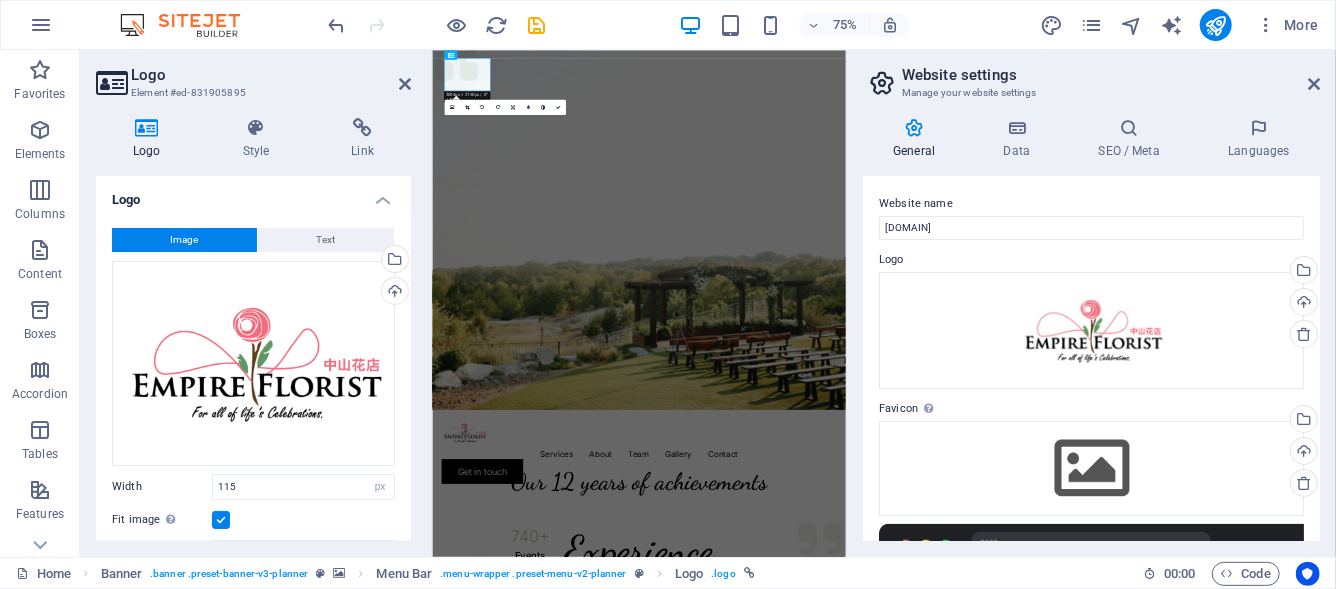 click on "Logo" at bounding box center (271, 75) 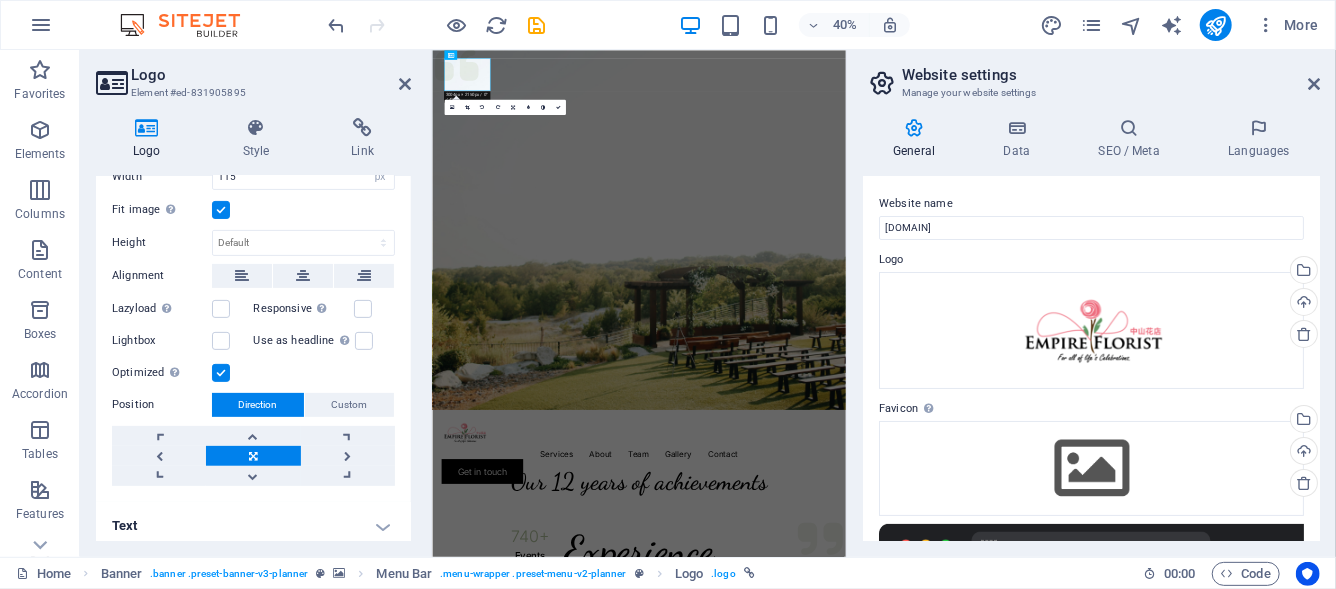 scroll, scrollTop: 315, scrollLeft: 0, axis: vertical 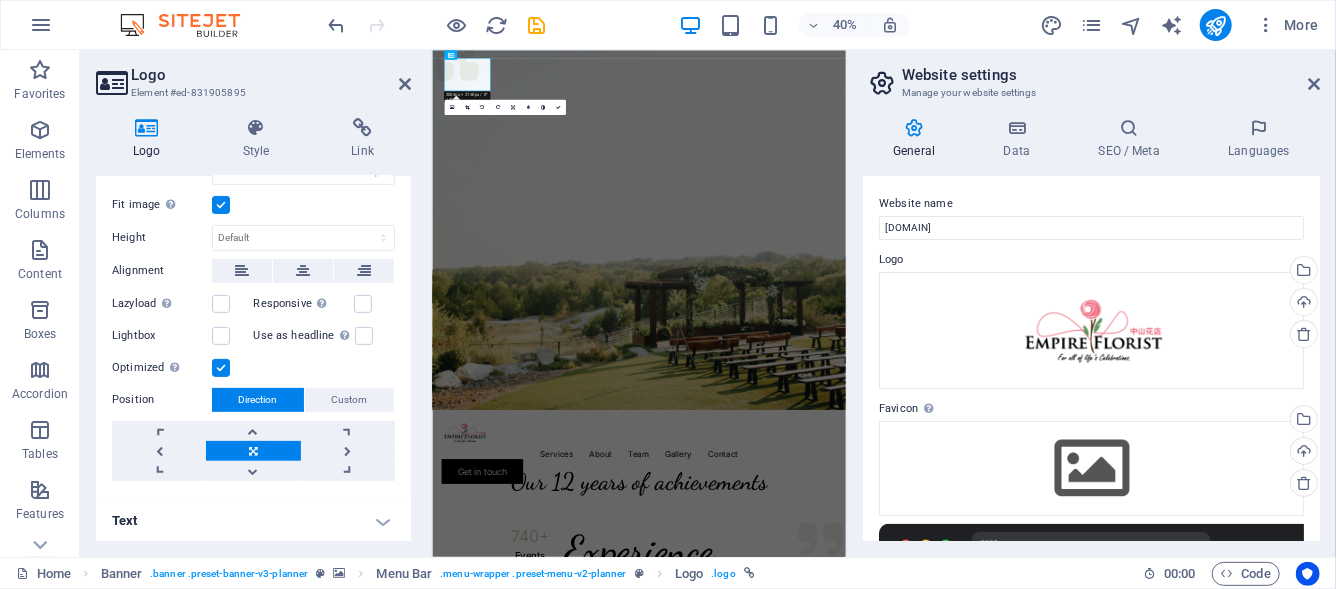 click on "Text" at bounding box center [253, 521] 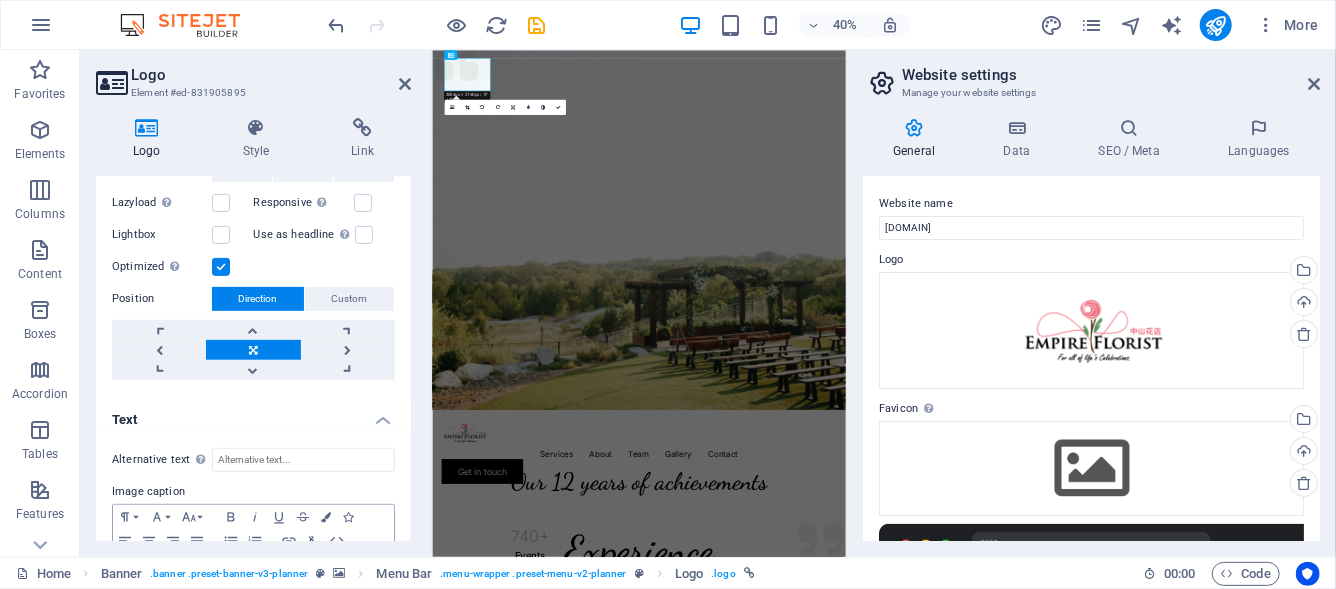 scroll, scrollTop: 502, scrollLeft: 0, axis: vertical 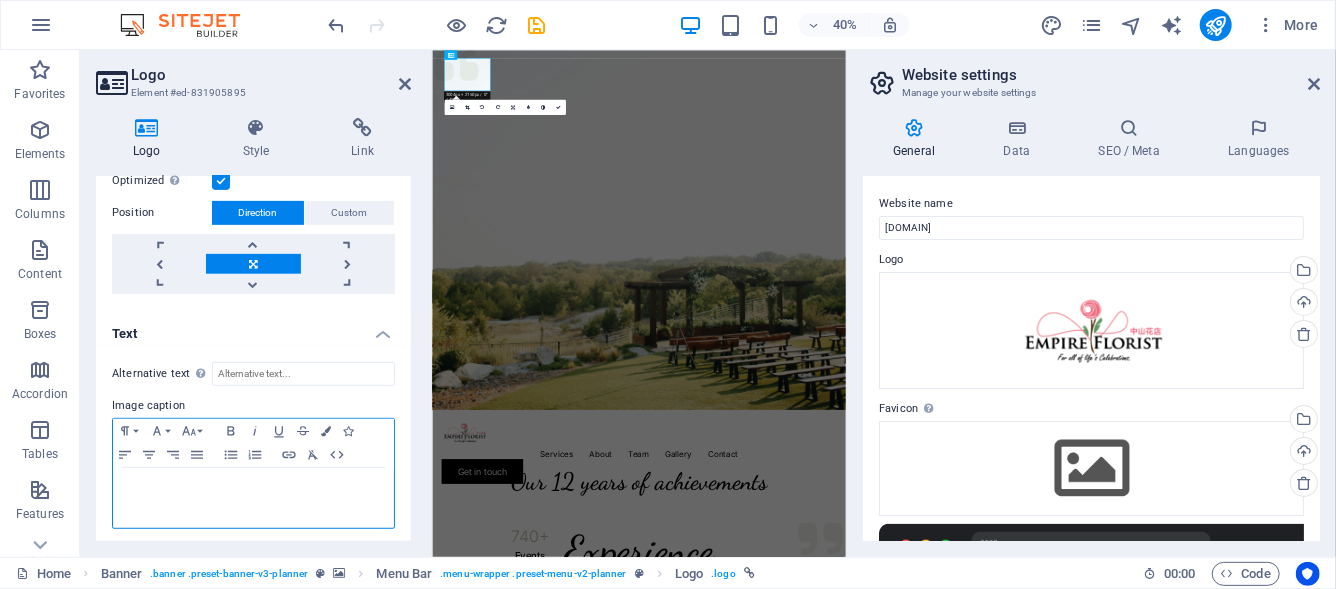click at bounding box center (253, 487) 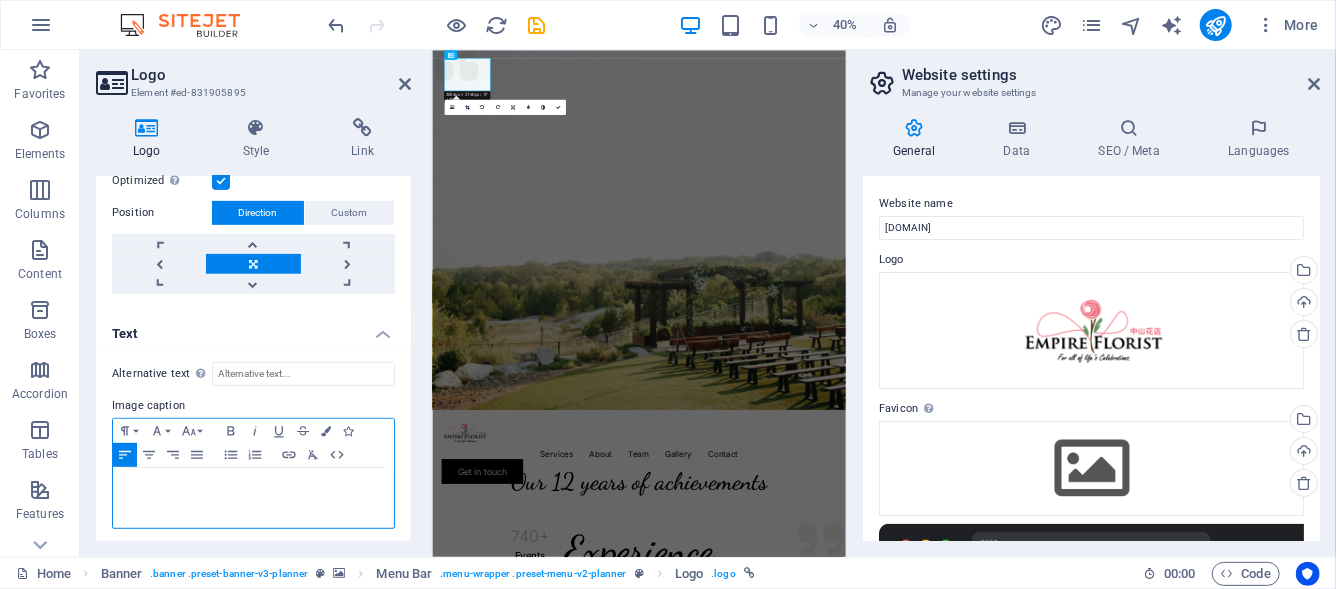 type 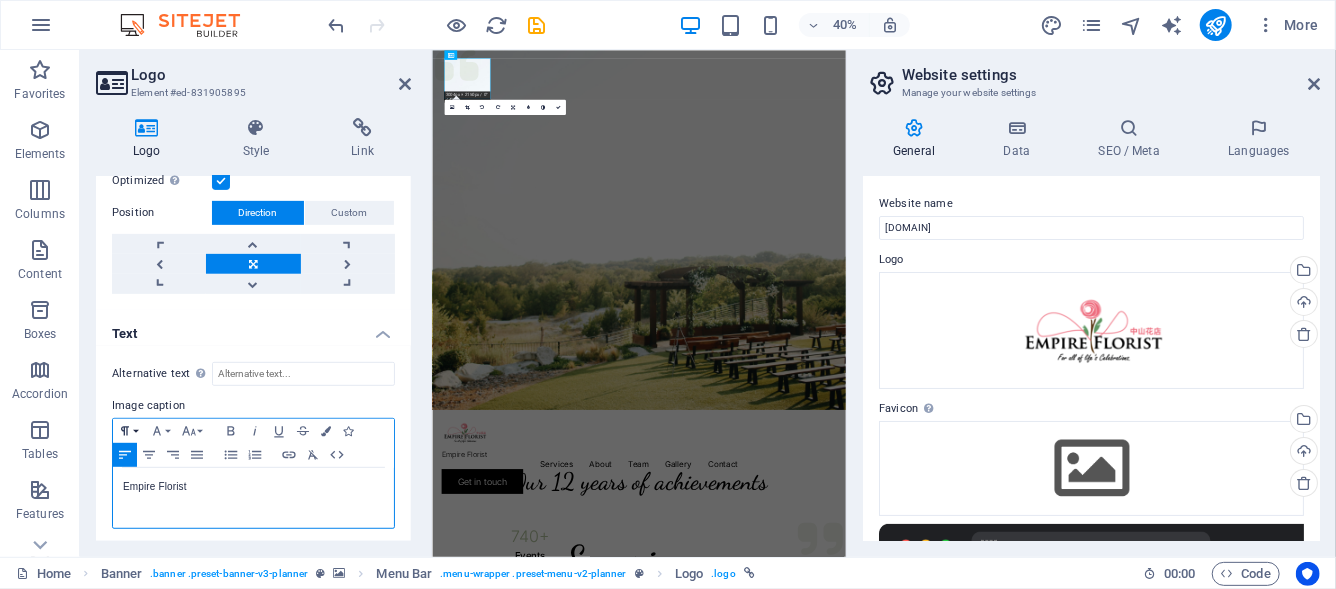 click 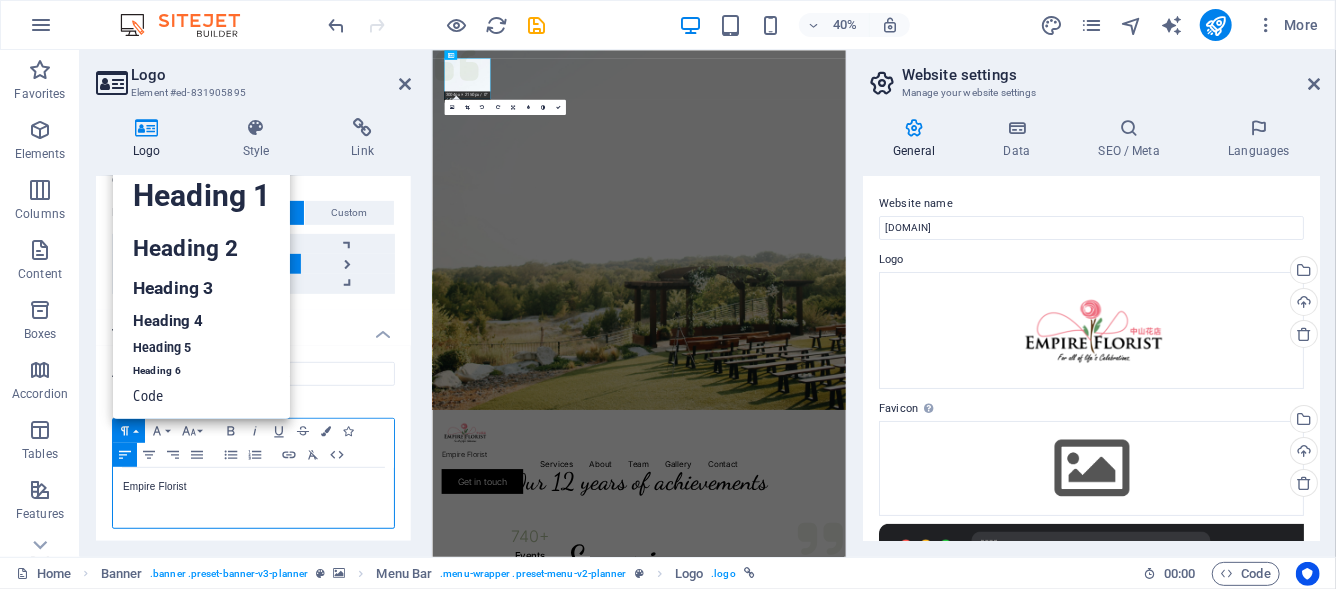 scroll, scrollTop: 16, scrollLeft: 0, axis: vertical 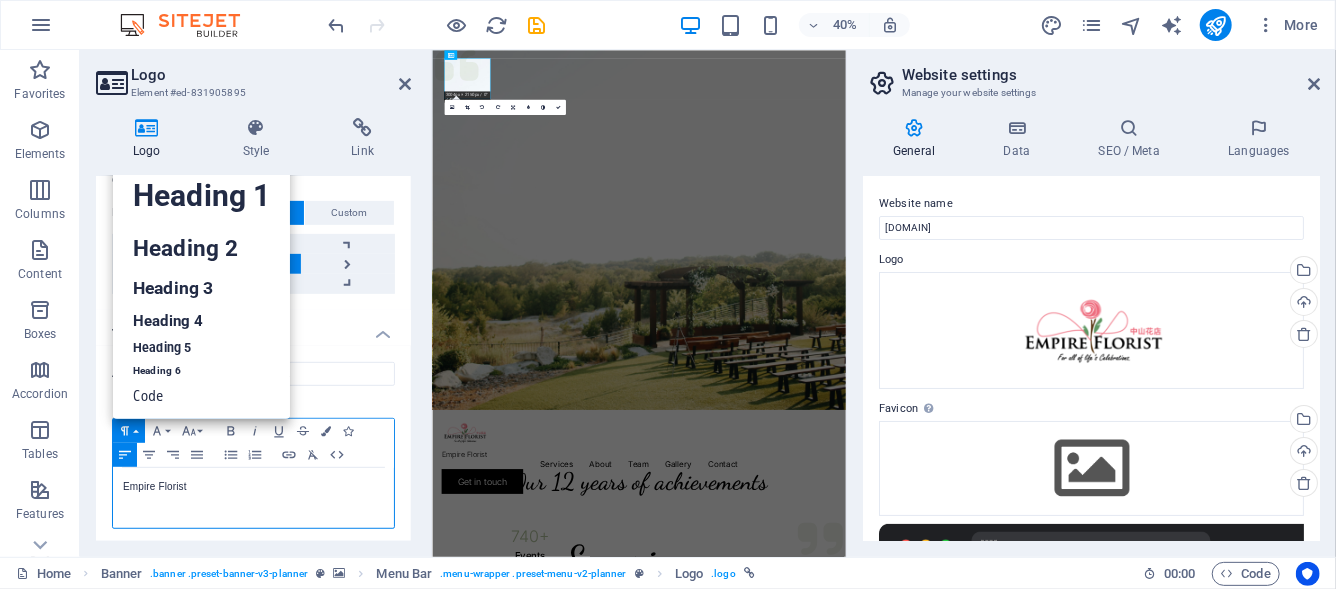 click 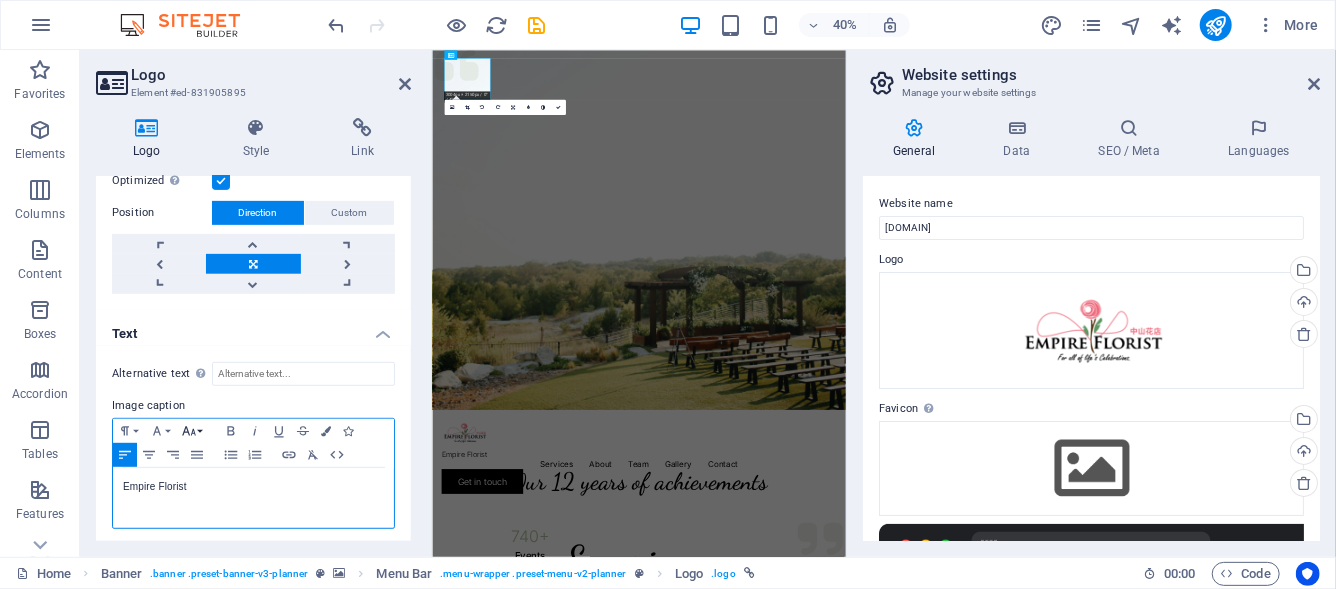 click 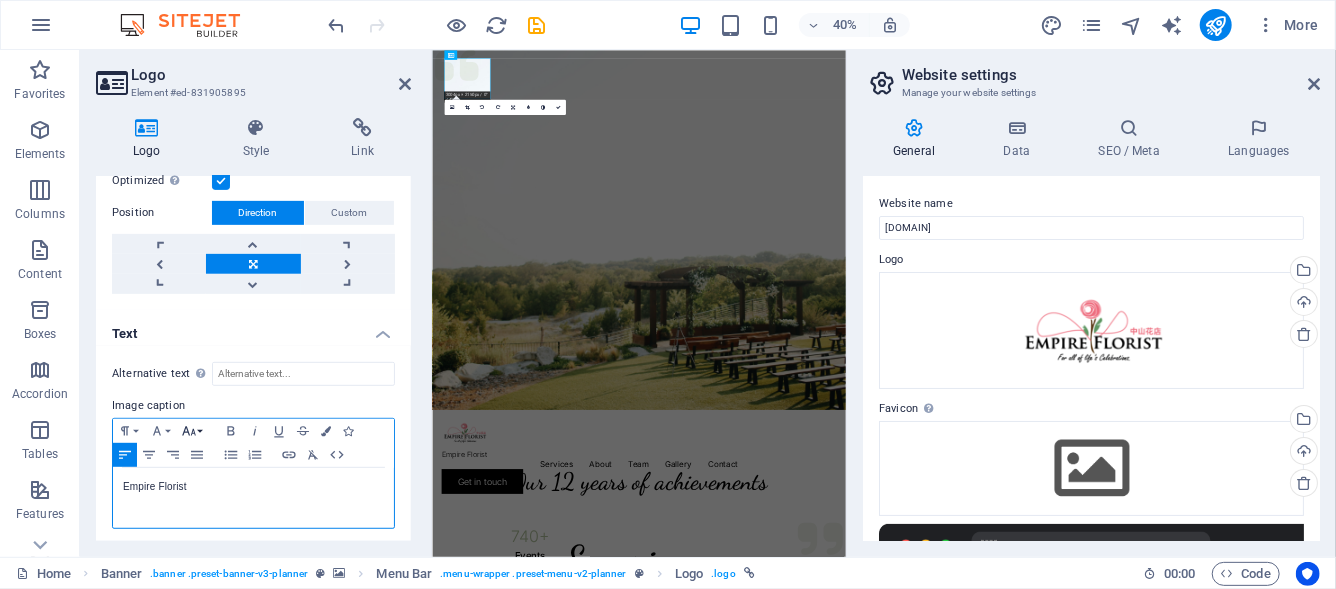 scroll, scrollTop: 82, scrollLeft: 0, axis: vertical 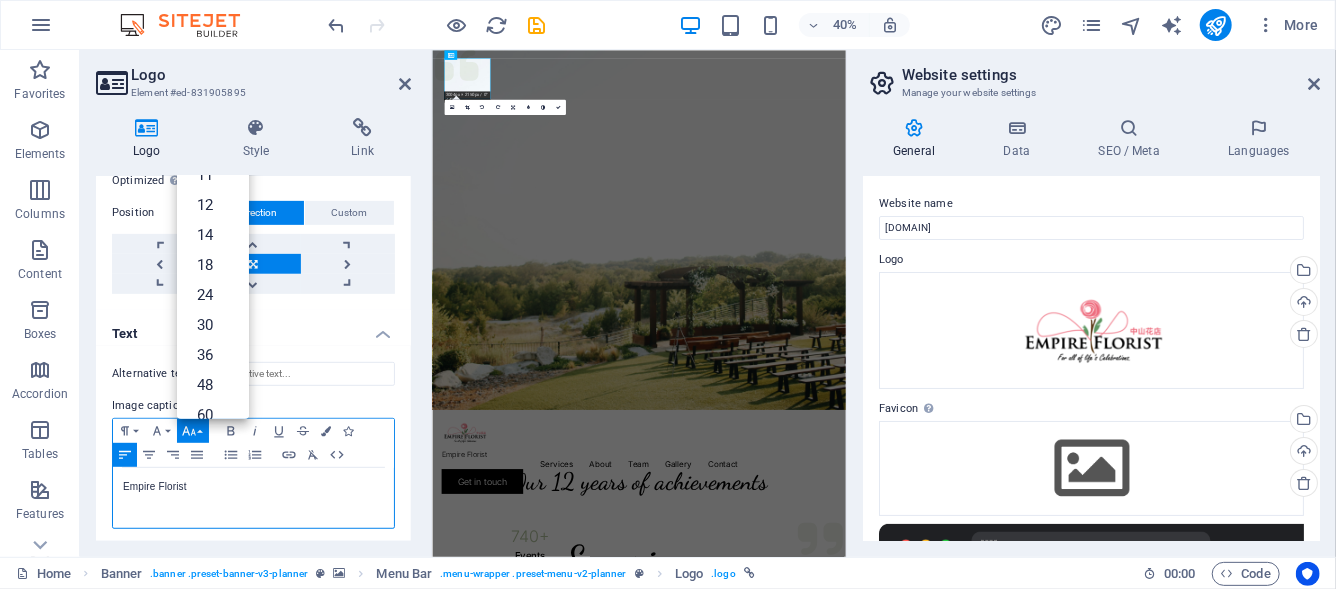 click 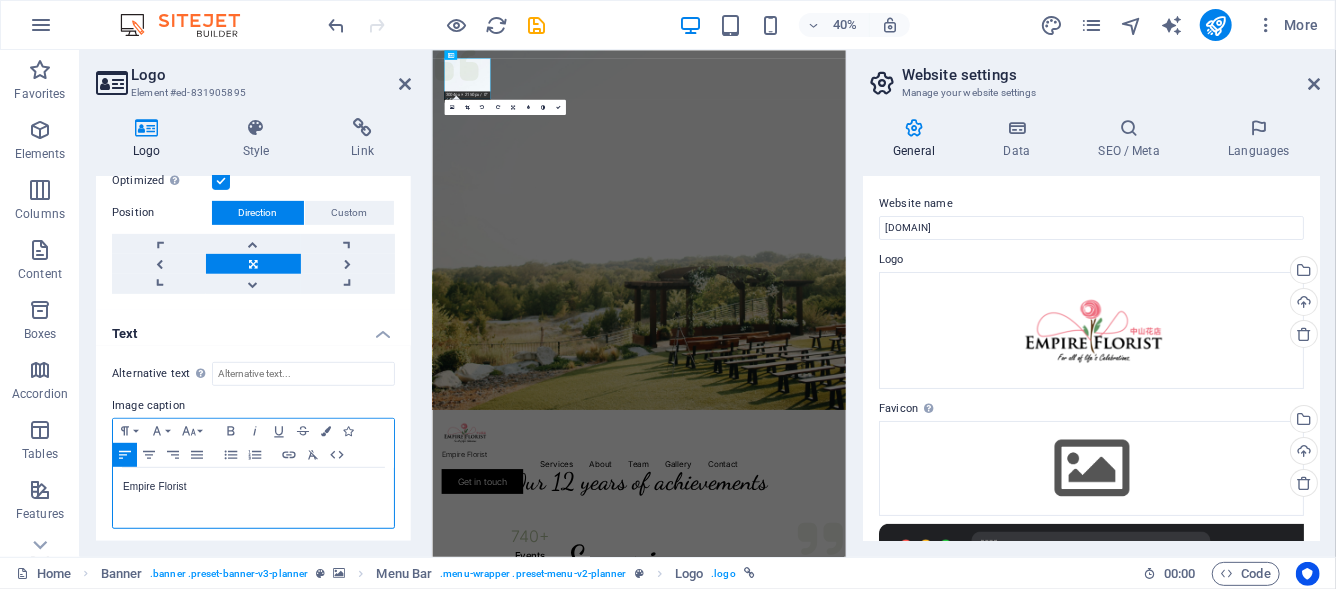 click on "Empire Florist" at bounding box center (253, 498) 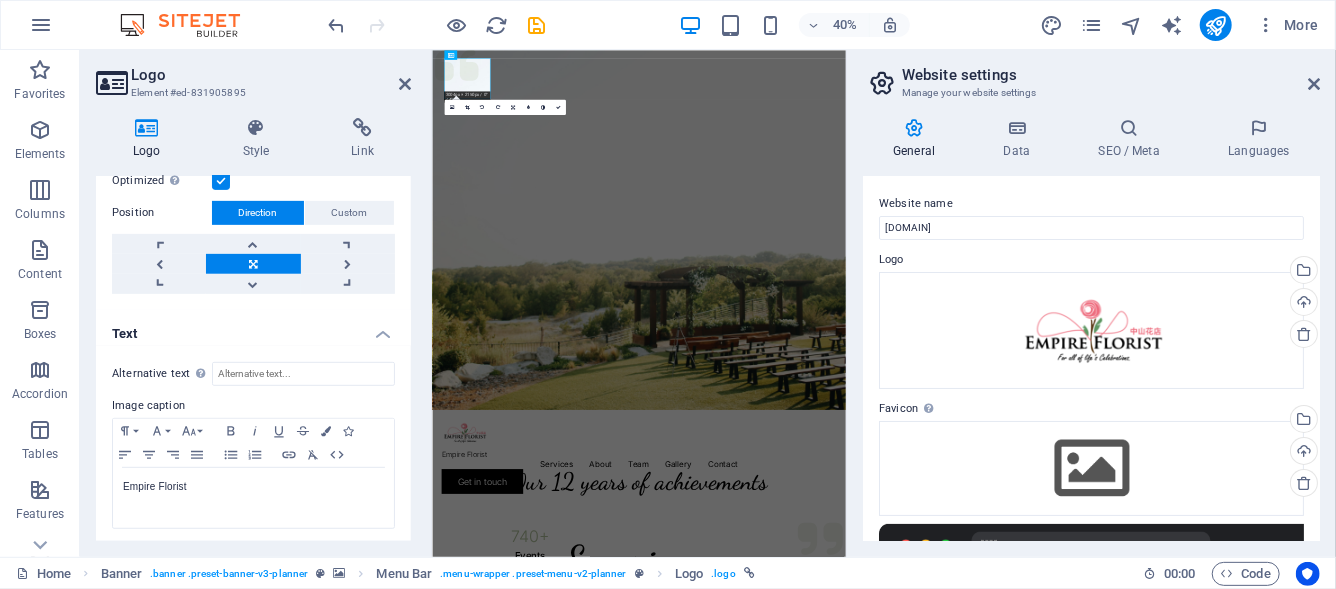 click on "Text" at bounding box center [253, 328] 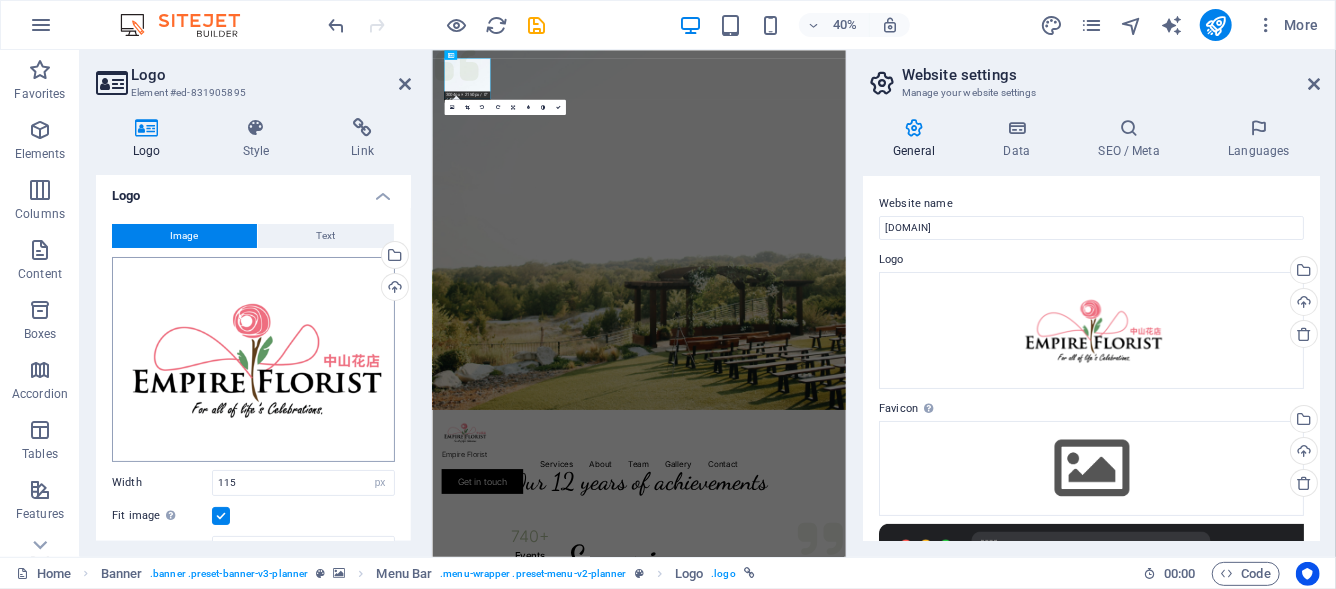scroll, scrollTop: 0, scrollLeft: 0, axis: both 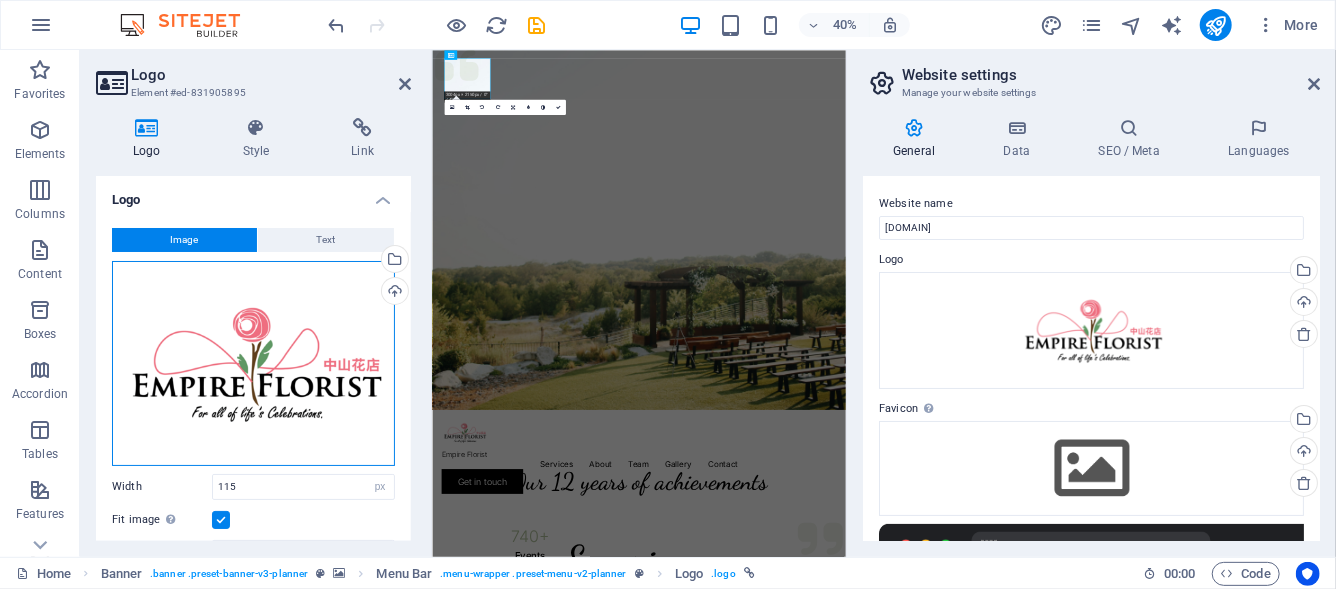 click on "Drag files here, click to choose files or select files from Files or our free stock photos & videos" at bounding box center (253, 363) 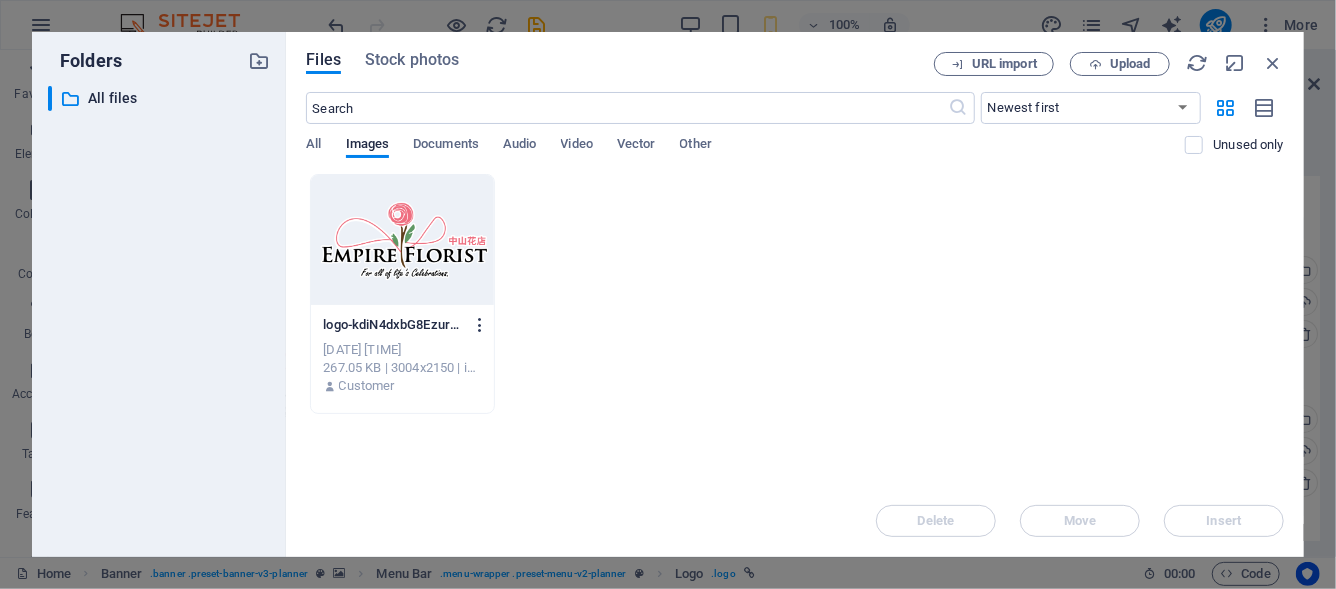 click at bounding box center [480, 325] 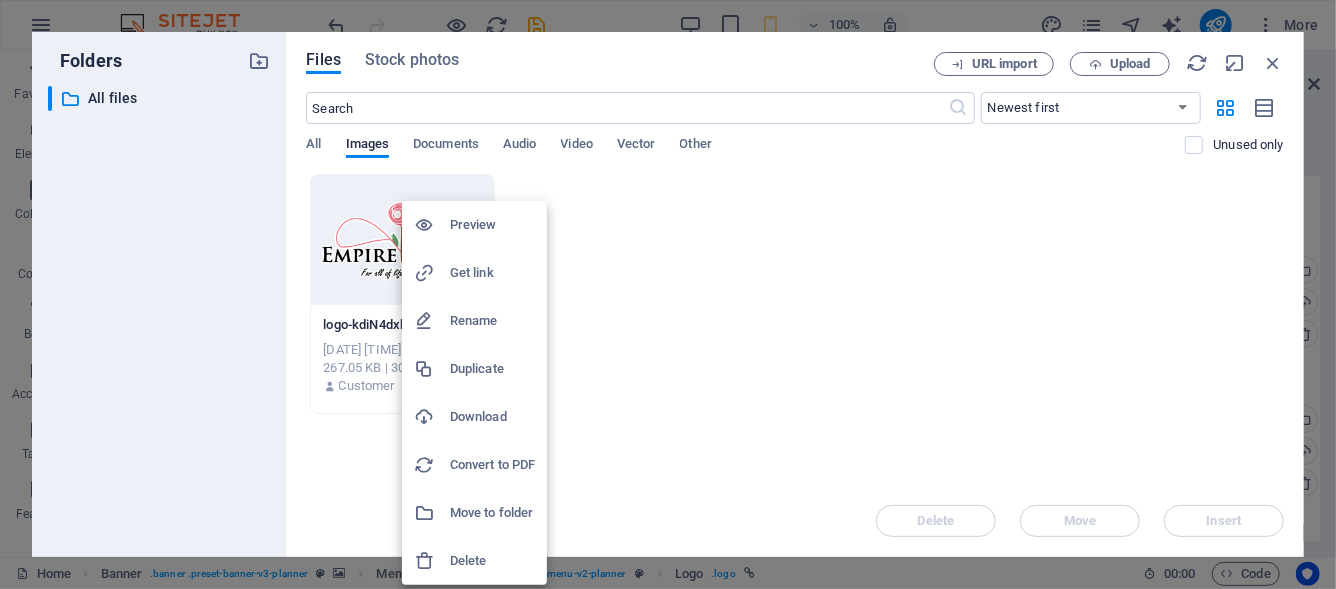 click on "Delete" at bounding box center [492, 561] 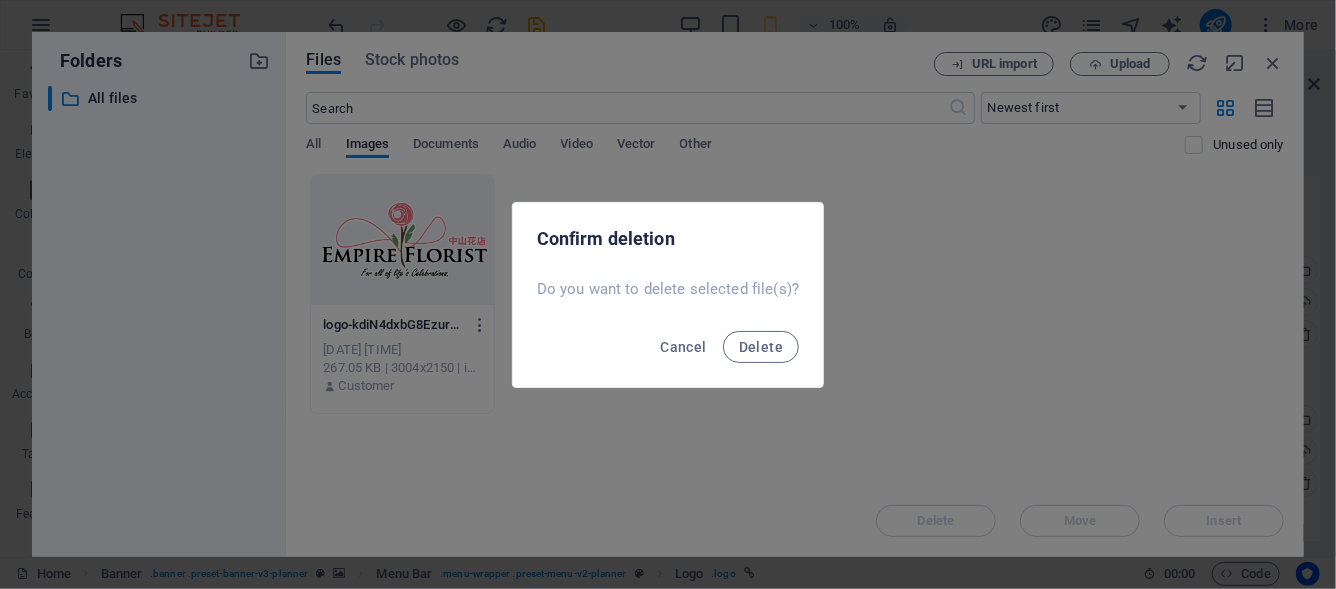 click on "Cancel Delete" at bounding box center [668, 353] 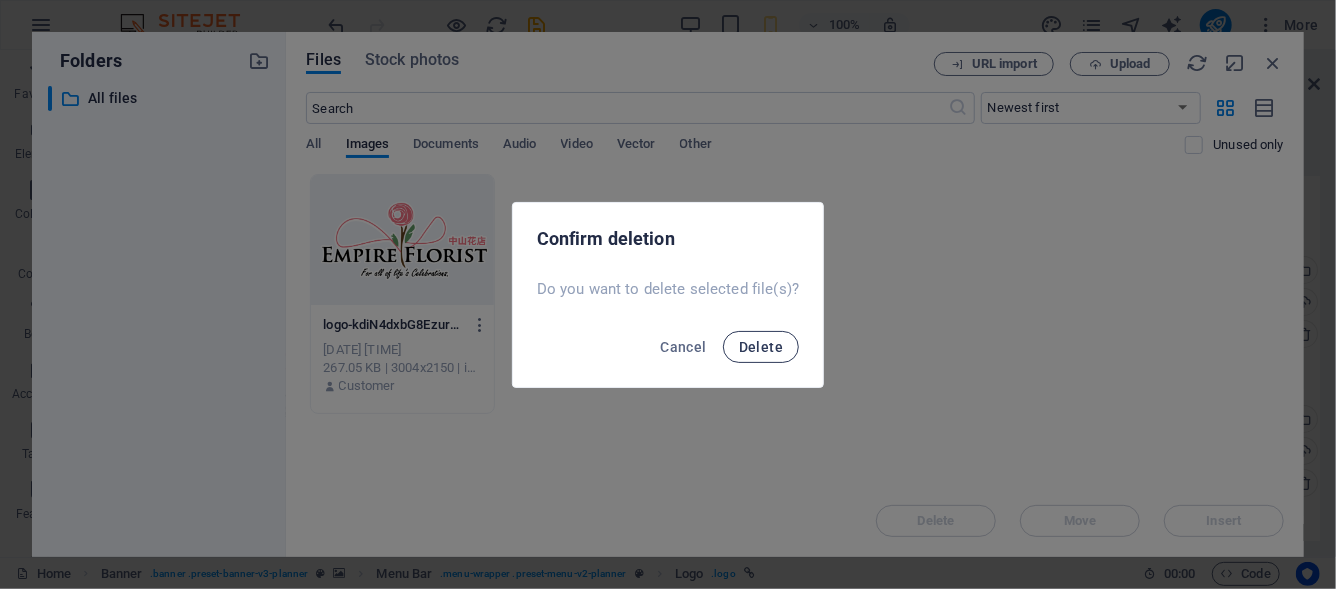 click on "Delete" at bounding box center [761, 347] 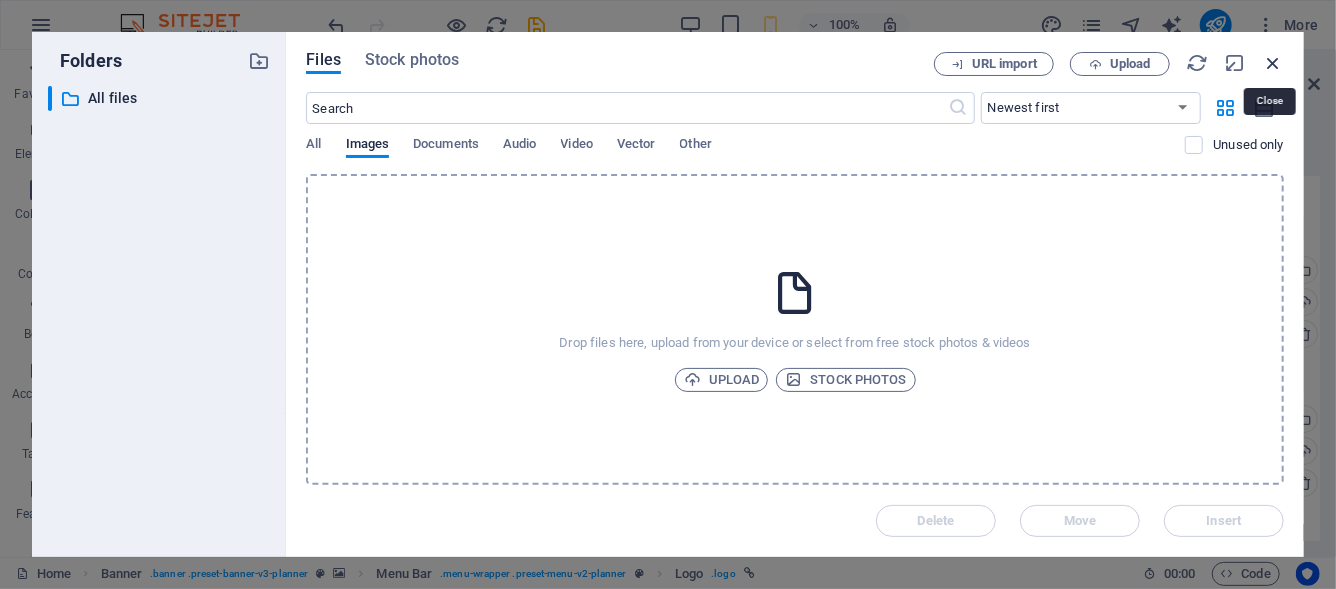 click at bounding box center (1273, 63) 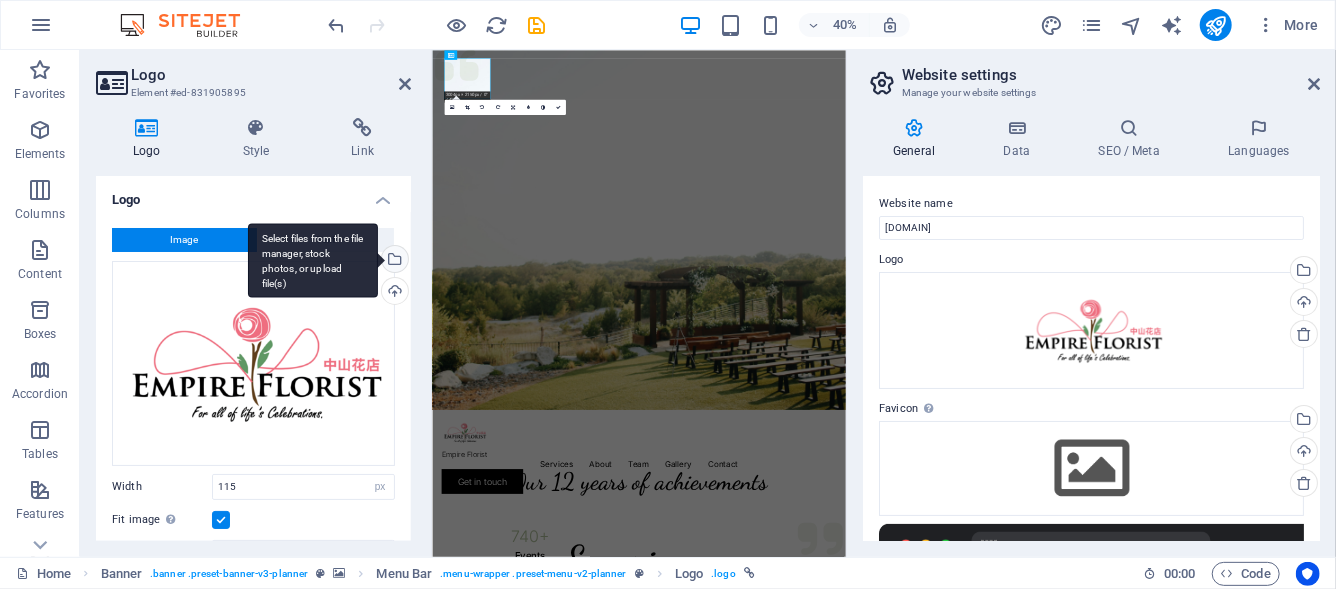 click on "Select files from the file manager, stock photos, or upload file(s)" at bounding box center (313, 260) 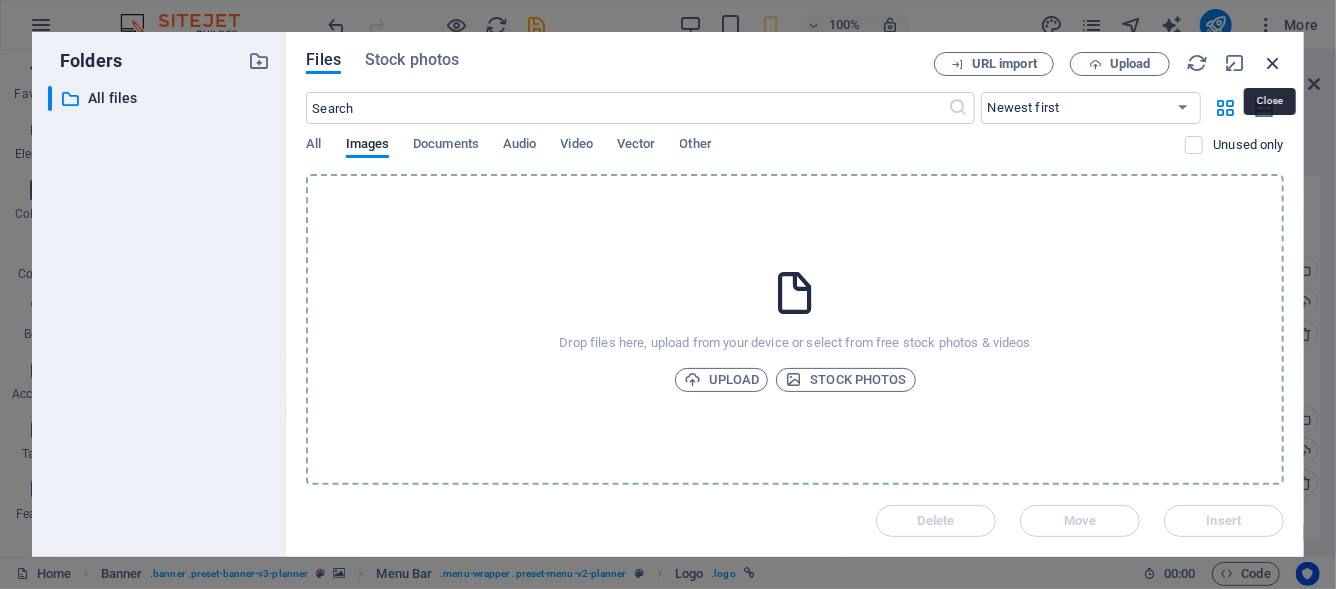 click at bounding box center (1273, 63) 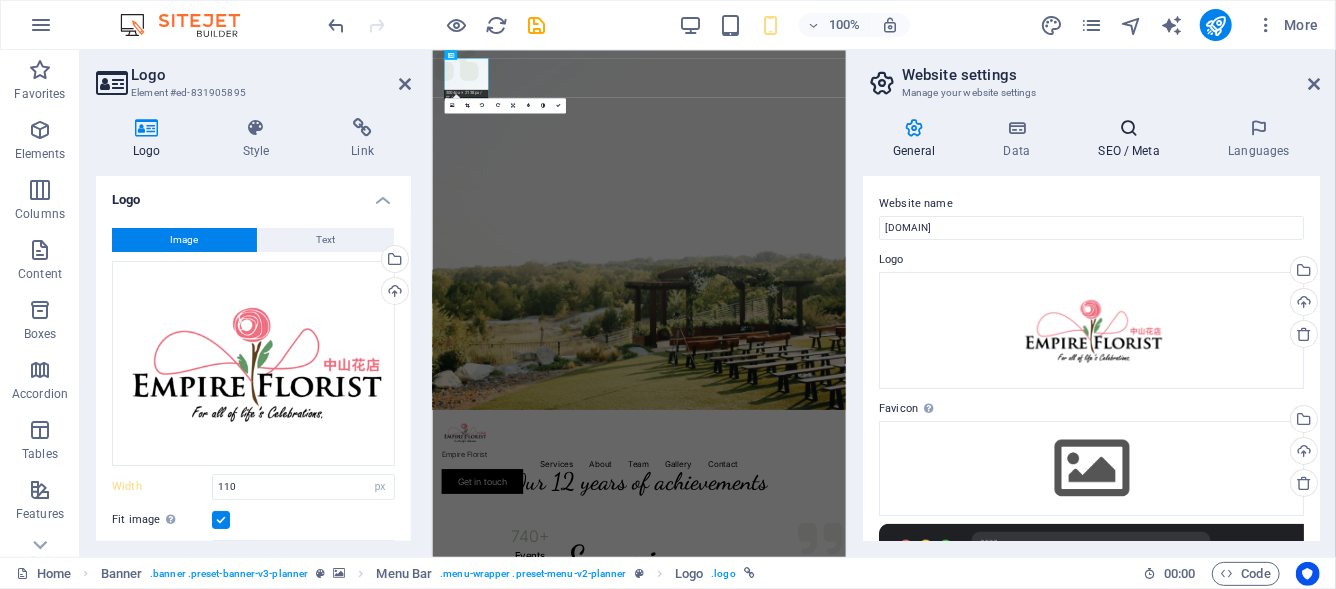 type on "115" 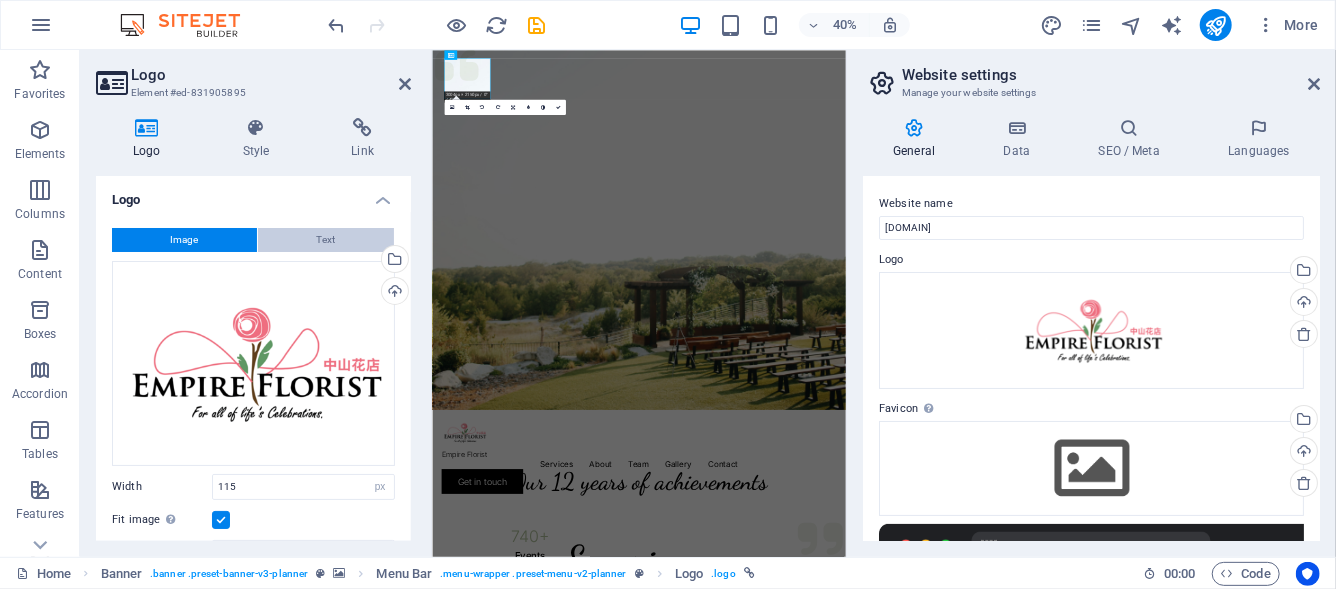 click on "Text" at bounding box center (326, 240) 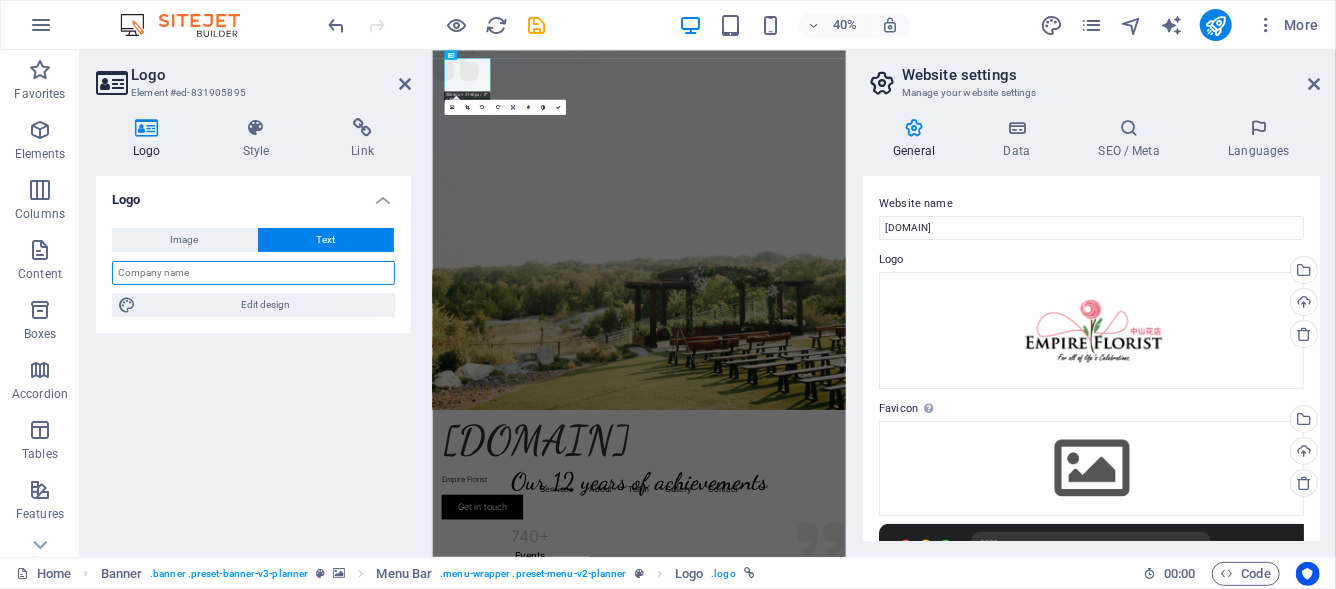 click at bounding box center (253, 273) 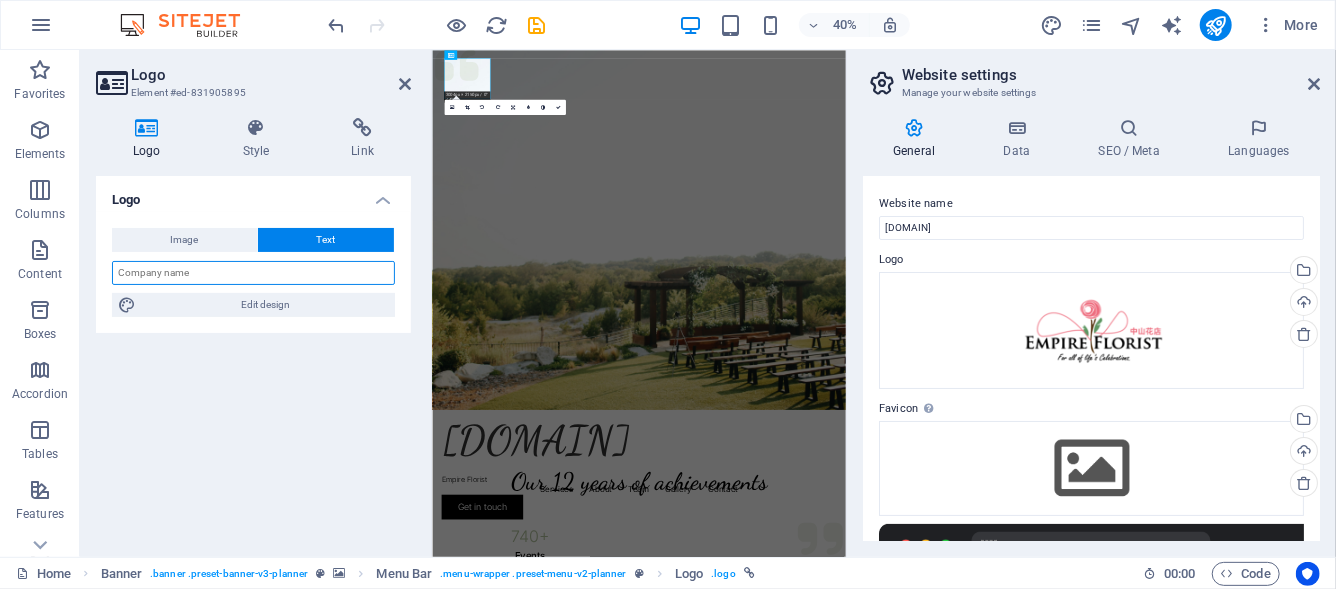 type on "R" 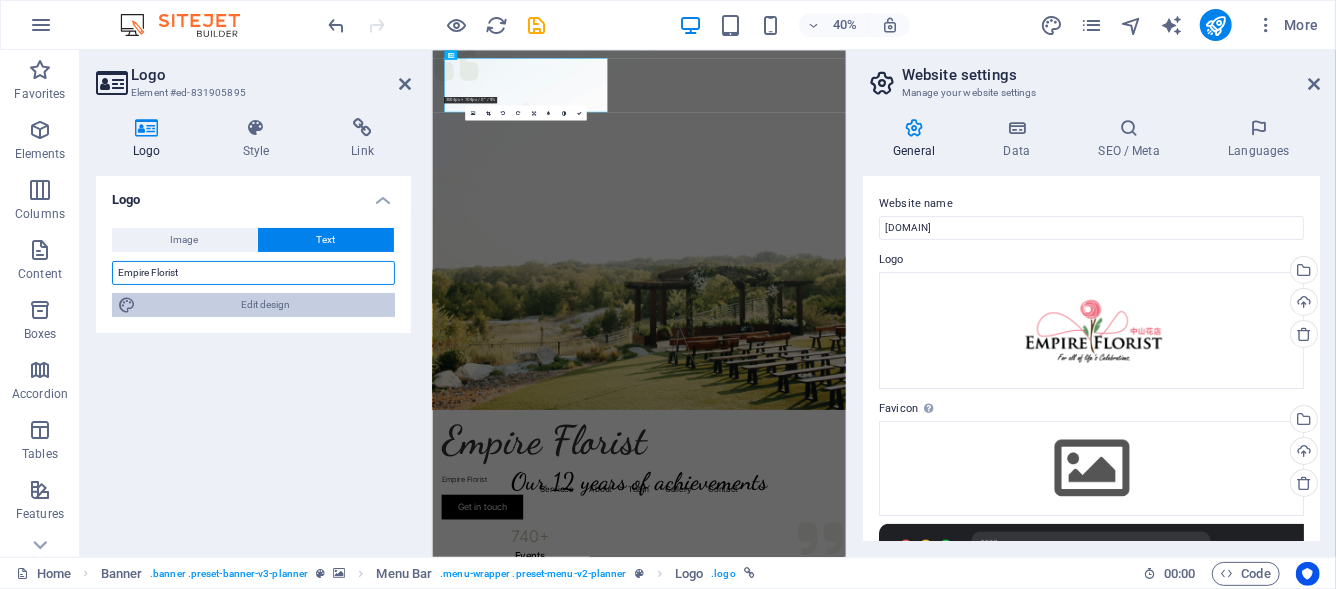 type on "Empire Florist" 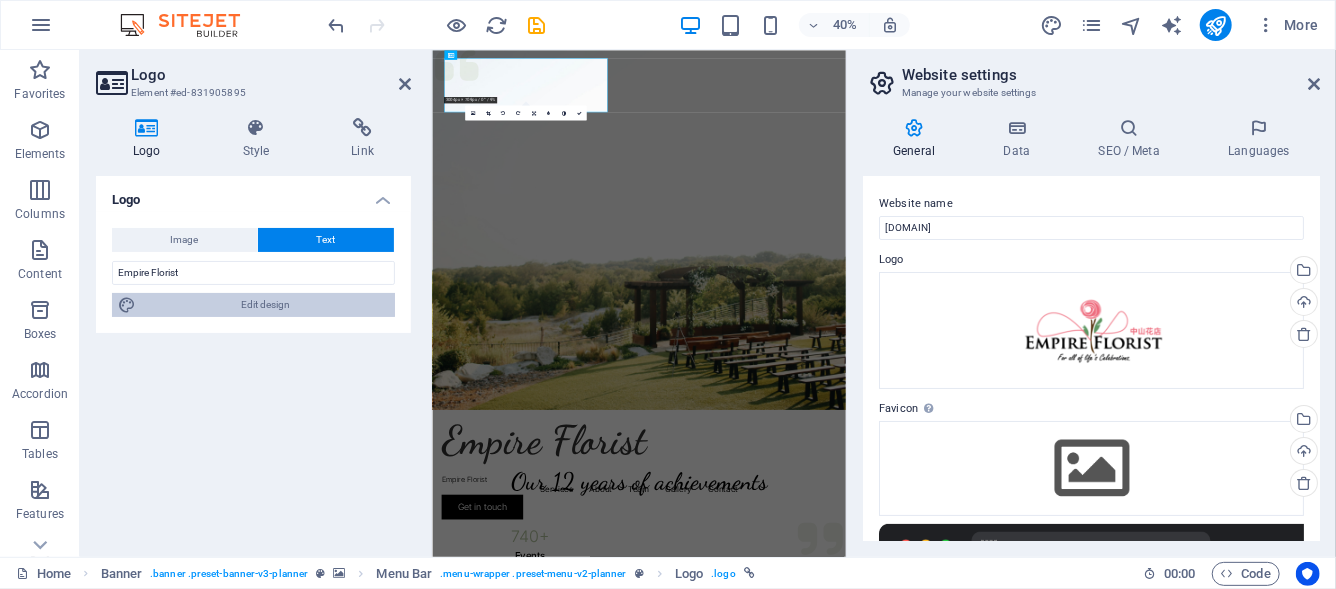 click on "Edit design" at bounding box center (265, 305) 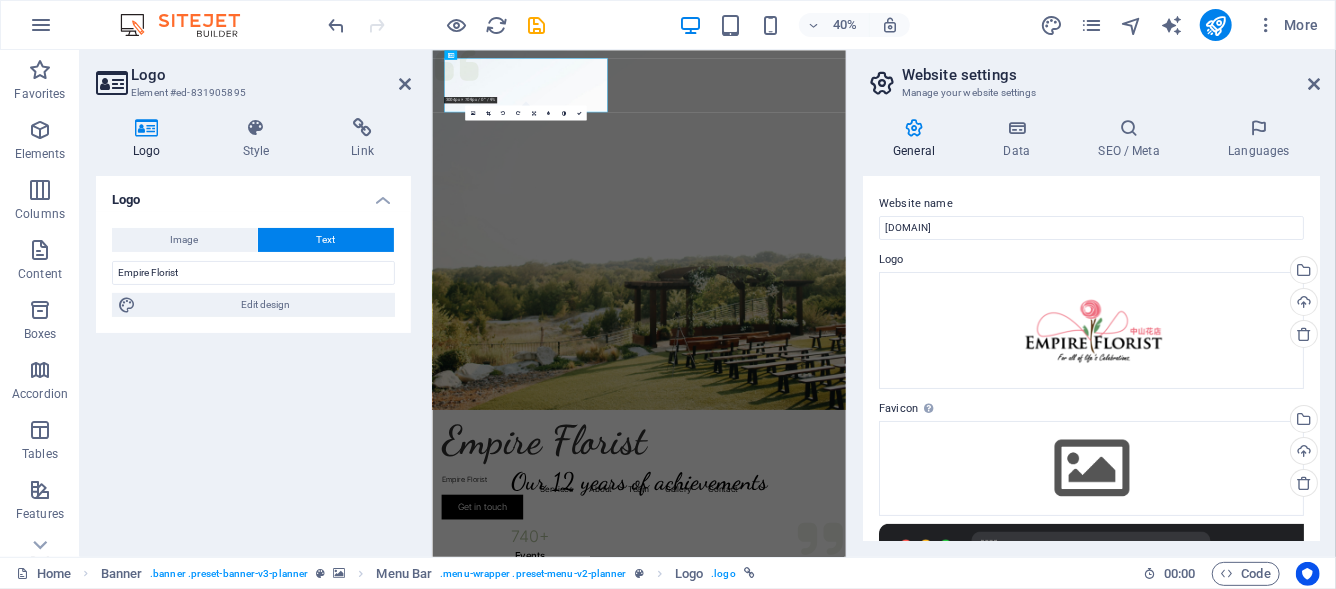 select on "px" 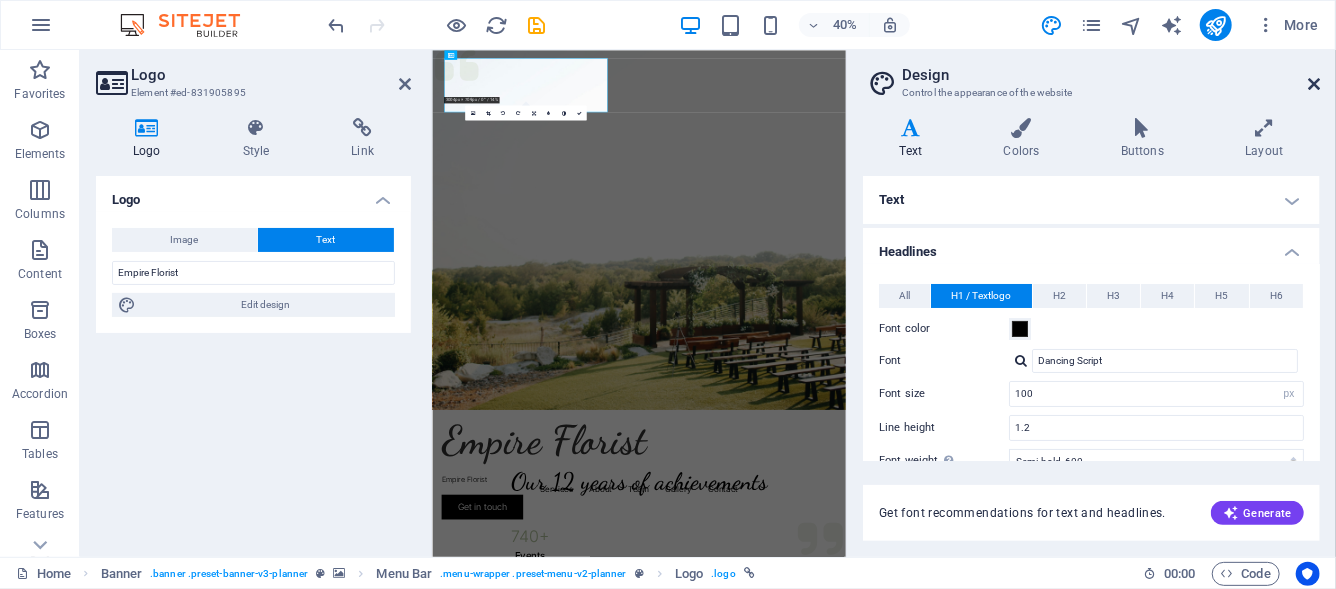 click at bounding box center [1314, 84] 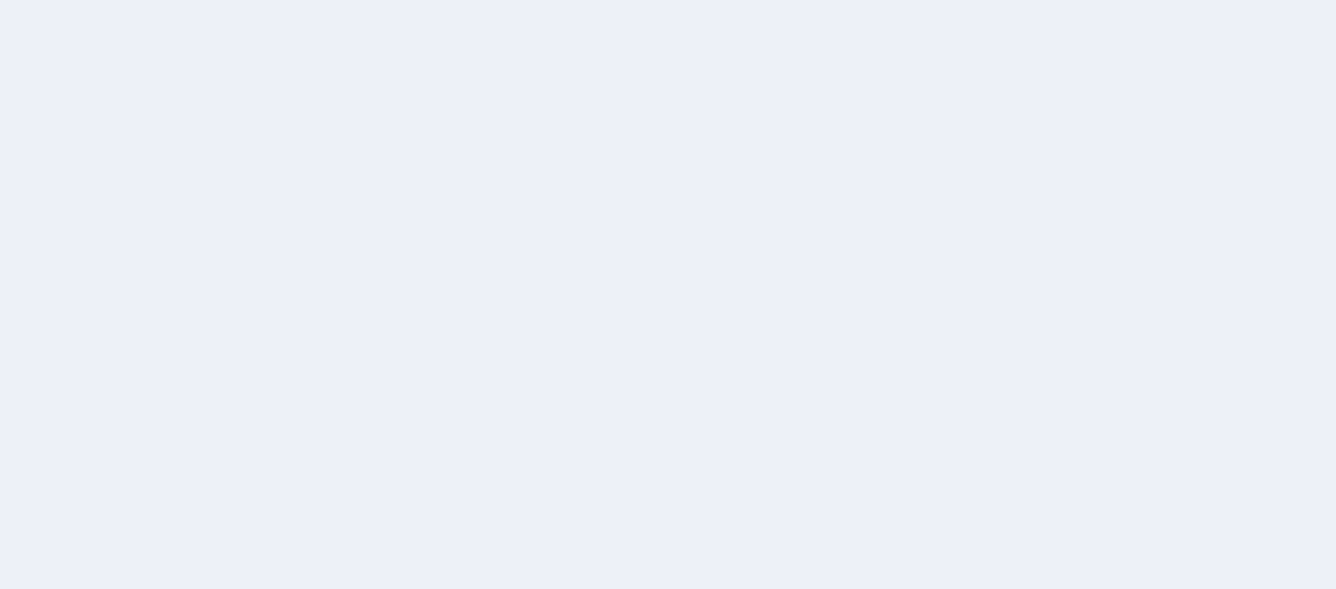 scroll, scrollTop: 0, scrollLeft: 0, axis: both 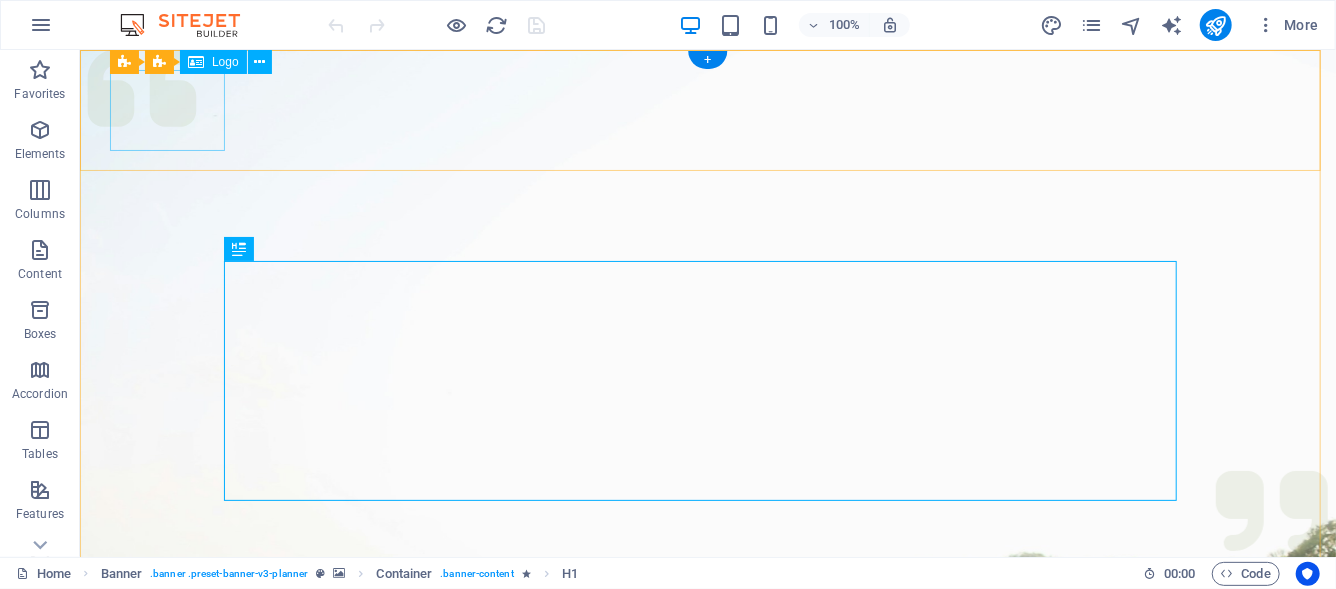 click at bounding box center [707, 1005] 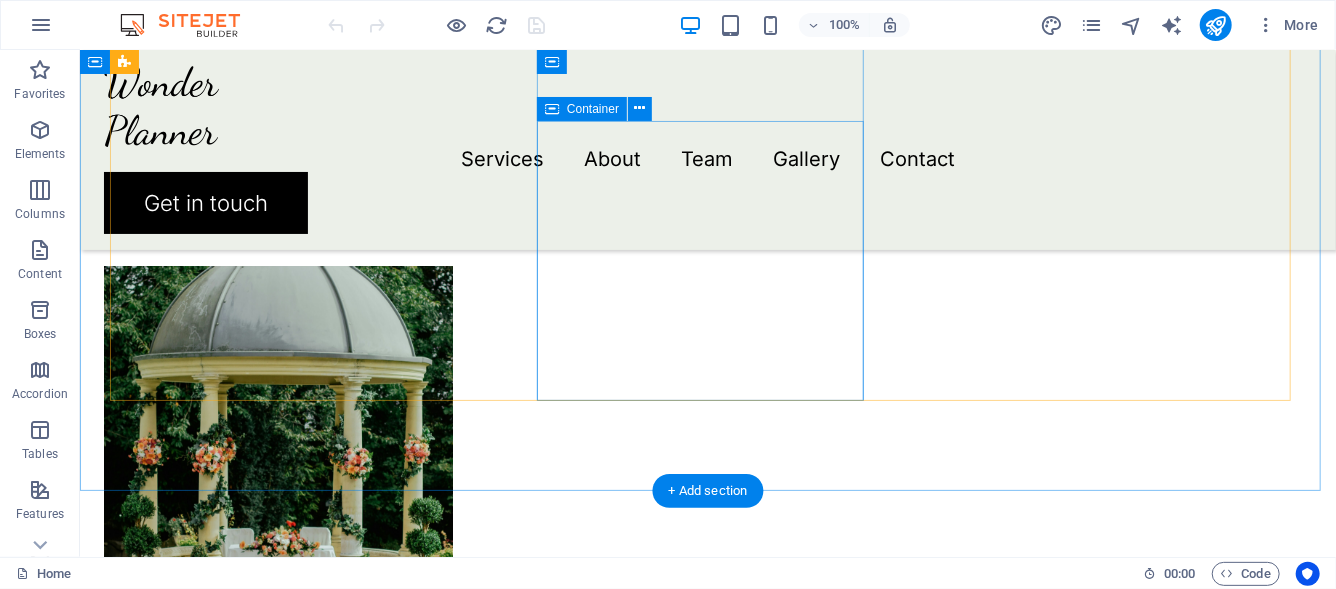 scroll, scrollTop: 1400, scrollLeft: 0, axis: vertical 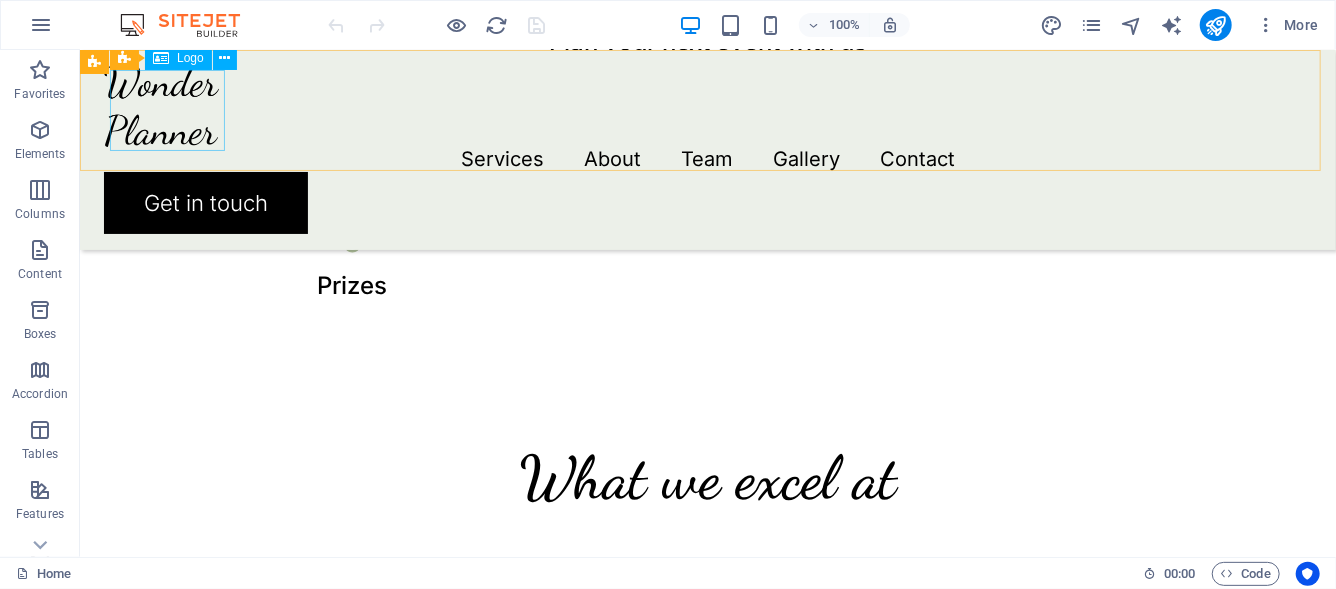 click at bounding box center [707, 105] 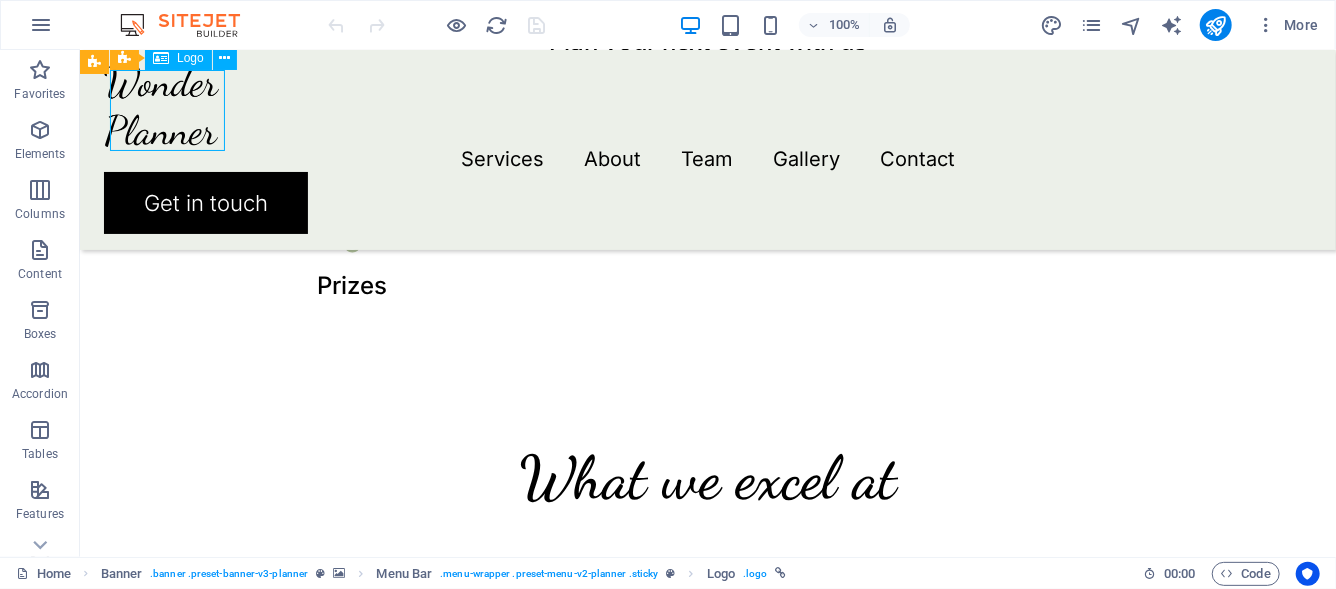 click at bounding box center (707, 105) 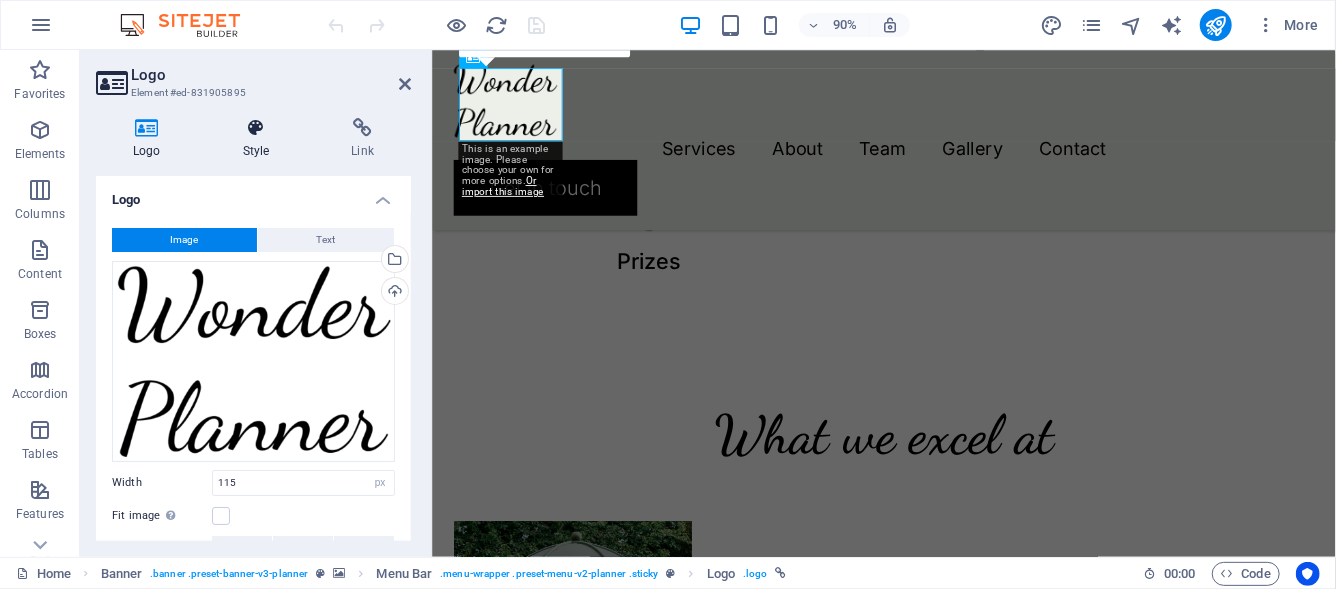 click at bounding box center [256, 128] 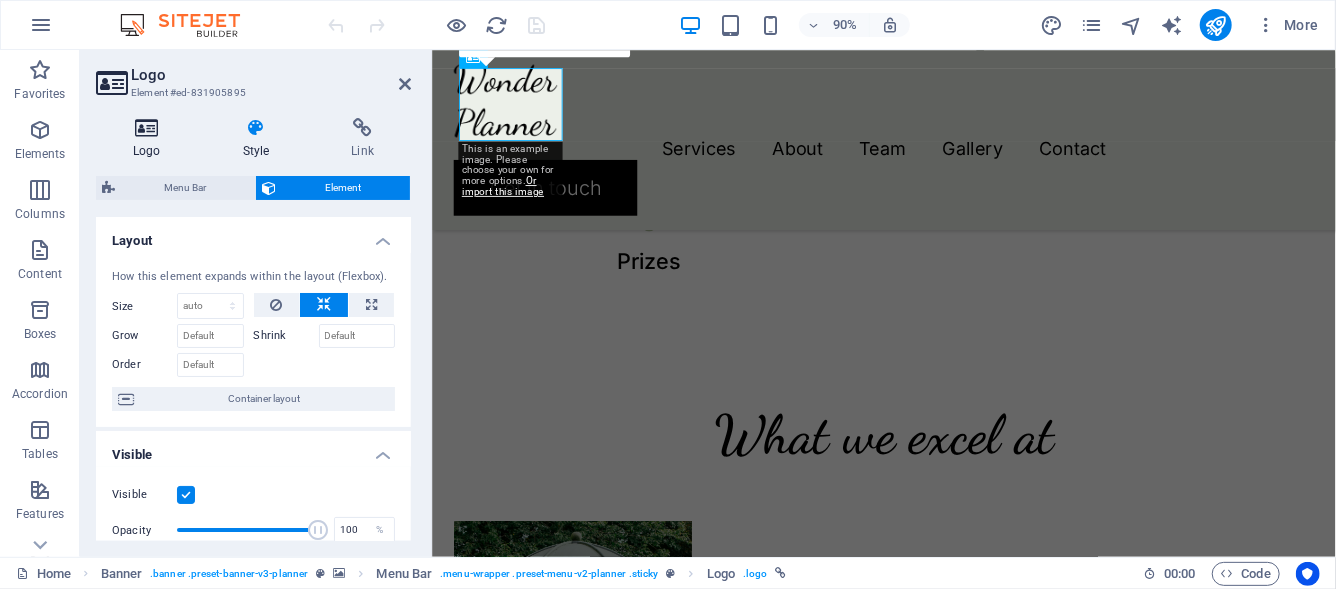 click at bounding box center (147, 128) 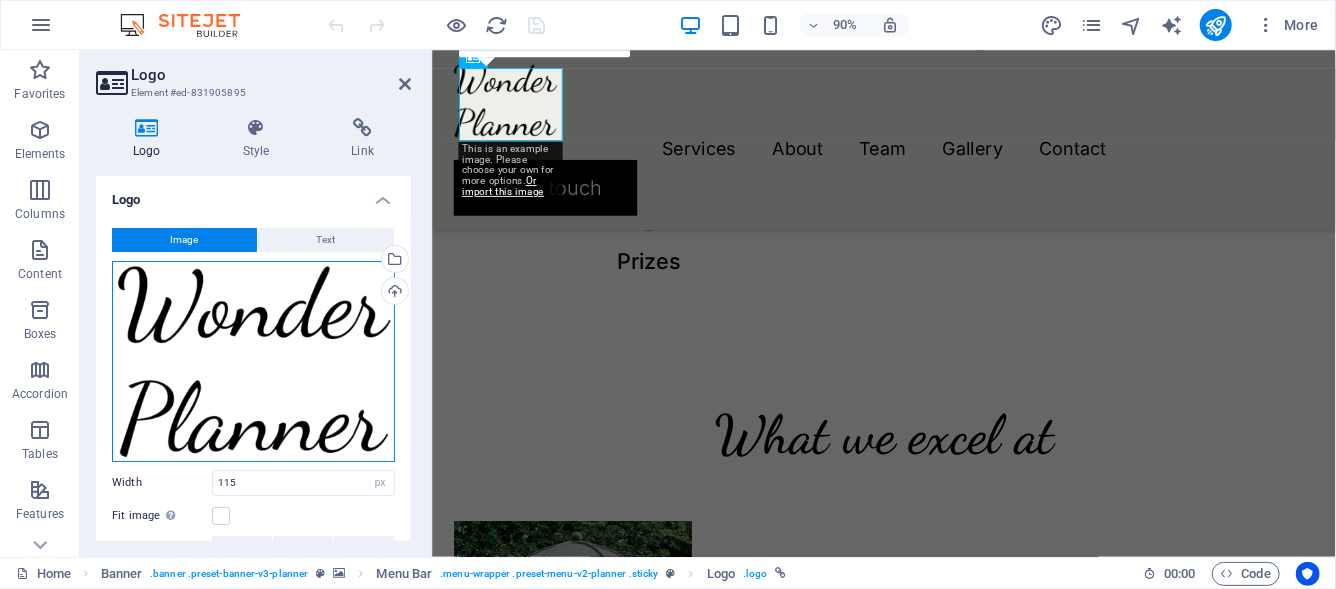 click on "Drag files here, click to choose files or select files from Files or our free stock photos & videos" at bounding box center (253, 361) 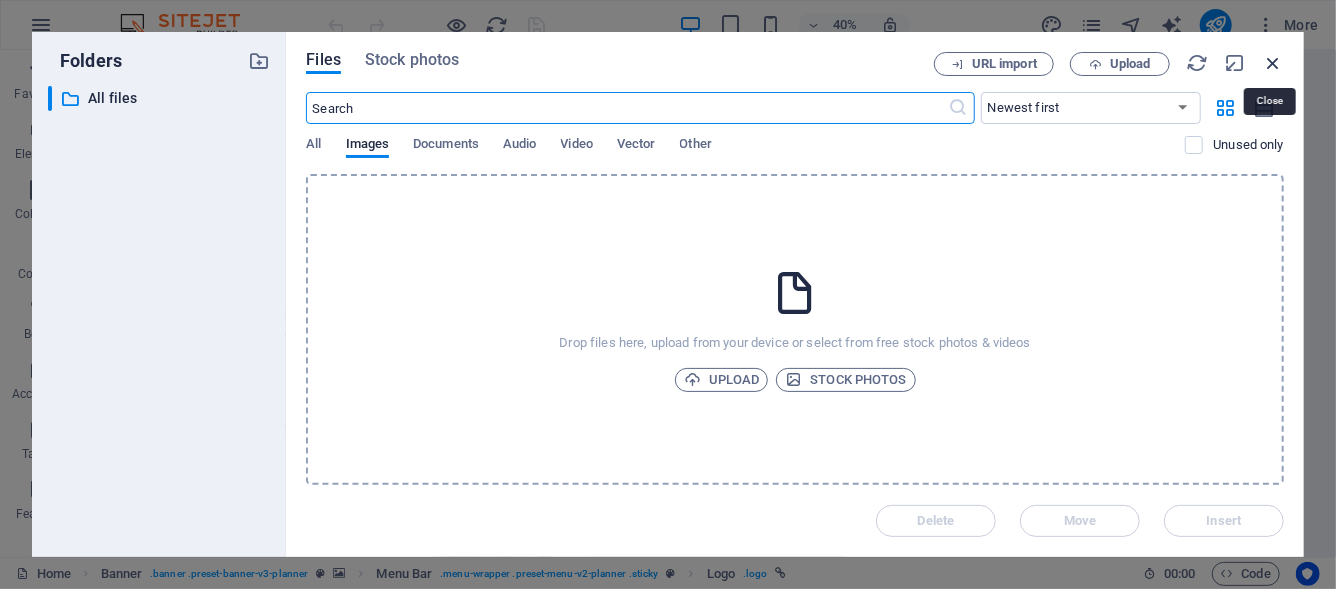 click at bounding box center (1273, 63) 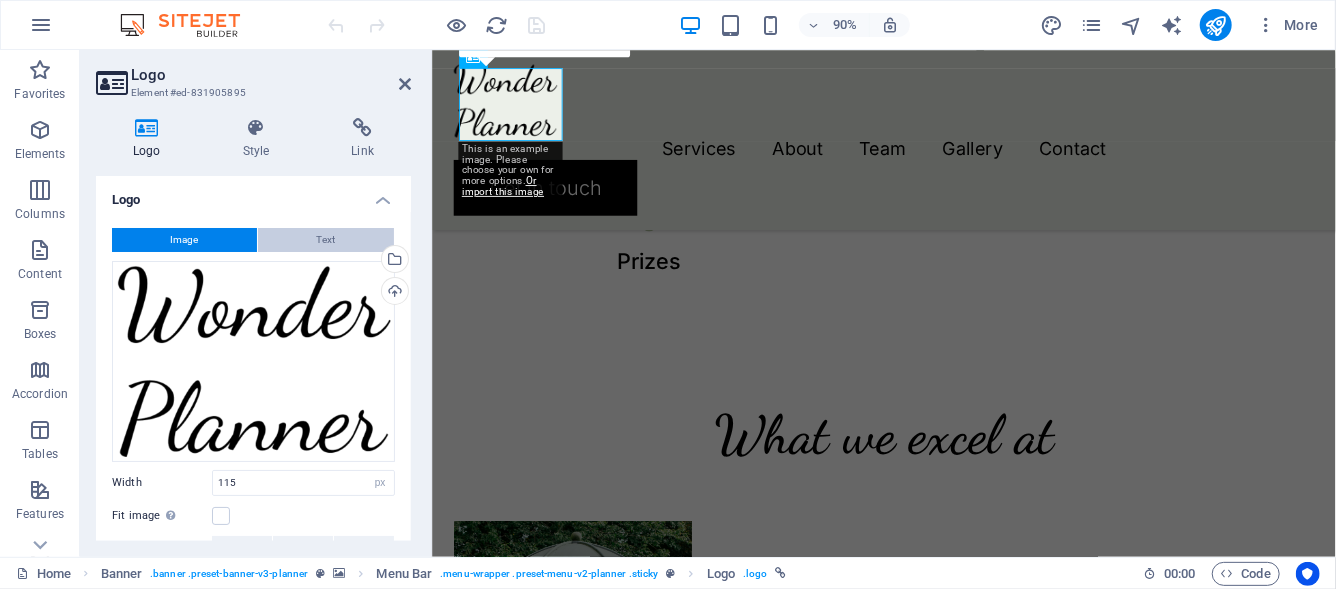 click on "Text" at bounding box center [326, 240] 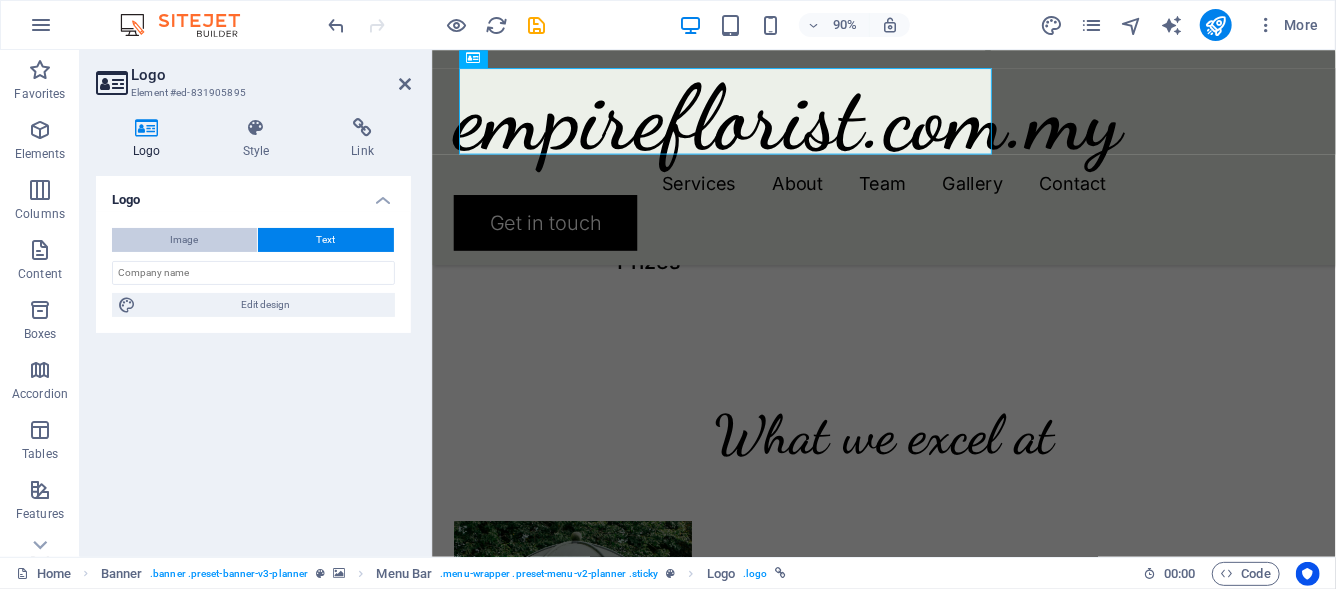 click on "Image" at bounding box center [184, 240] 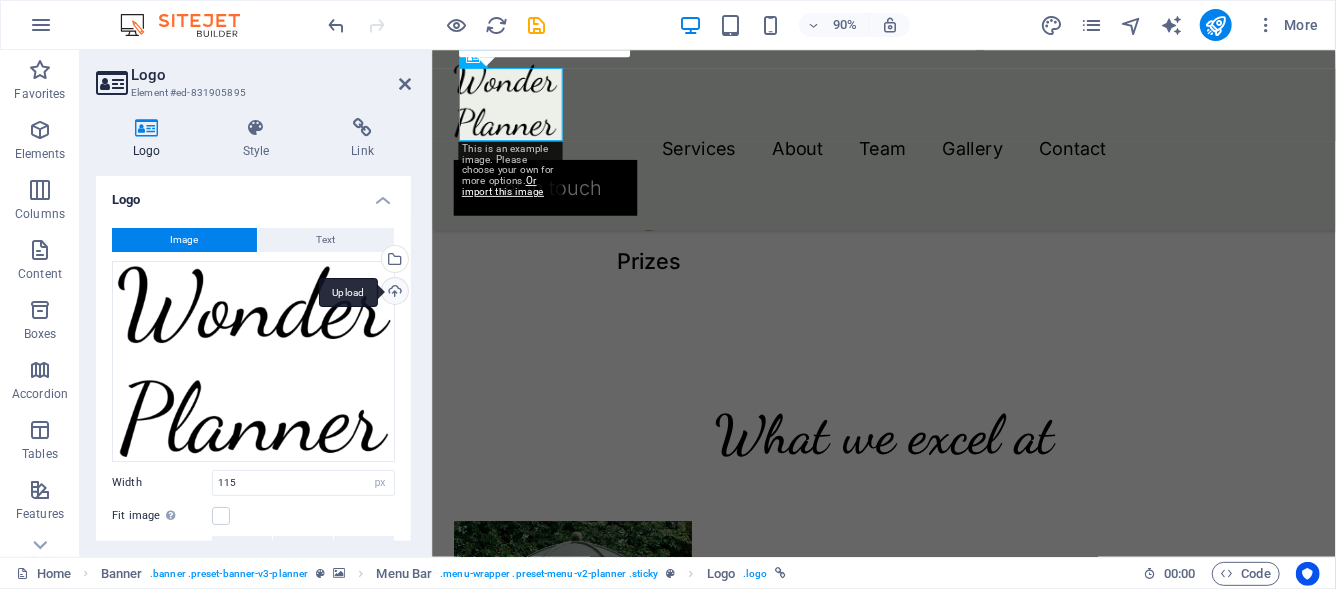 click on "Upload" at bounding box center [393, 293] 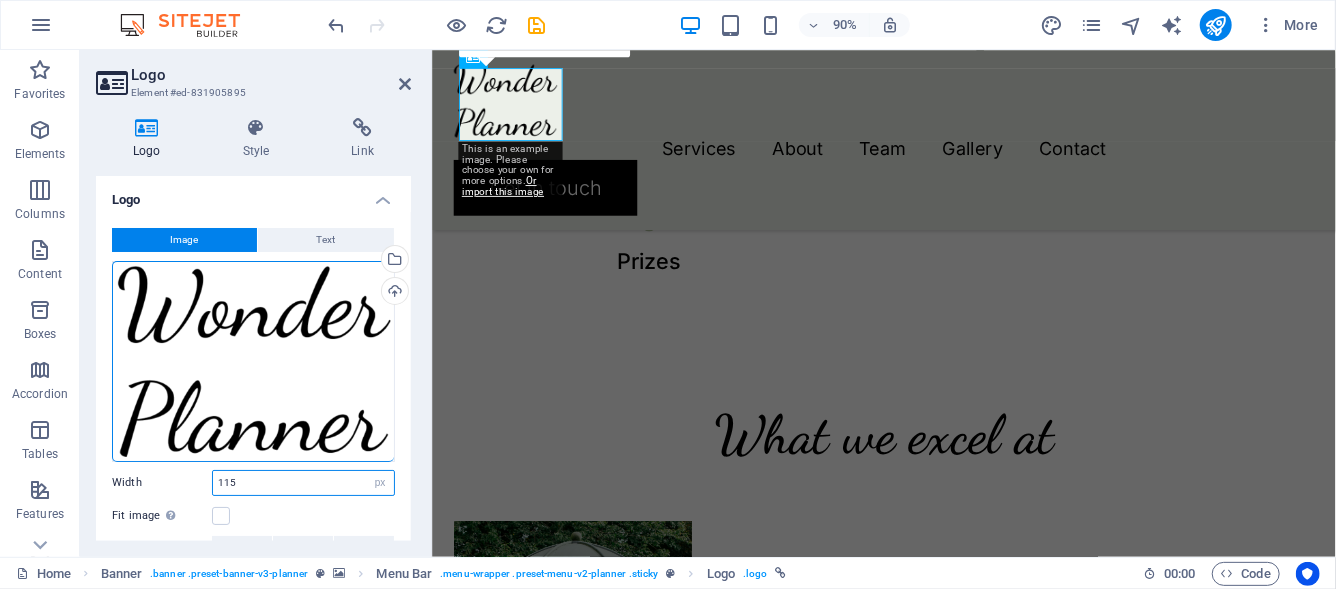 click on "115" at bounding box center (303, 483) 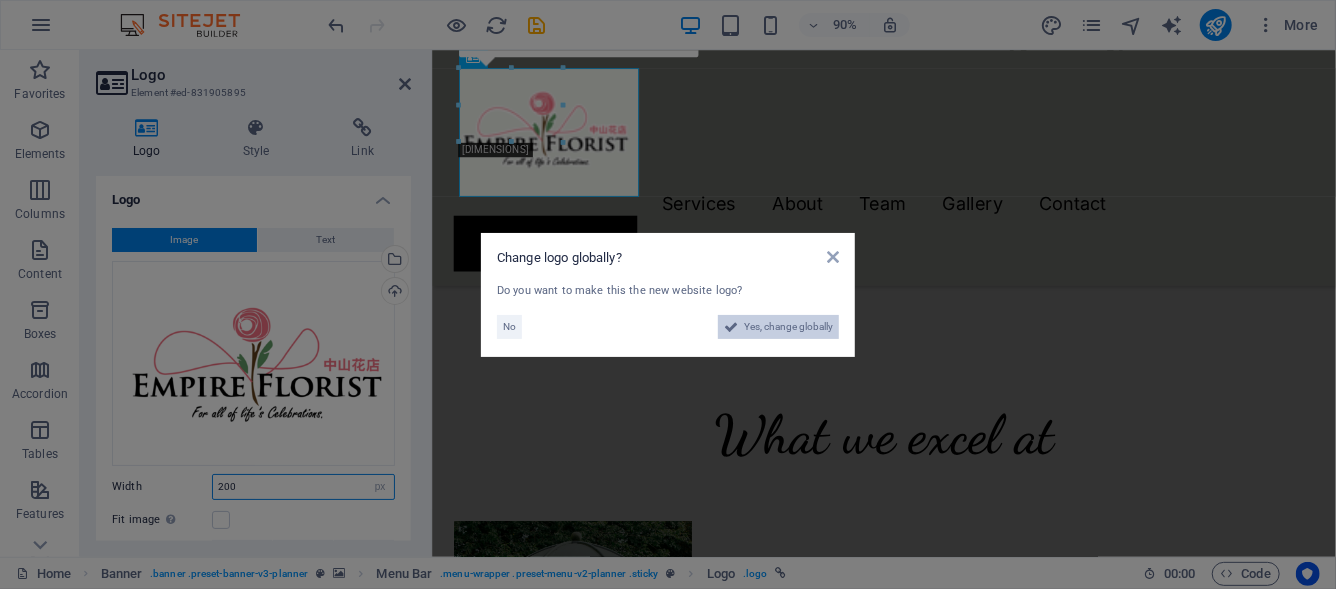 type on "200" 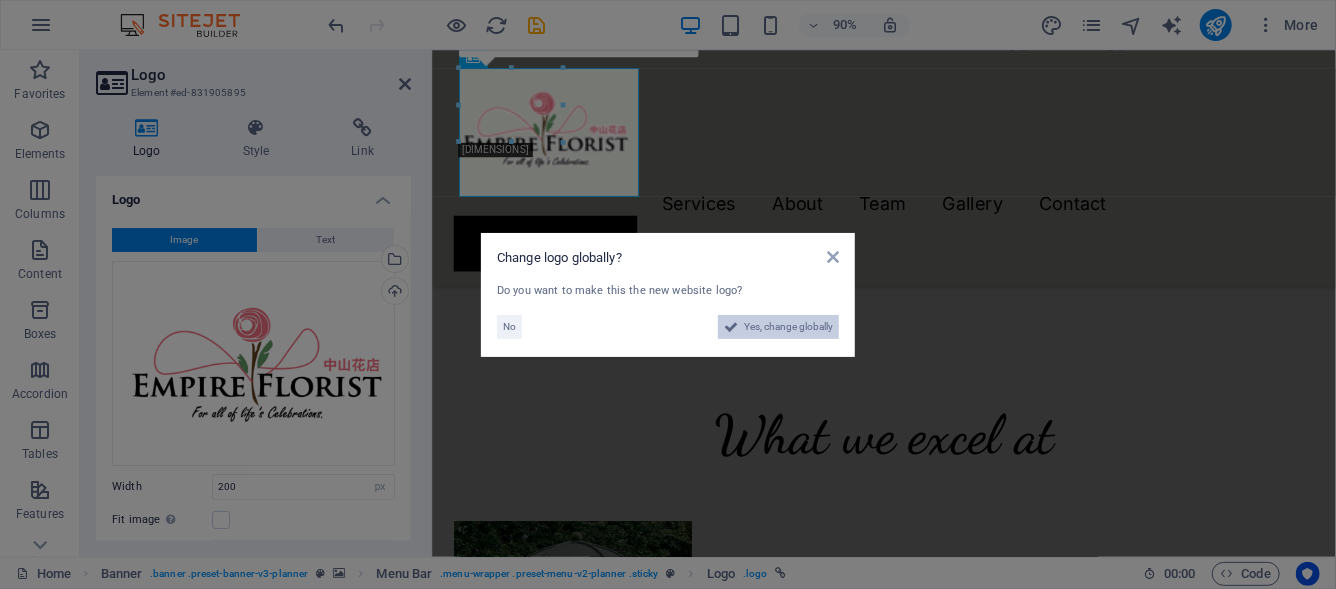 click on "Yes, change globally" at bounding box center (788, 327) 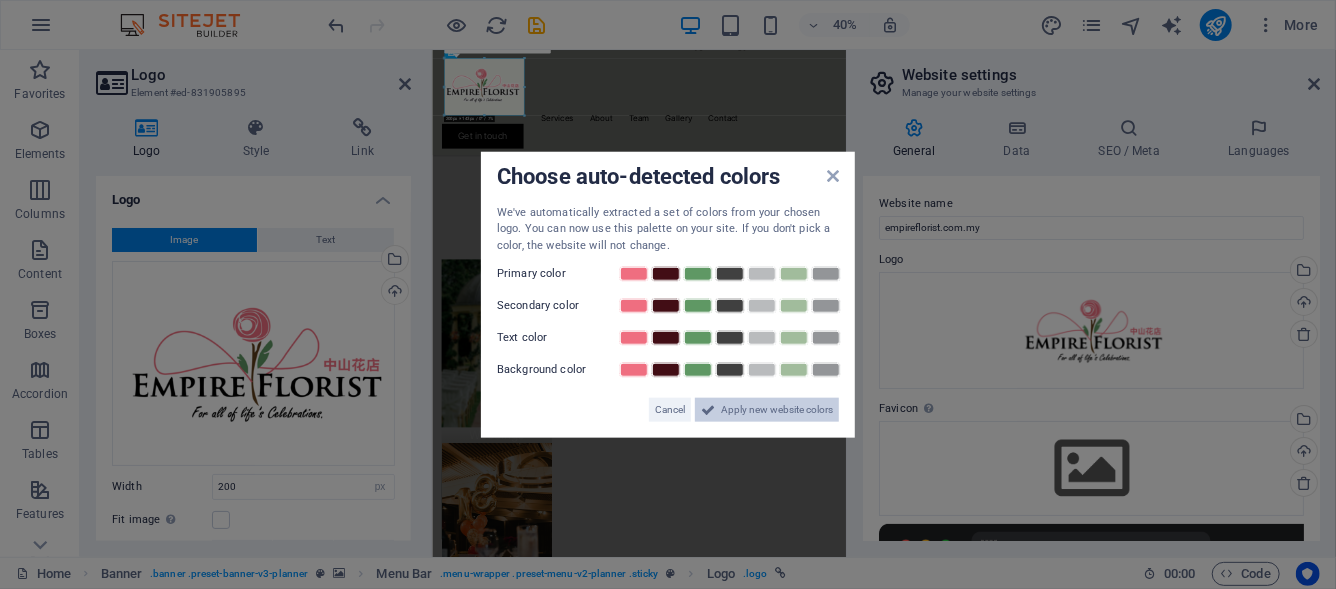 click on "Apply new website colors" at bounding box center (777, 410) 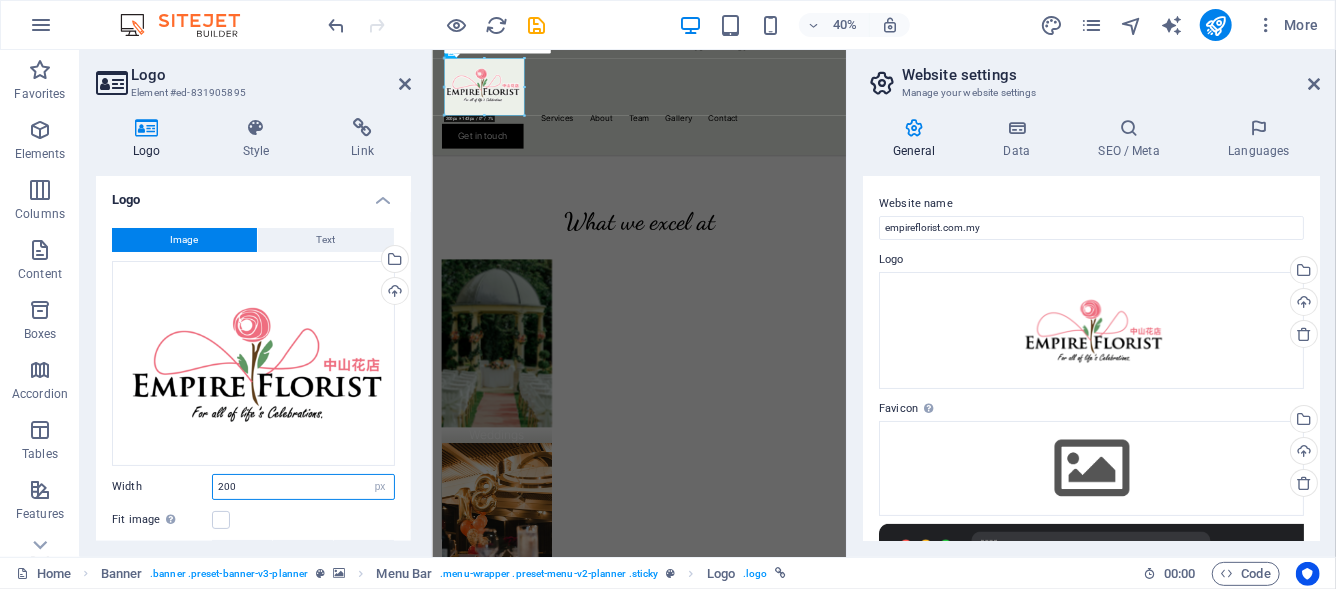drag, startPoint x: 271, startPoint y: 489, endPoint x: 206, endPoint y: 490, distance: 65.00769 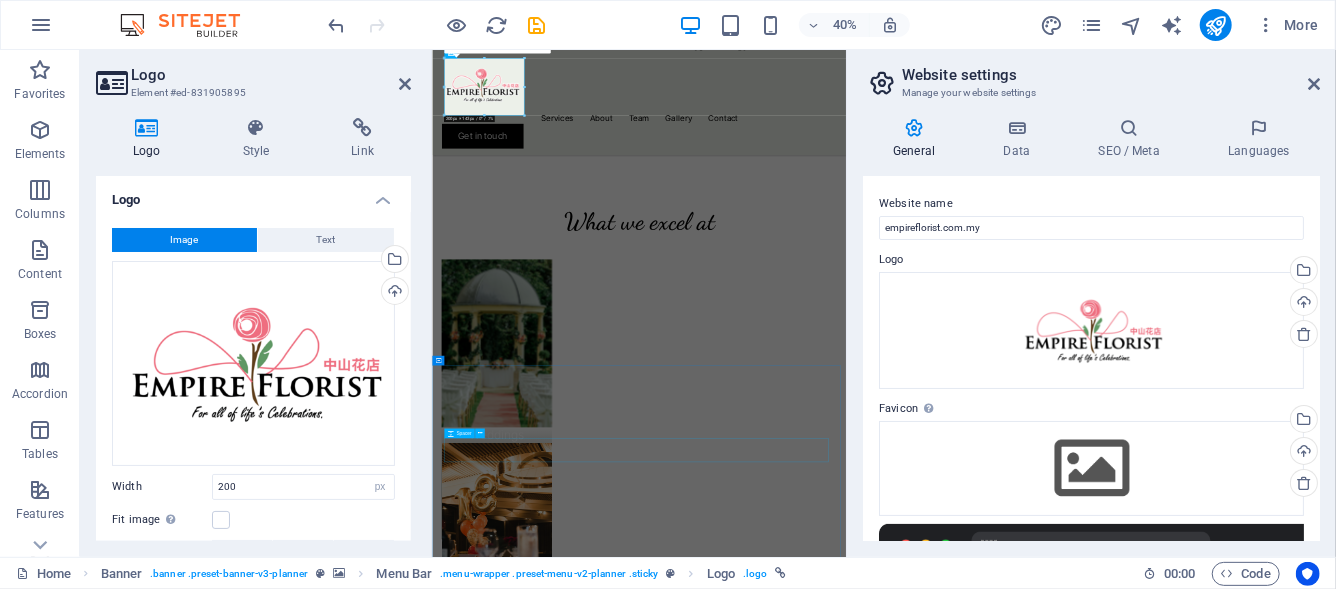 click at bounding box center (948, 2159) 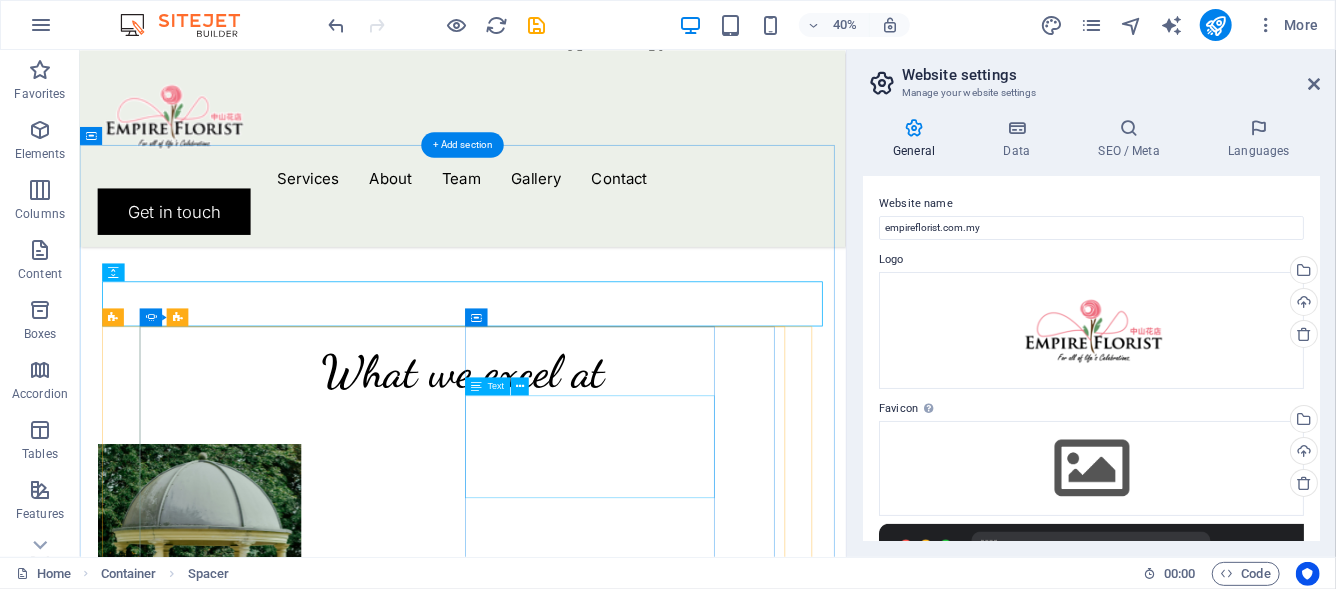 scroll, scrollTop: 2061, scrollLeft: 0, axis: vertical 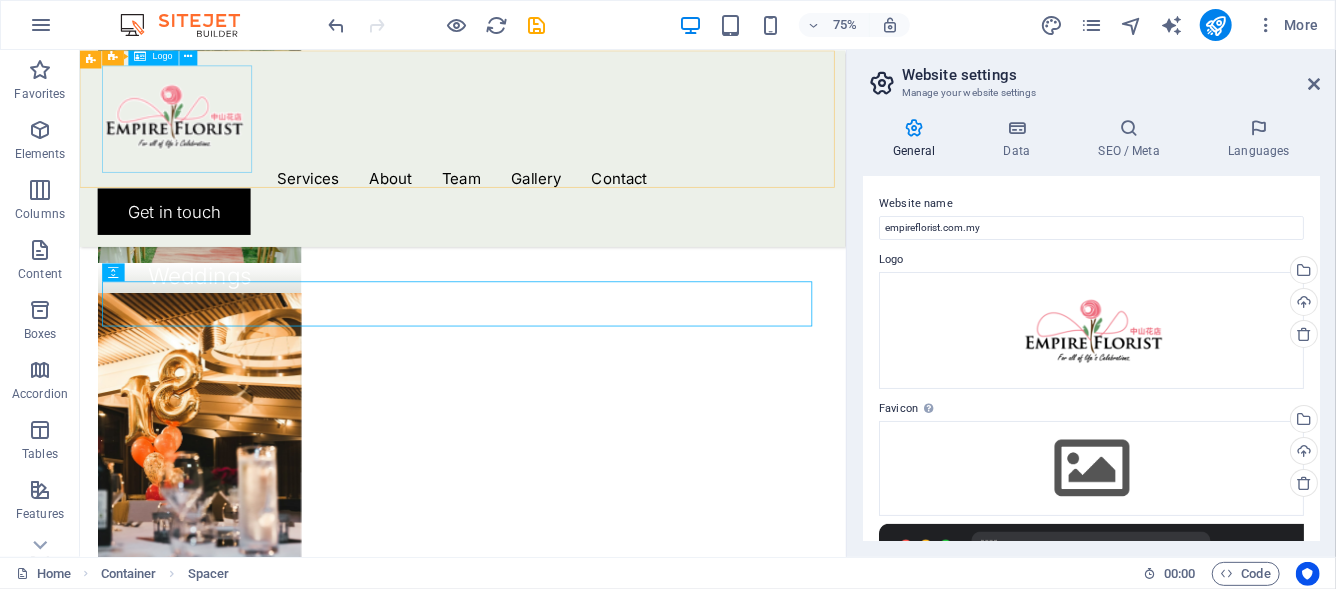 click at bounding box center [590, 137] 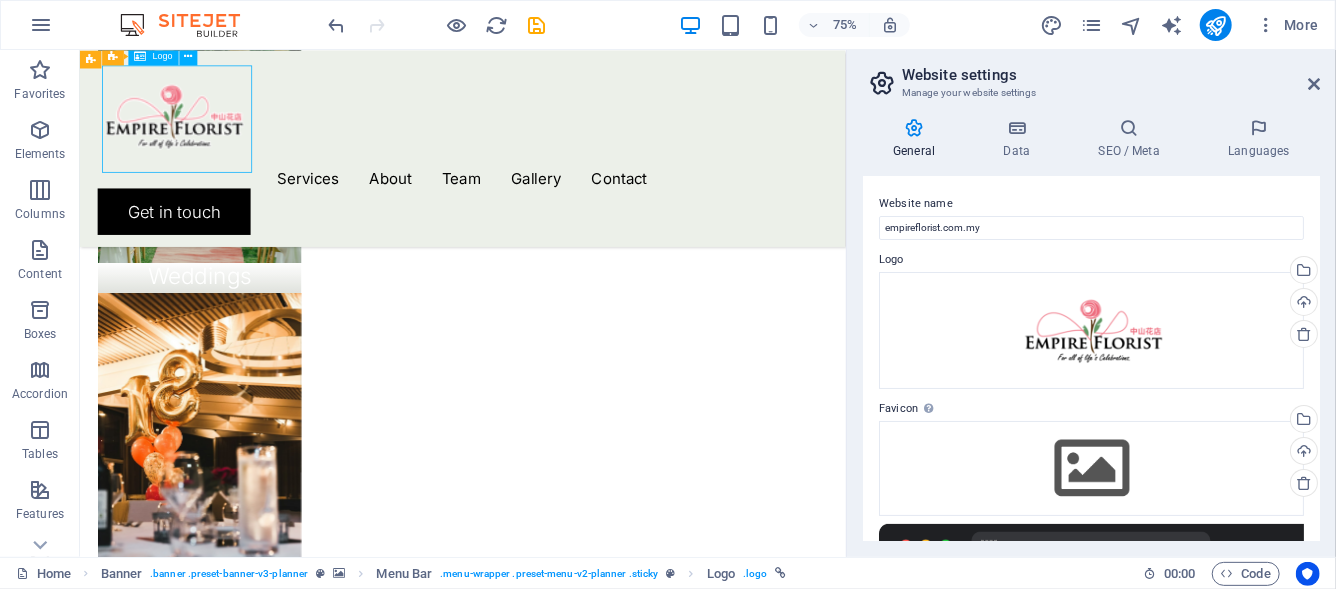 click at bounding box center (590, 137) 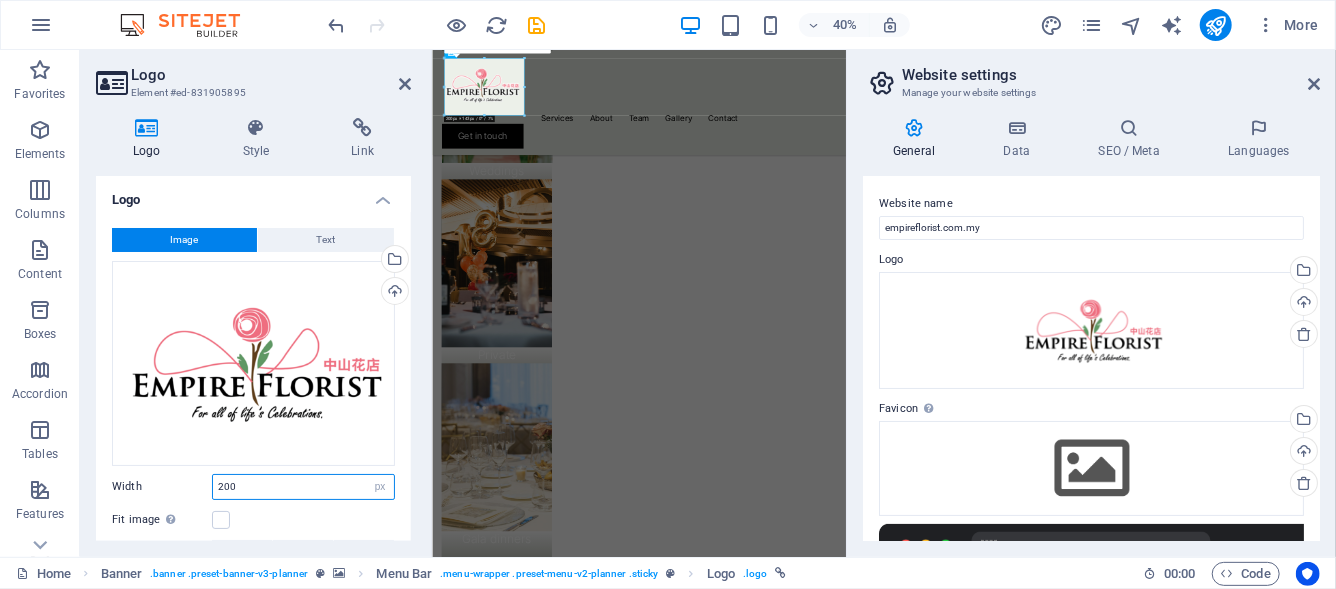 drag, startPoint x: 291, startPoint y: 480, endPoint x: 217, endPoint y: 471, distance: 74.54529 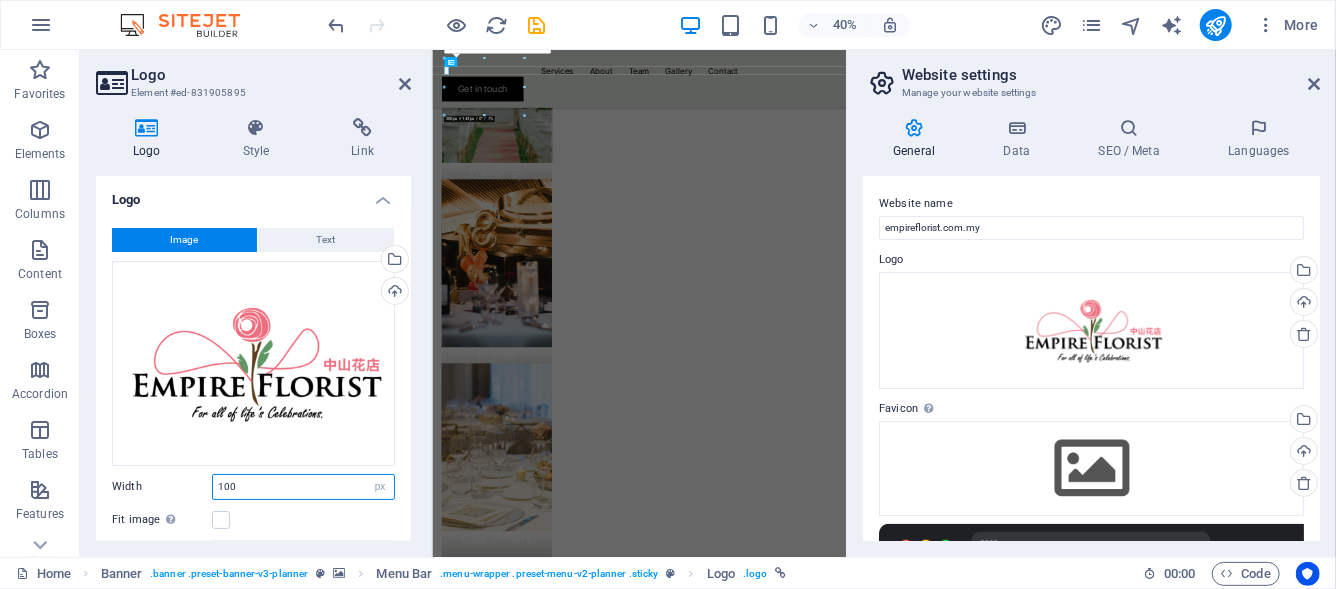 type on "100" 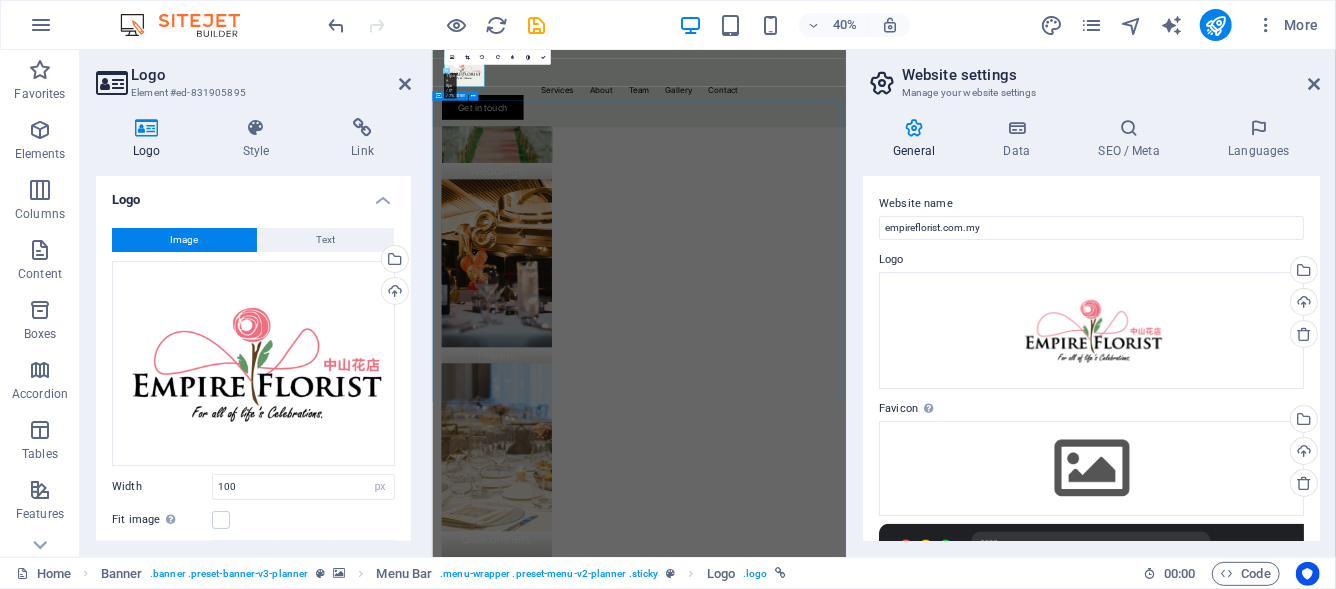 click at bounding box center [48, 4145] 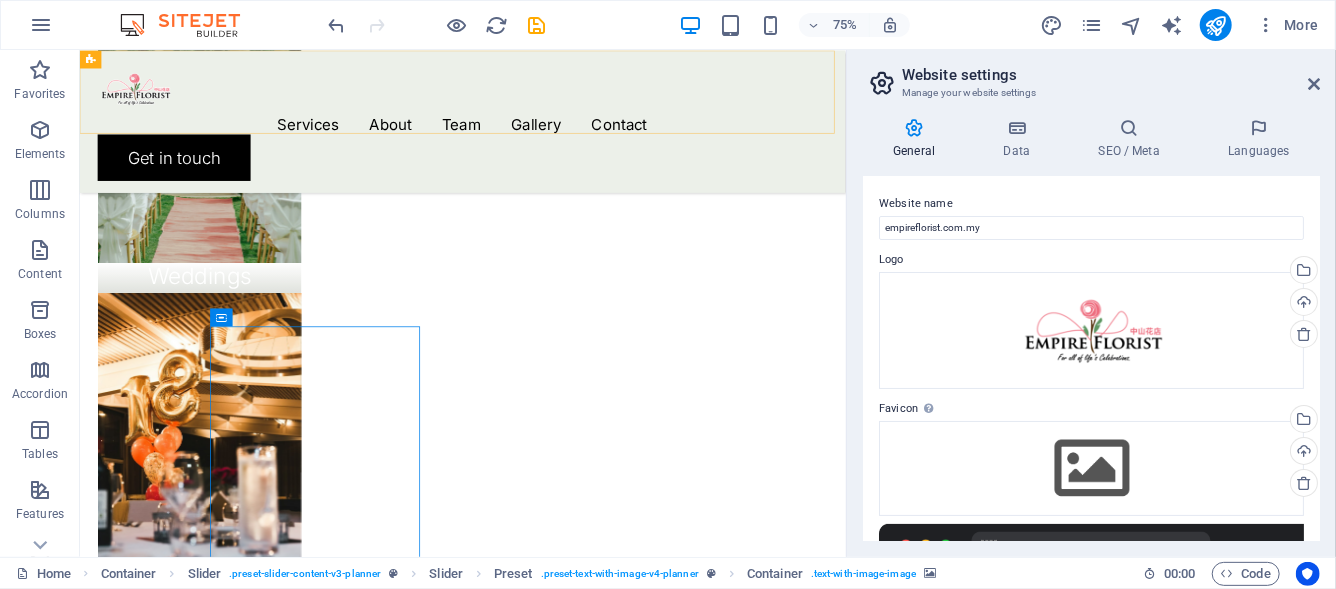 click on "Menu Services About Team Gallery Contact Get in touch" at bounding box center (590, 145) 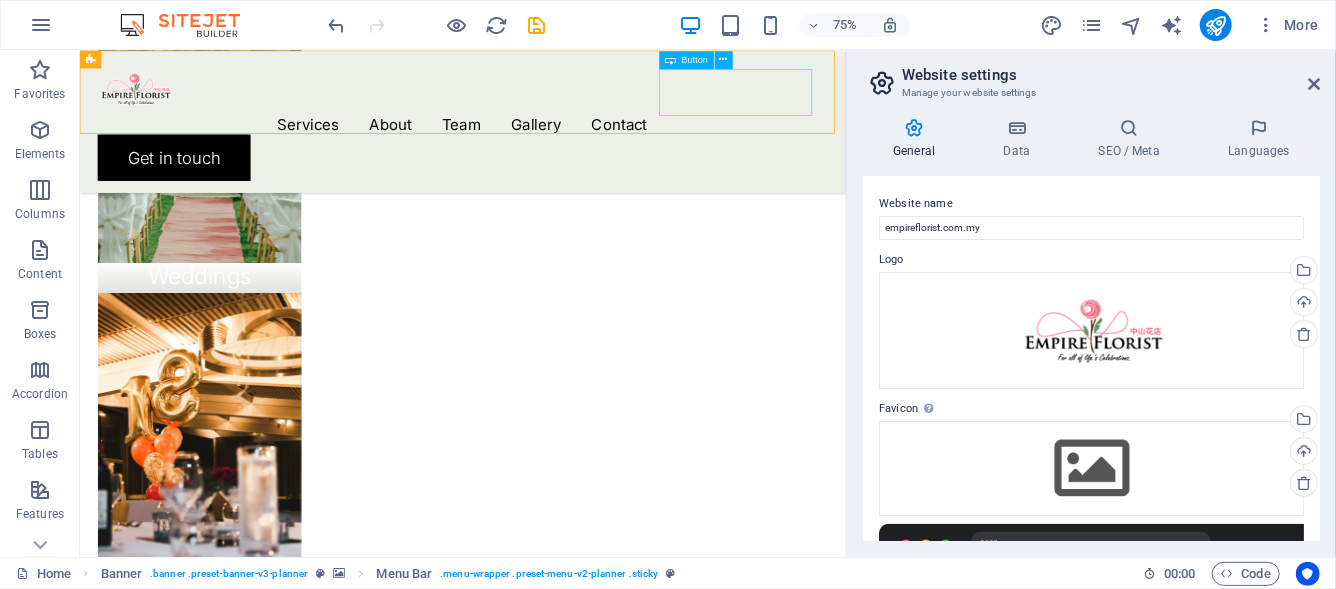 click on "Get in touch" at bounding box center (590, 193) 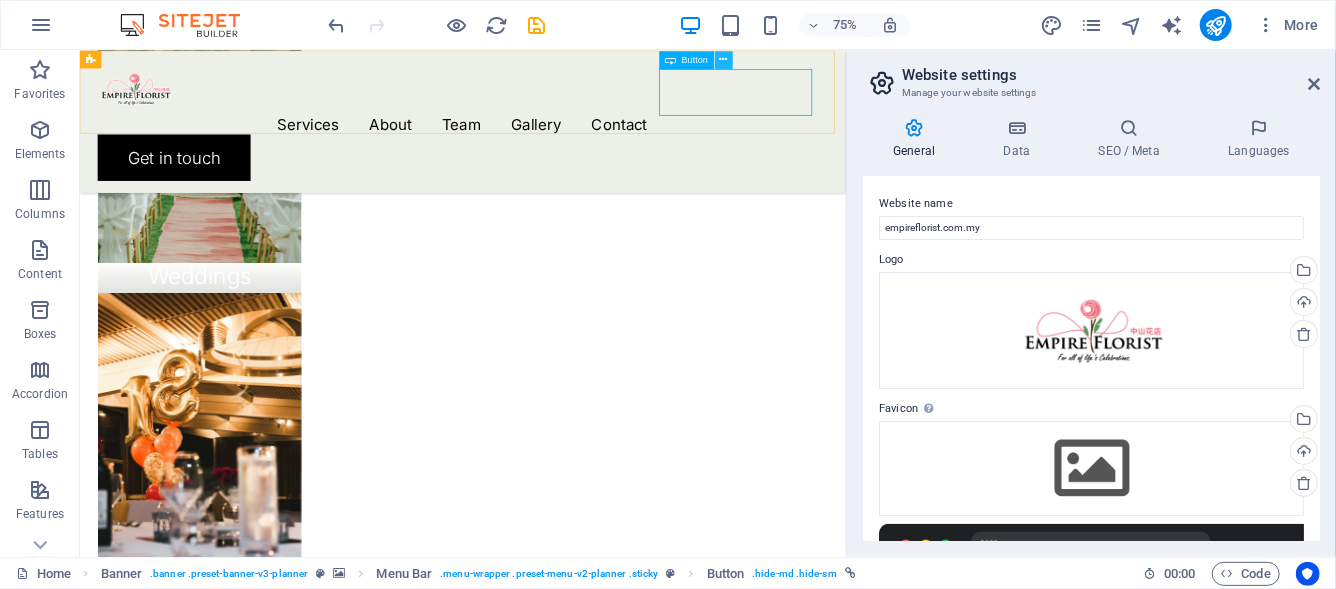 click at bounding box center (724, 60) 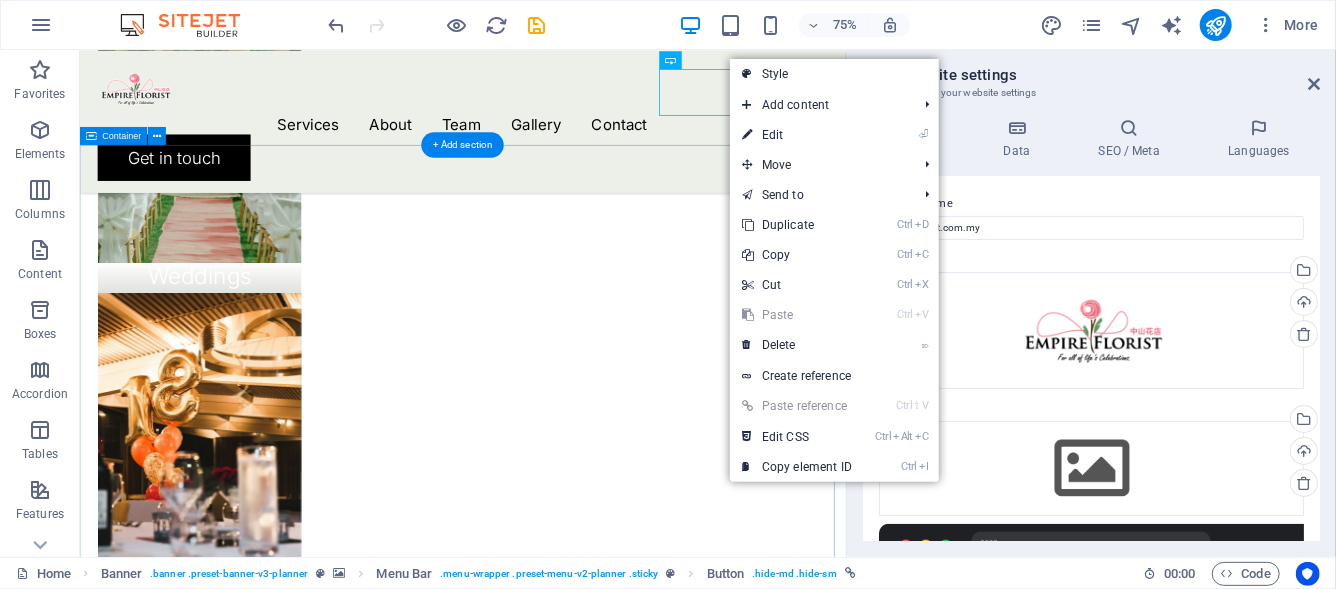 click on "People about us Olivia and Benjamin Lorem ipsum dolor sit amet, consectetur adipiscing elit, sed do eiusmod tempor incididunt ut labore et dolore magna aliqua. Ut enim ad minim veniam, quis nostrud exercitation ullamco laboris nisi ut aliquip ex ea commodo consequat. Duis aute irure dolor in reprehenderit in voluptate velit esse cillum dolore eu fugiat nulla pariatur.         Olivia Santiago Drop content here or  Add elements  Paste clipboard Extraordinary service Lorem ipsum dolor sit amet, consectetur adipiscing elit, sed do eiusmod tempor incididunt ut labore et dolore magna aliqua. Ut enim ad minim veniam, quis nostrud exercitation ullamco laboris nisi ut aliquip ex ea commodo consequat. Duis aute irure dolor in reprehenderit in voluptate velit esse cillum dolore eu fugiat nulla pariatur.         Samuel C. Berlingthon Drop content here or  Add elements  Paste clipboard Olivia and Benjamin         Olivia Santiago Drop content here or  Add elements  Paste clipboard         or" at bounding box center [590, 1679] 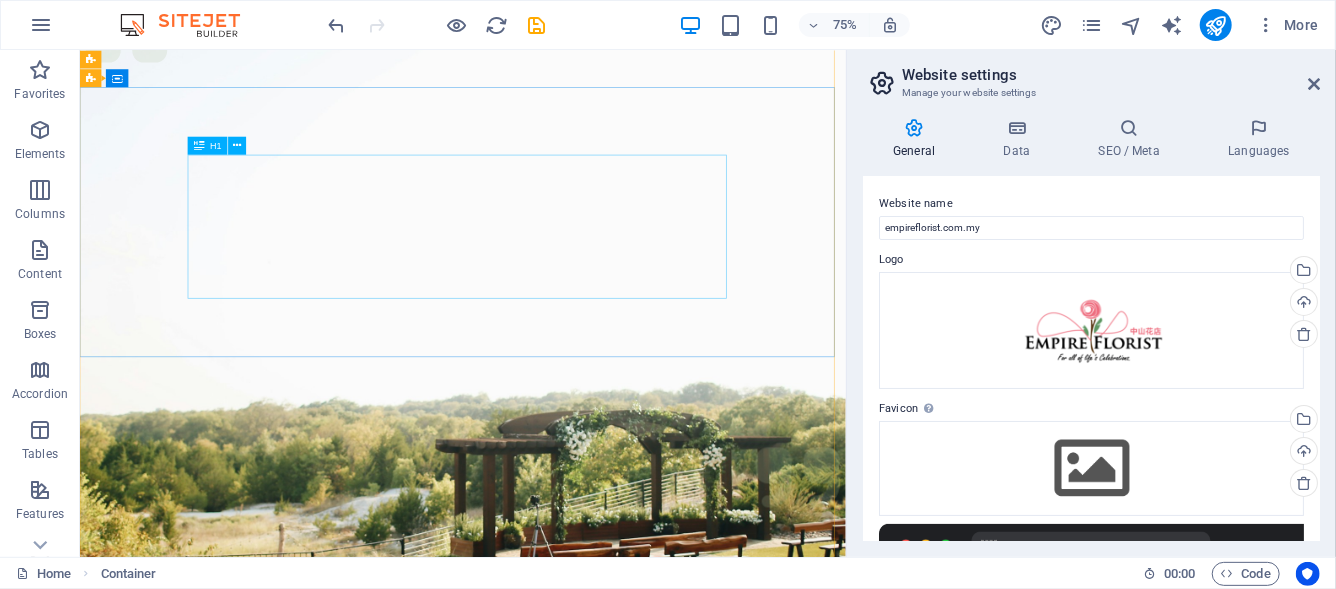 scroll, scrollTop: 0, scrollLeft: 0, axis: both 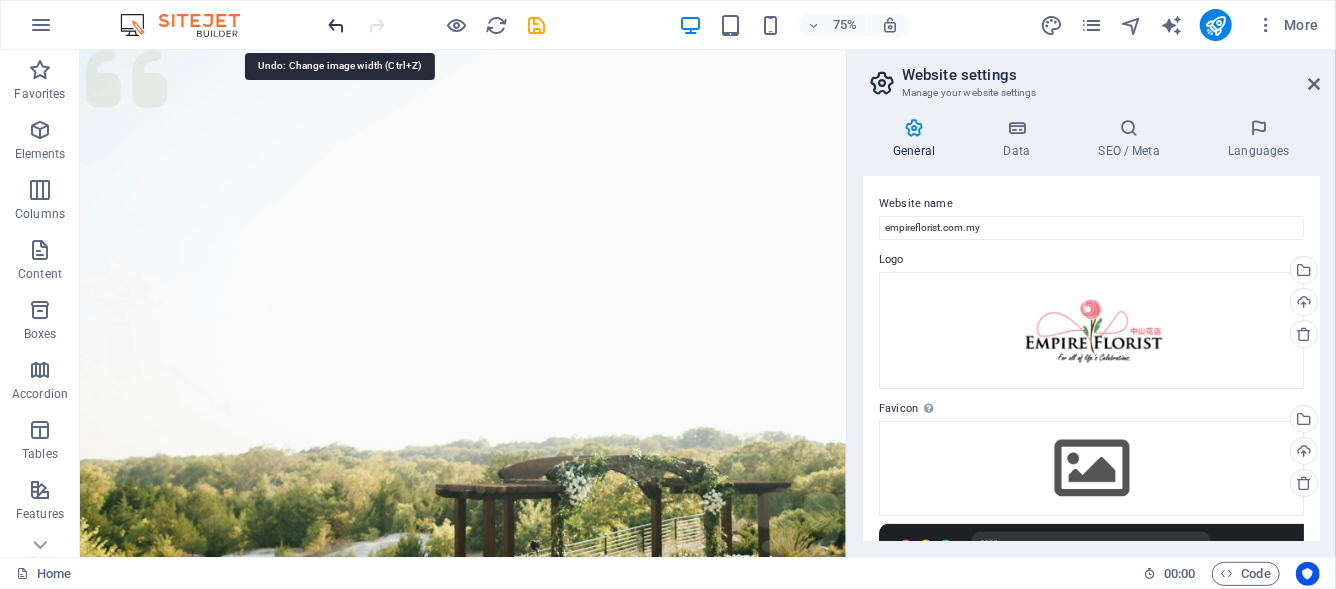 click at bounding box center (337, 25) 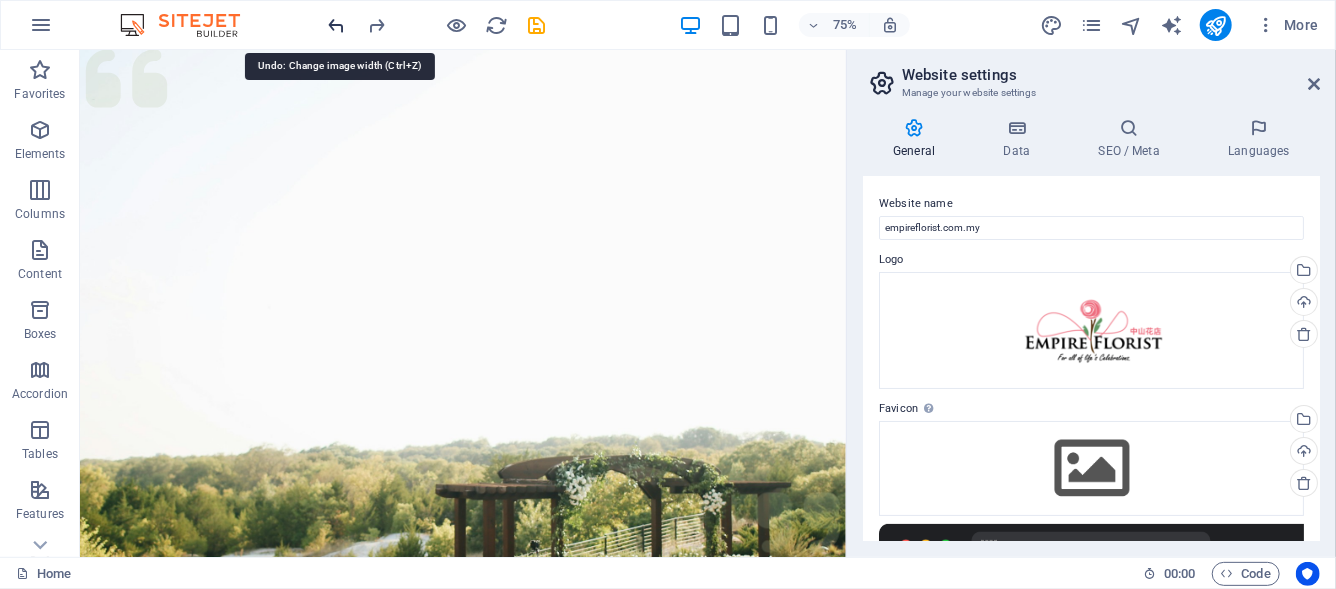 click at bounding box center (337, 25) 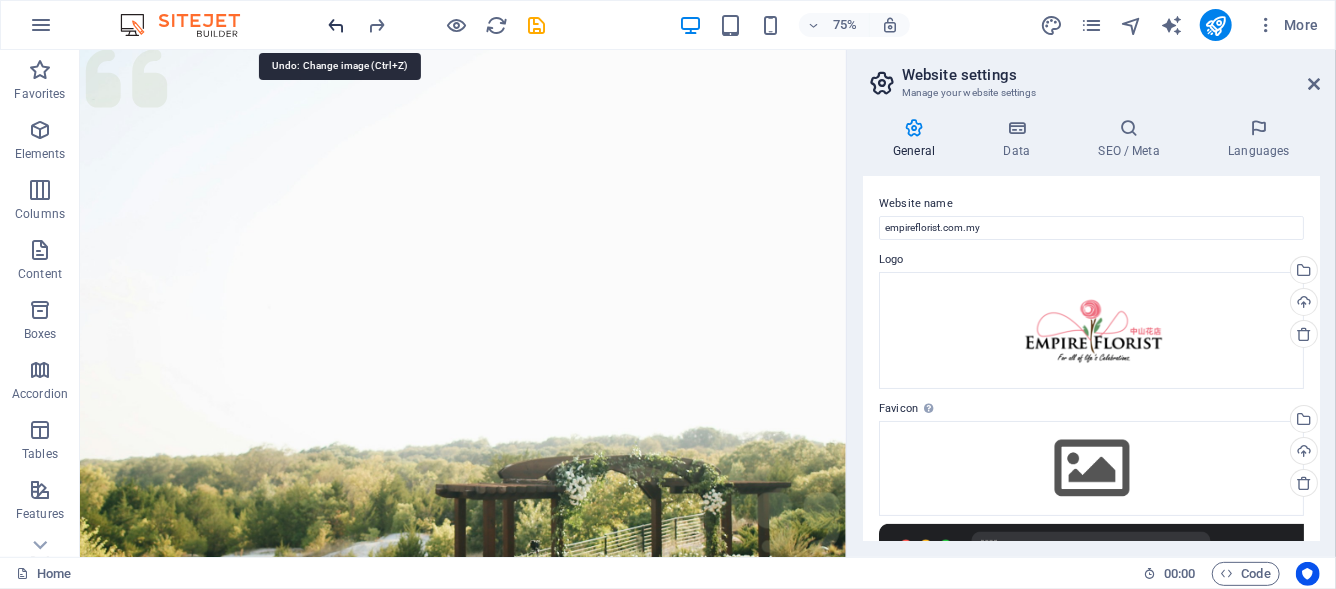 click at bounding box center (337, 25) 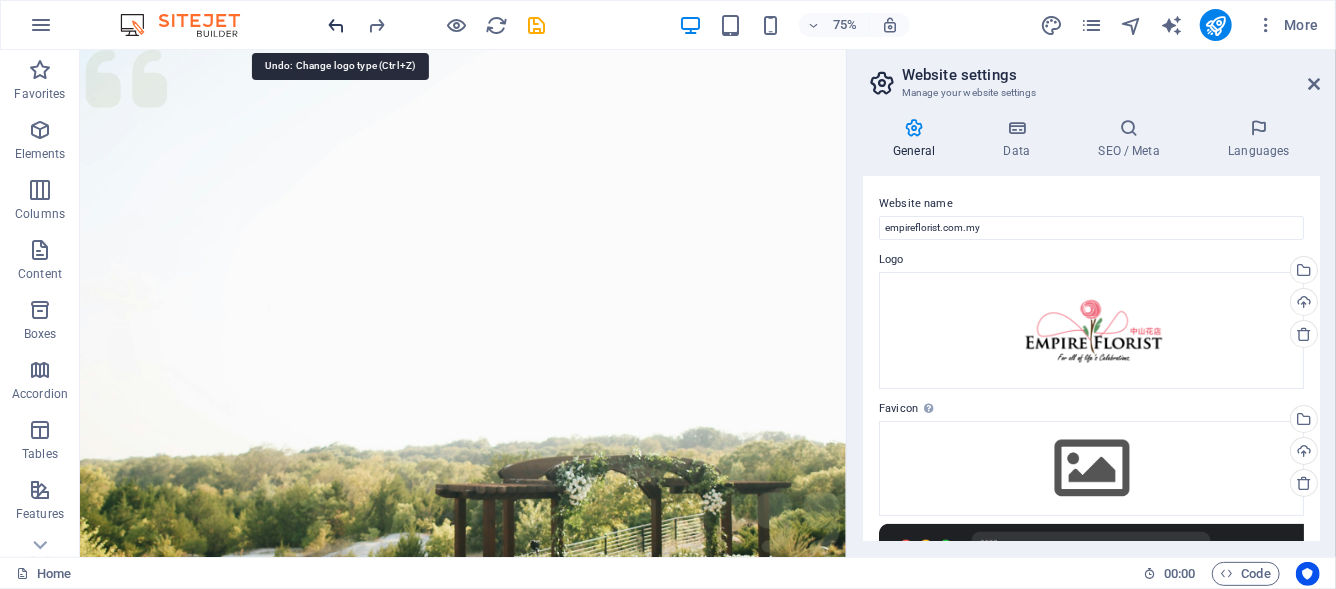 click at bounding box center [337, 25] 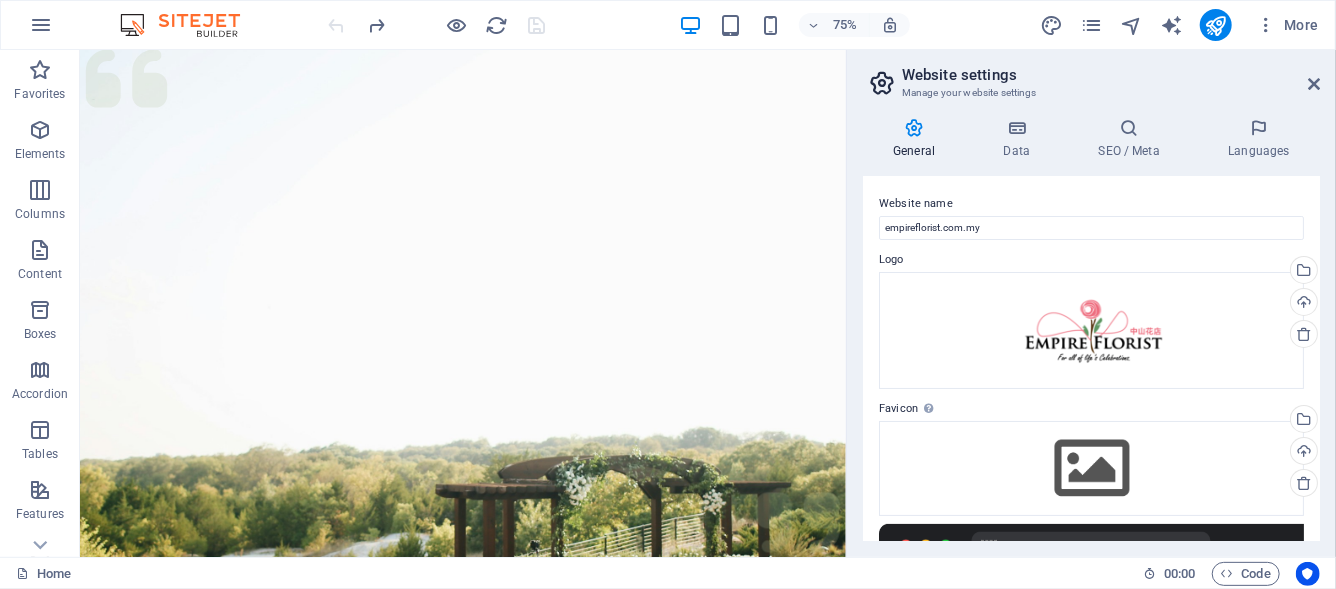 click at bounding box center (437, 25) 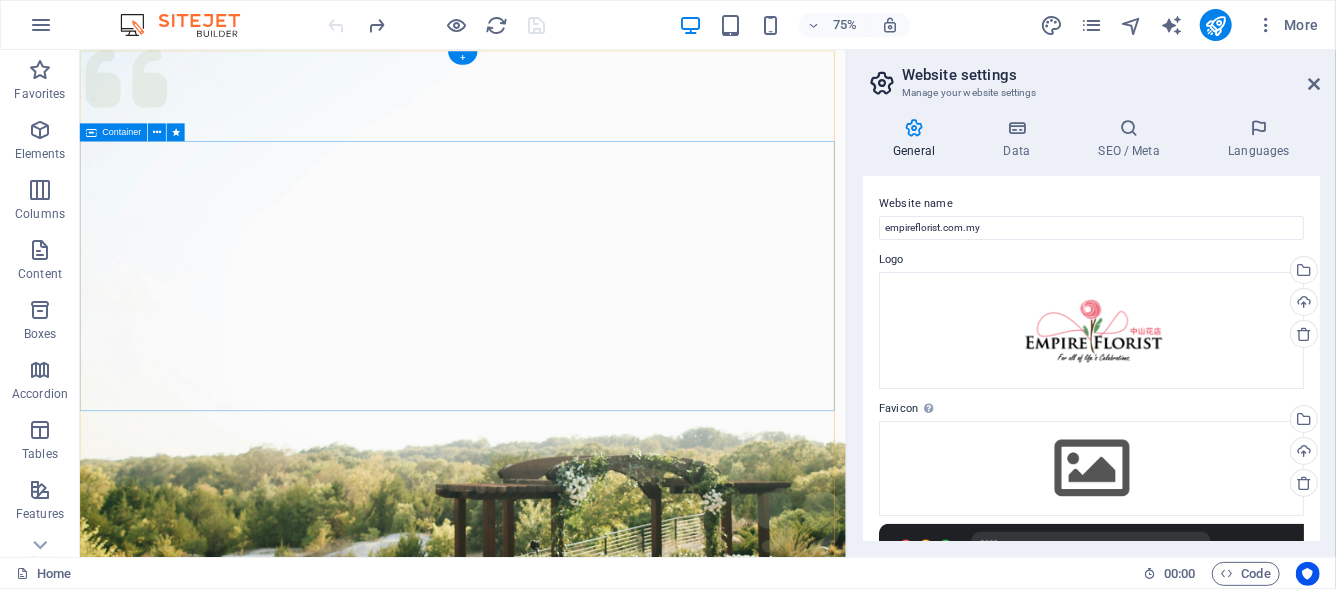 click on "Experience extraordinary life moments Plan your next event with us" at bounding box center (590, 1414) 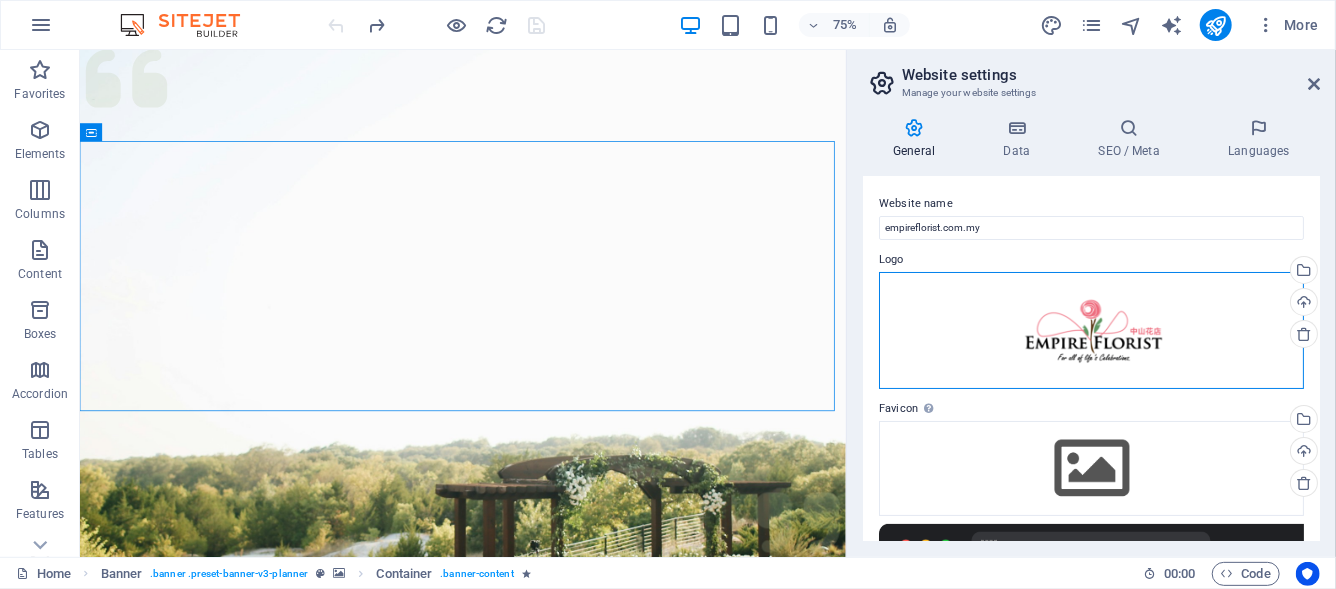 click on "Drag files here, click to choose files or select files from Files or our free stock photos & videos" at bounding box center (1091, 331) 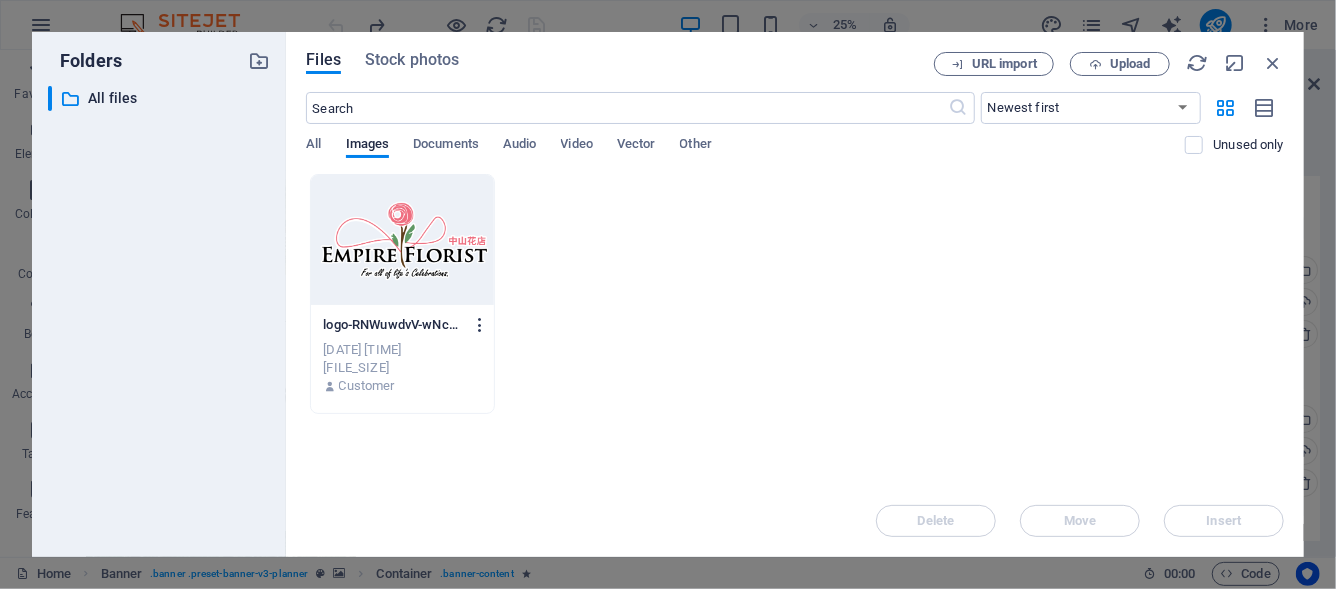 click at bounding box center [480, 325] 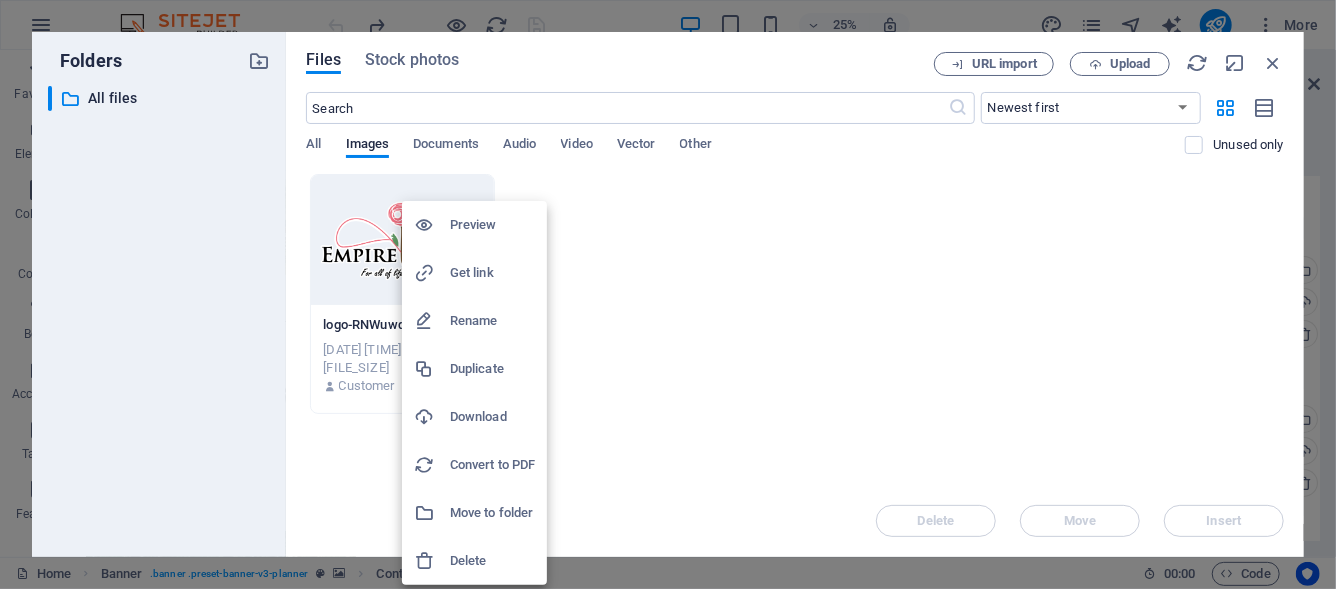 click on "Preview" at bounding box center (492, 225) 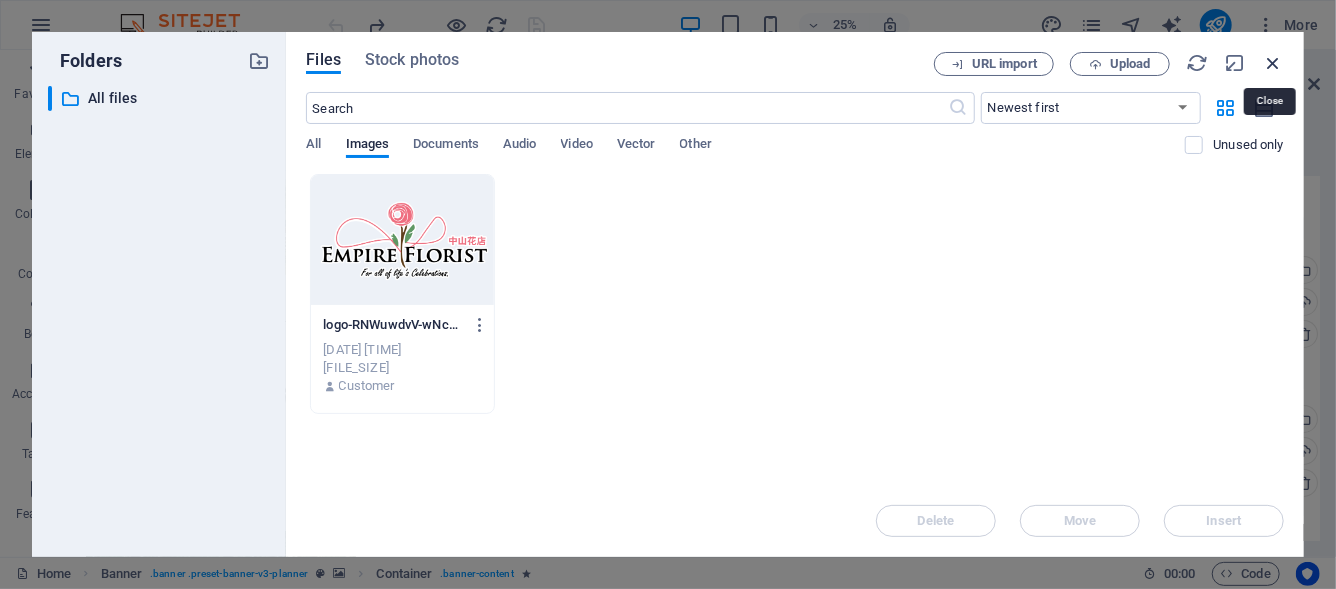 click at bounding box center (1273, 63) 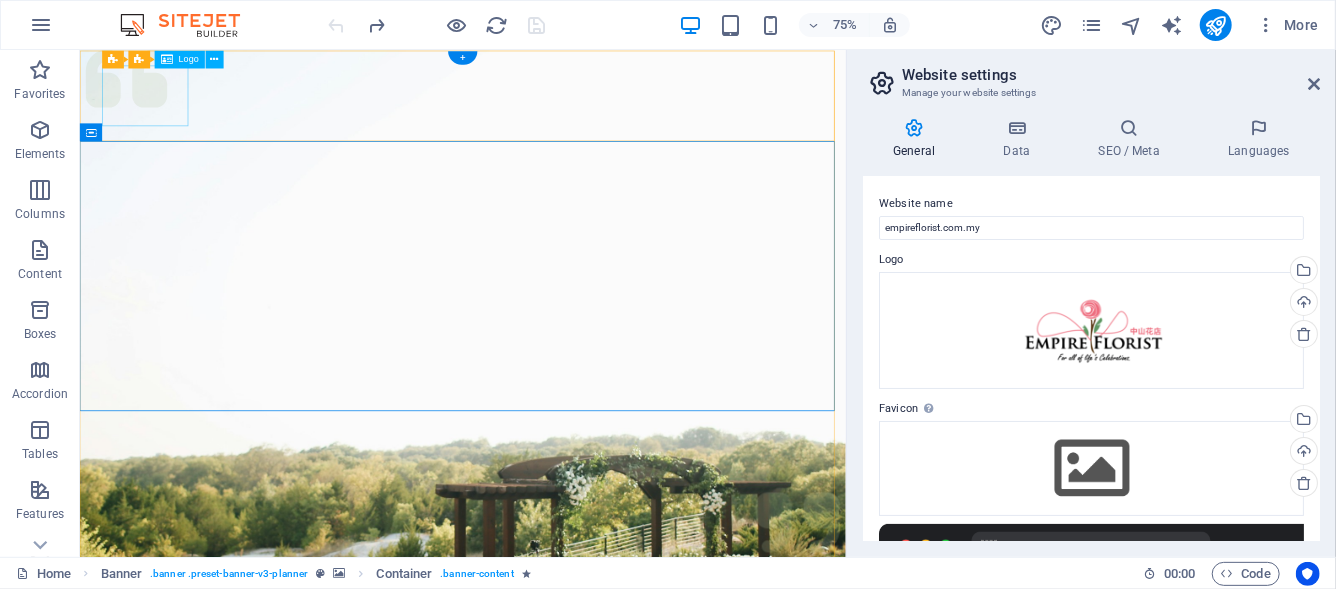click at bounding box center [590, 1006] 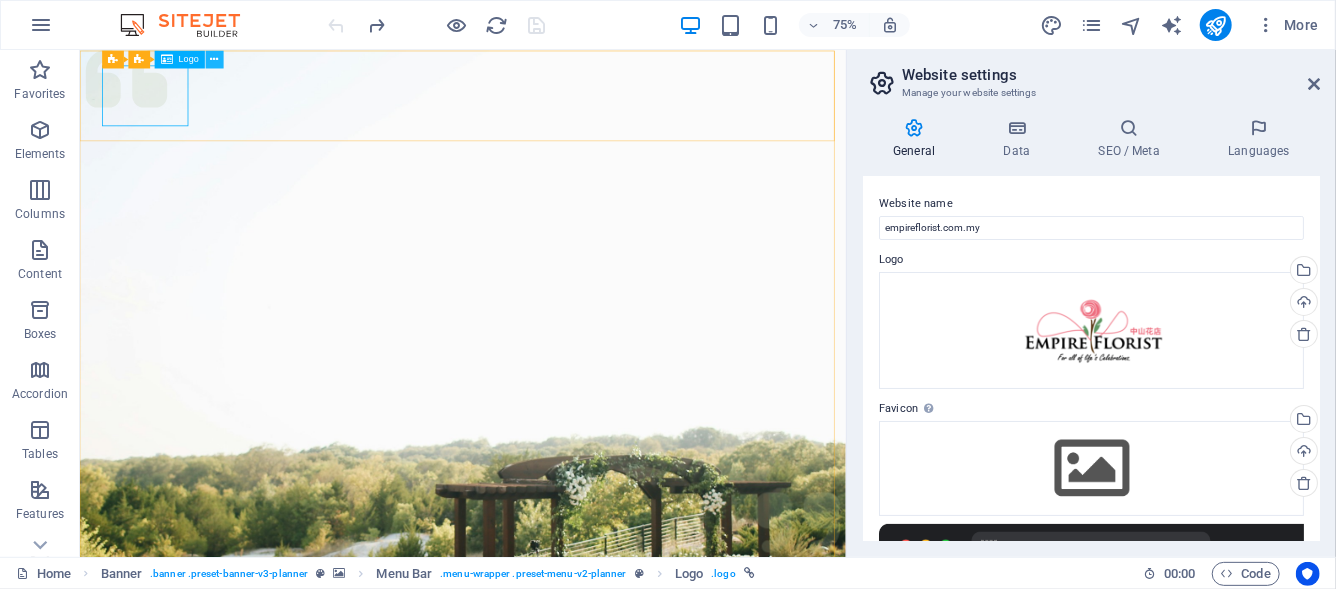 click at bounding box center [215, 59] 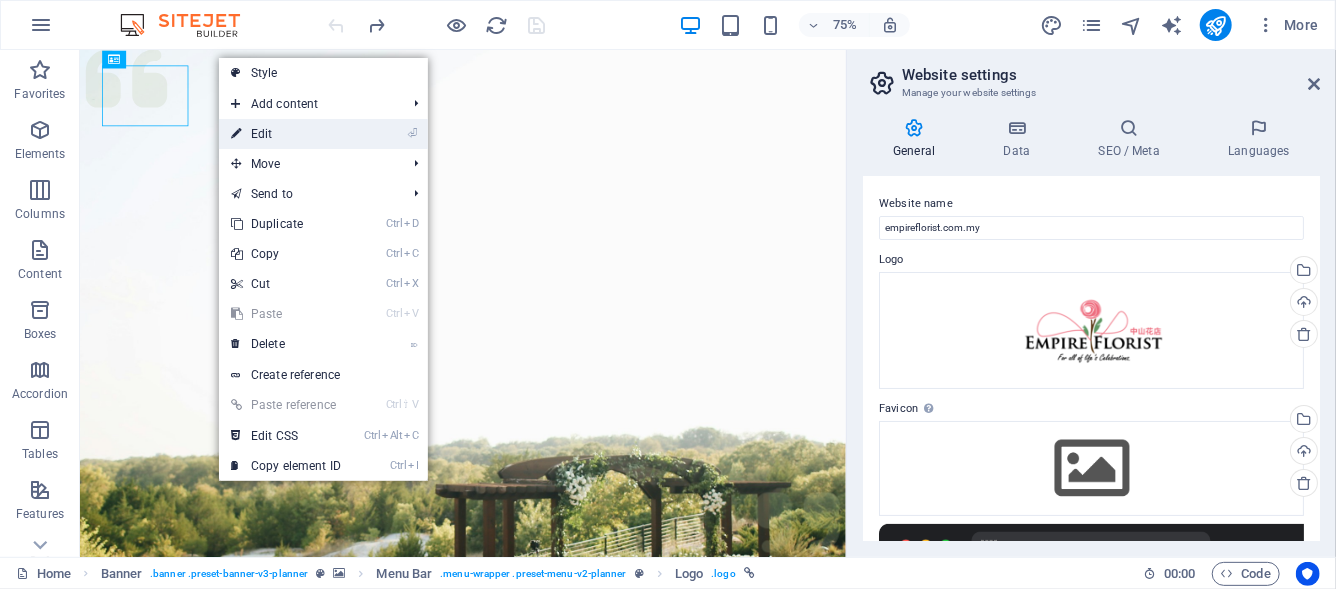 click on "⏎  Edit" at bounding box center [286, 134] 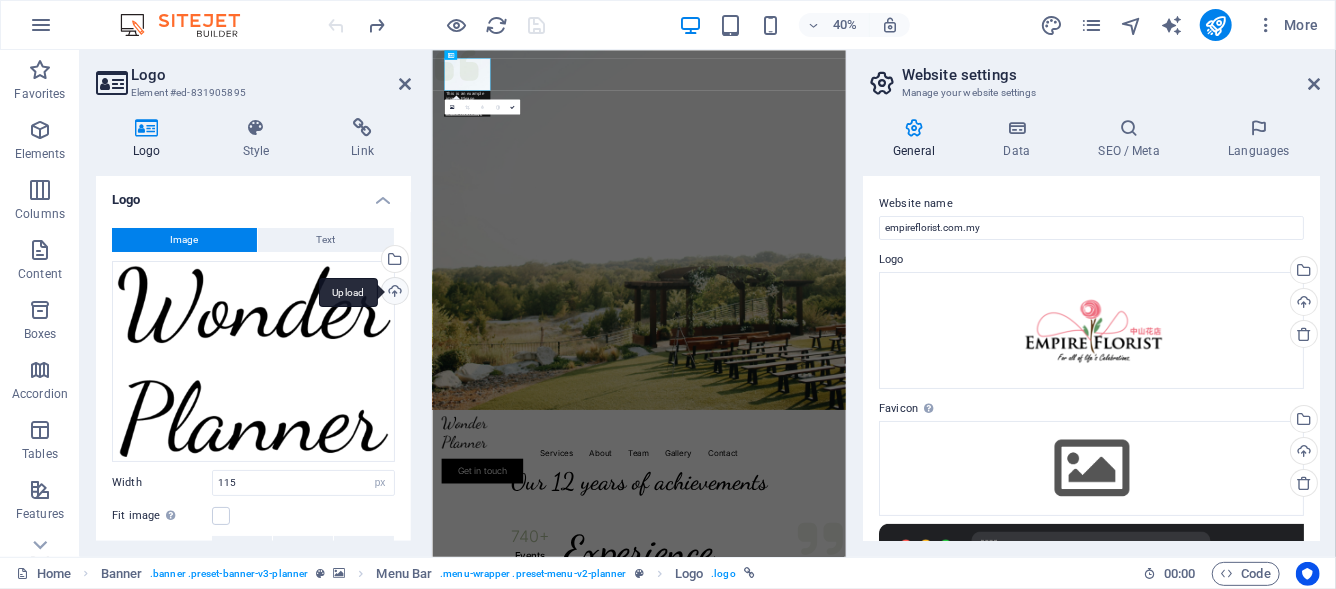 click on "Upload" at bounding box center (393, 293) 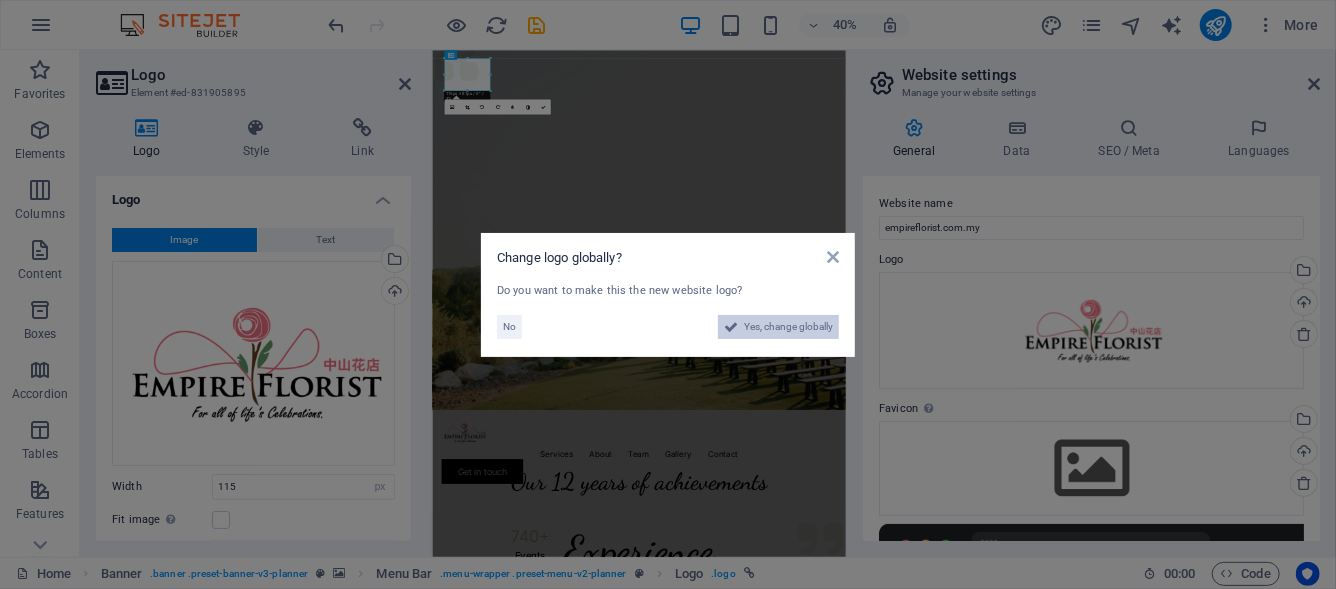 click on "Yes, change globally" at bounding box center [788, 327] 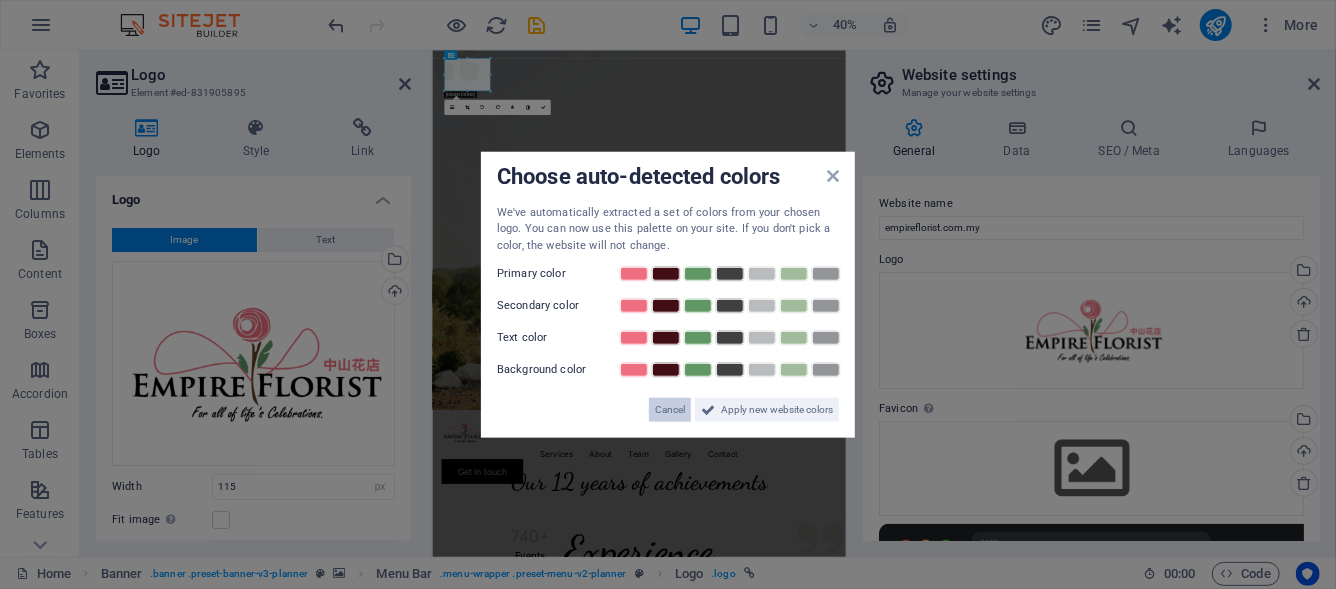 click on "Cancel" at bounding box center [670, 410] 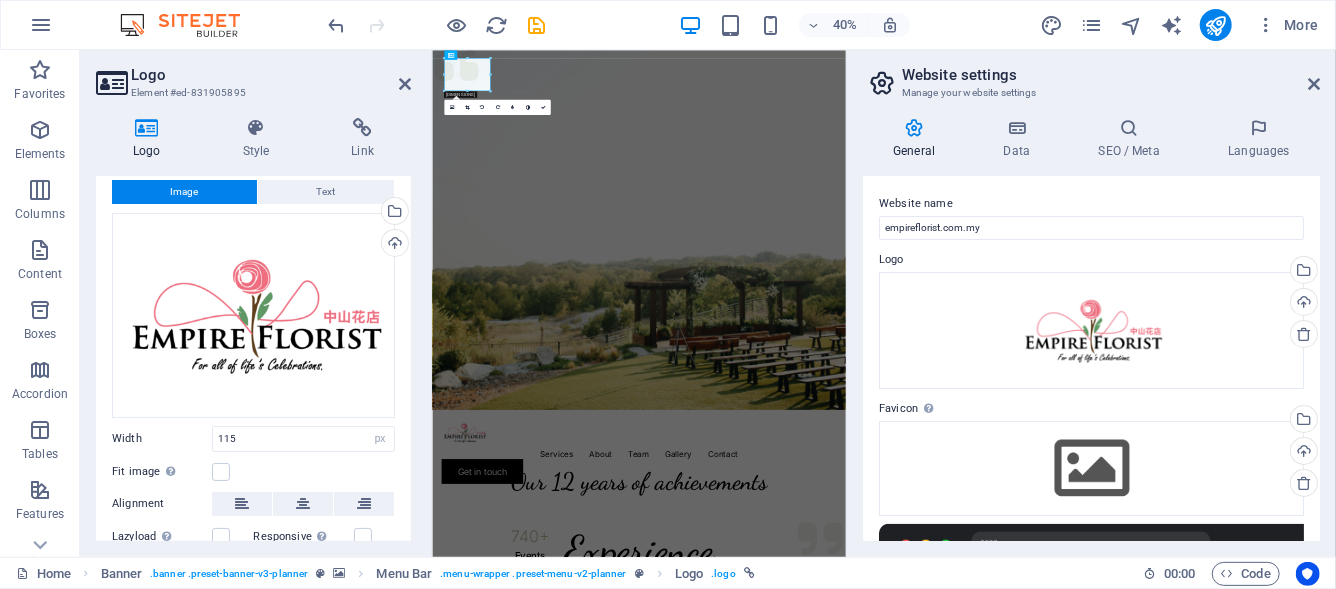 scroll, scrollTop: 180, scrollLeft: 0, axis: vertical 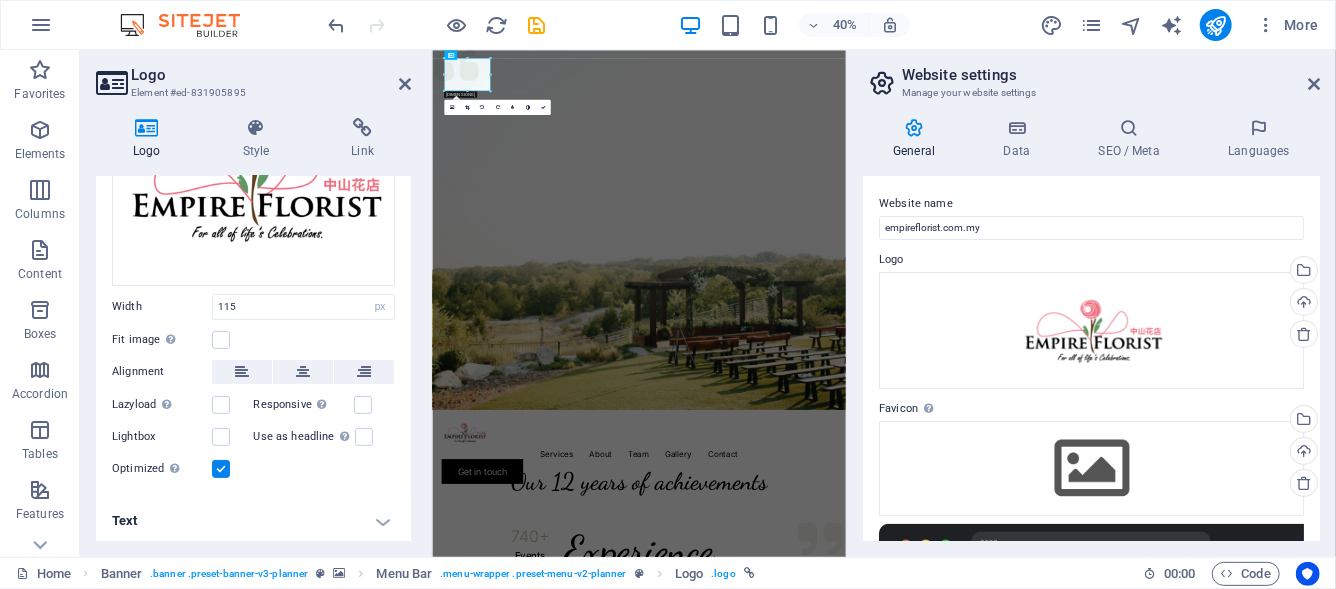 click on "Fit image Automatically fit image to a fixed width and height" at bounding box center (253, 340) 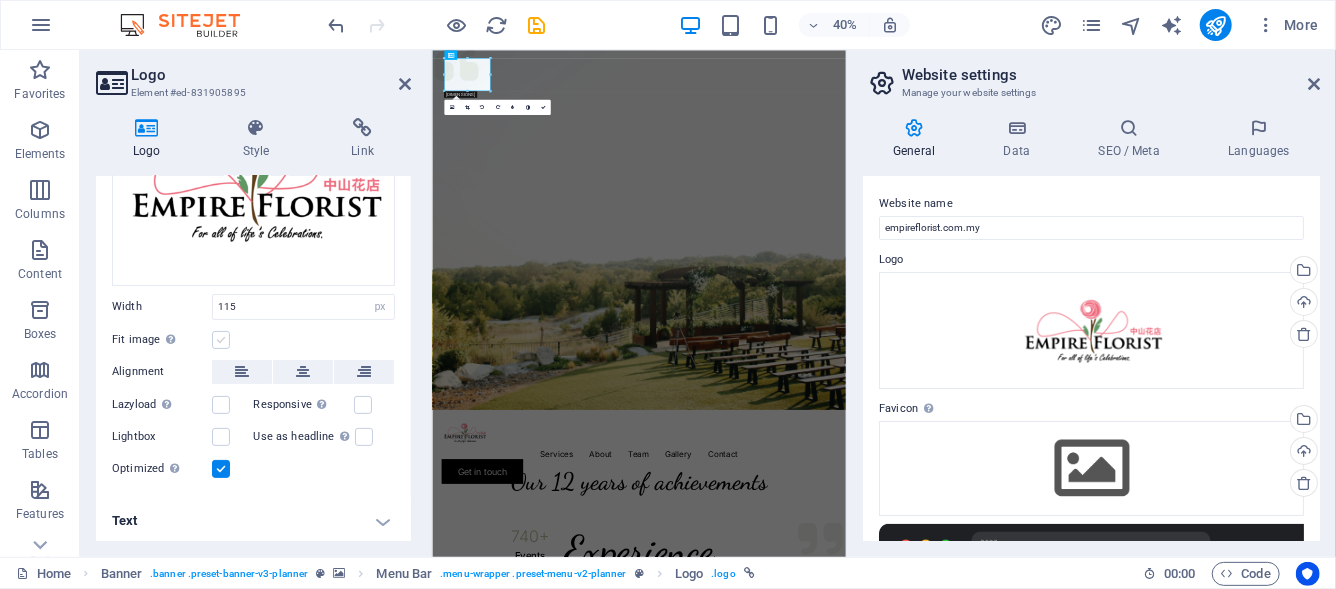 click at bounding box center [221, 340] 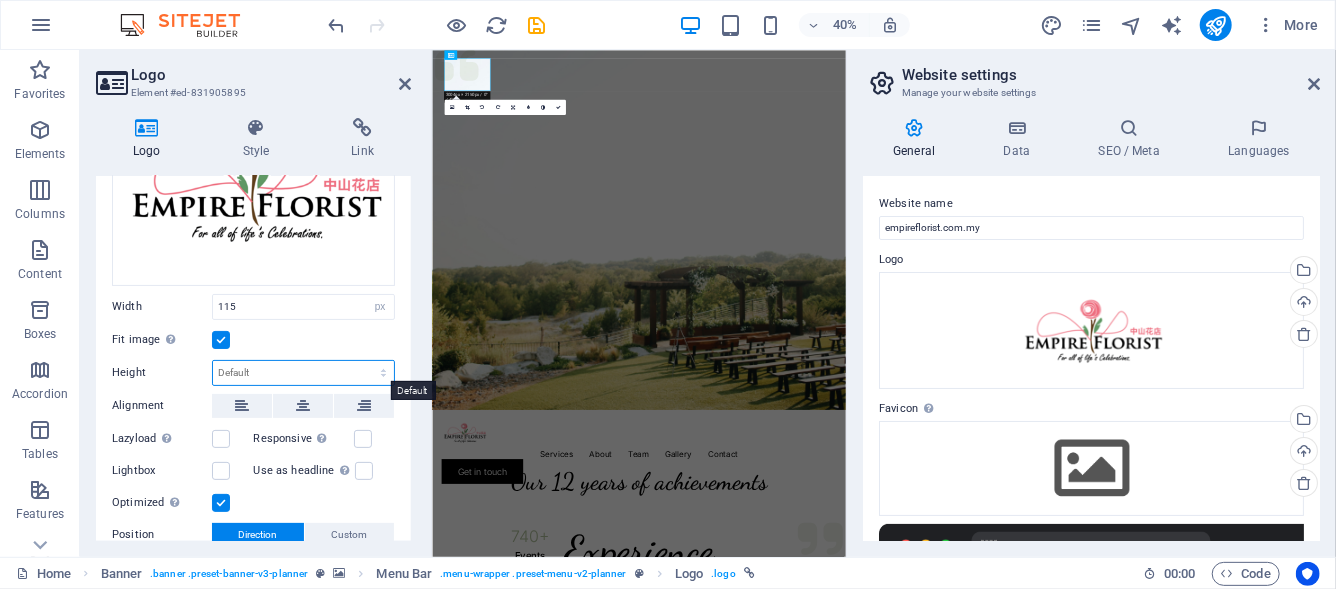 click on "Default auto px" at bounding box center (303, 373) 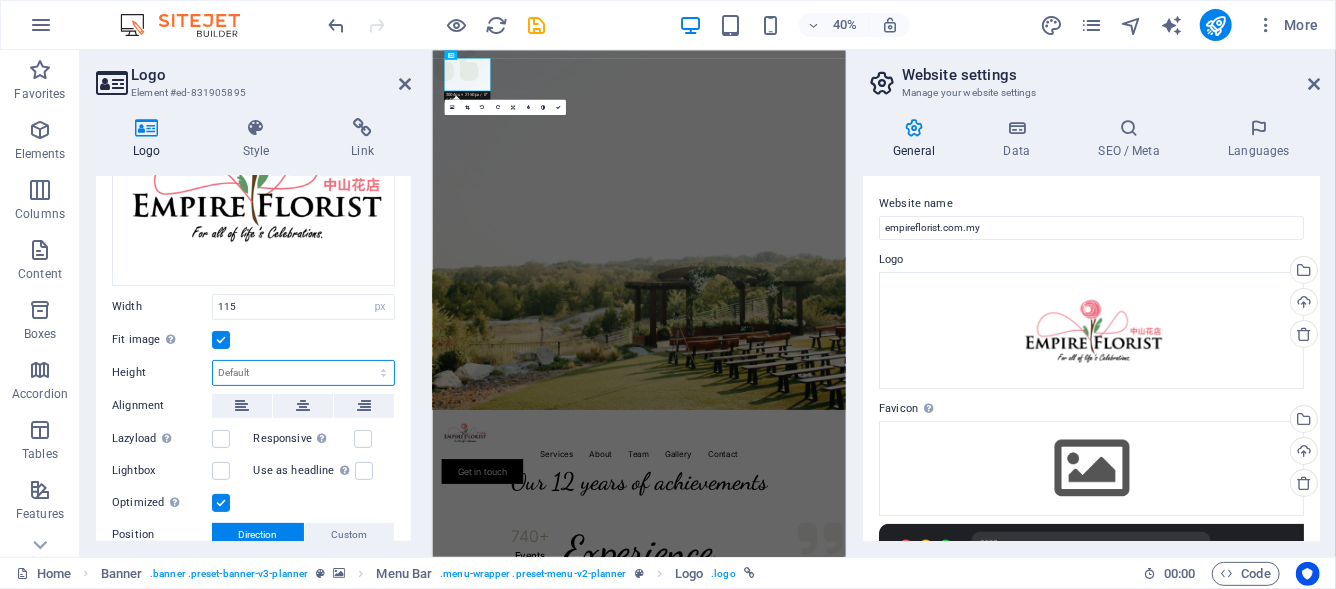 select on "px" 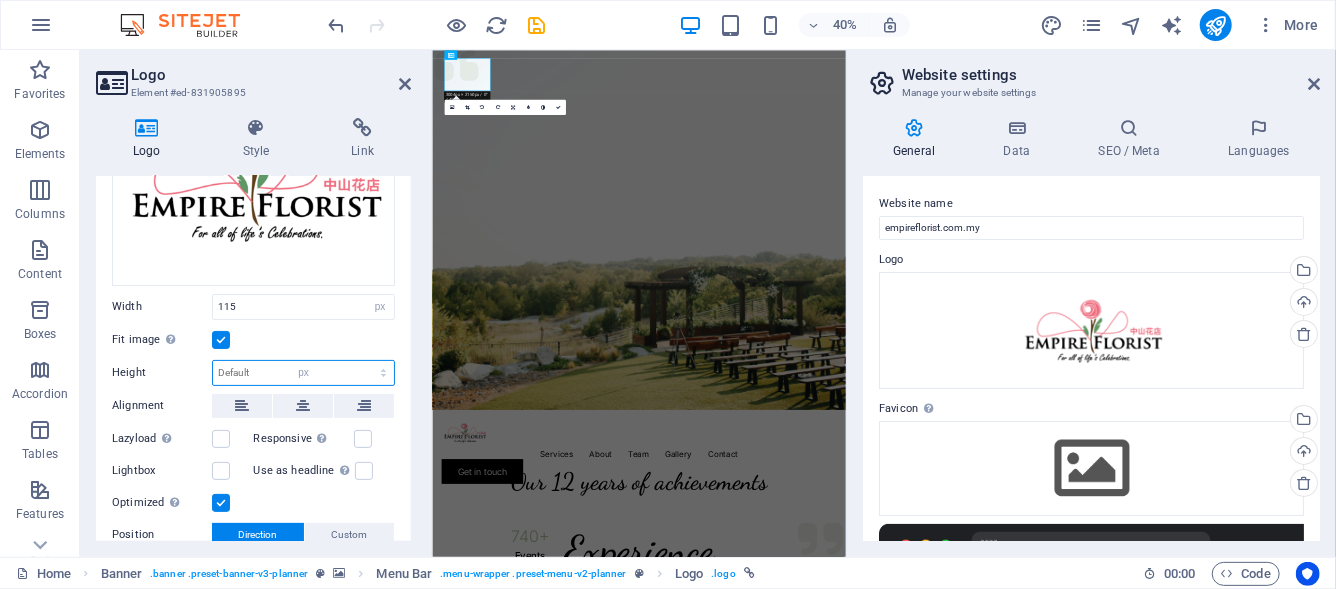 click on "Default auto px" at bounding box center (303, 373) 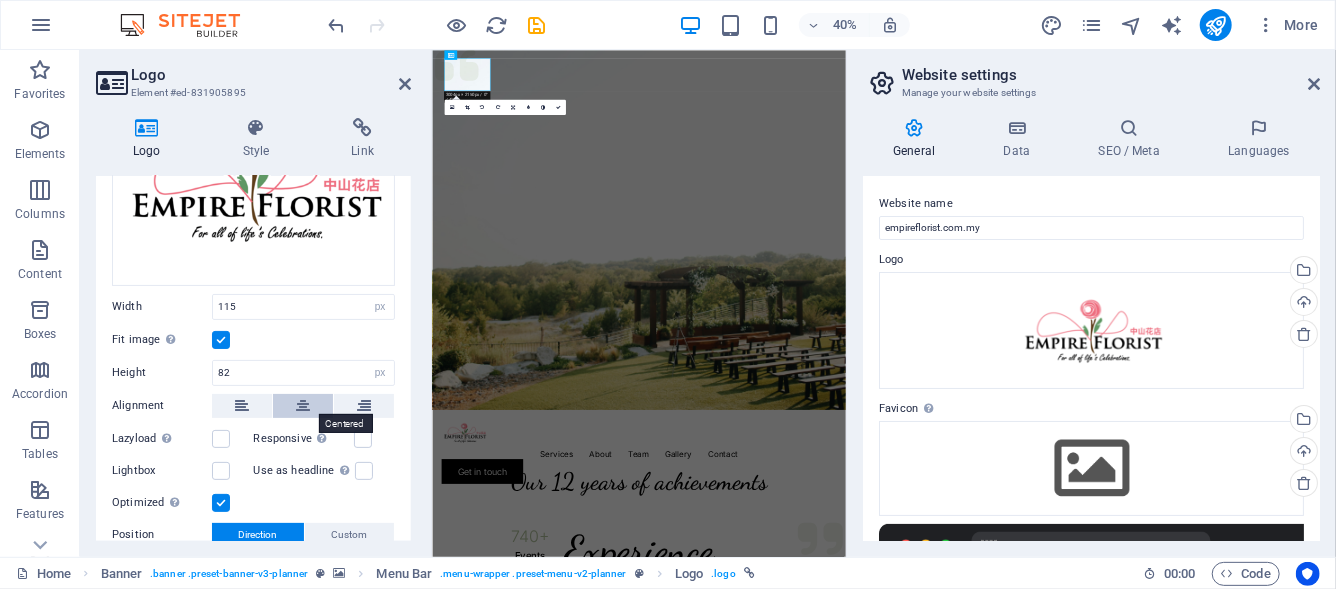 click at bounding box center [303, 406] 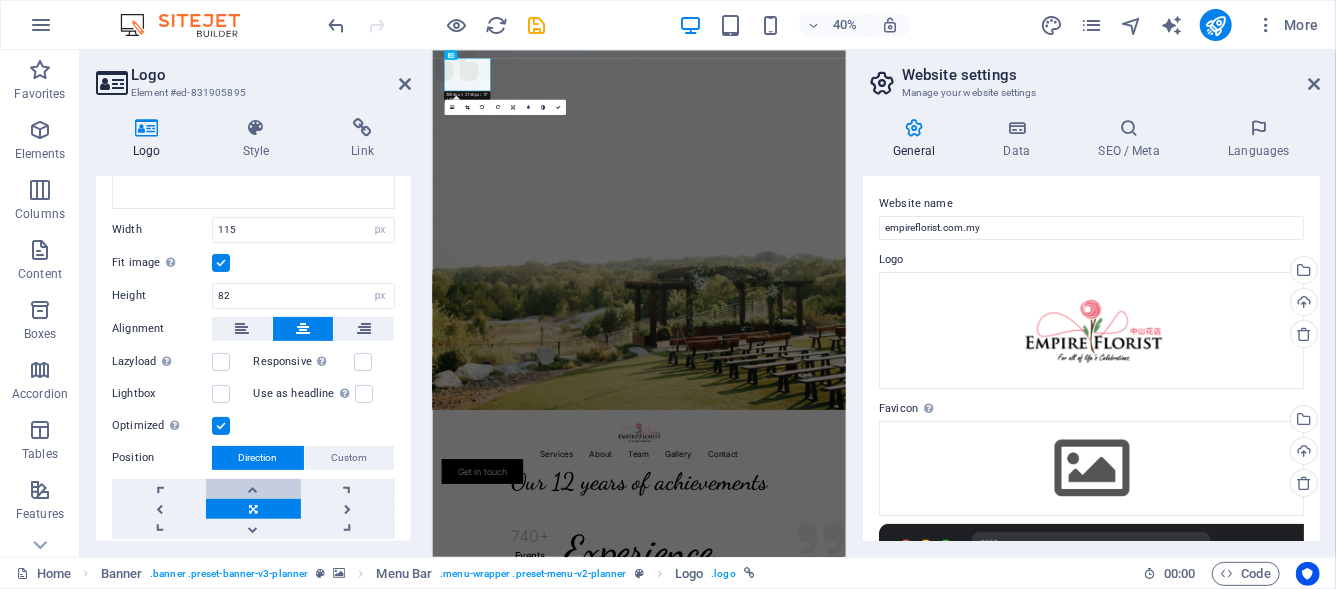 scroll, scrollTop: 315, scrollLeft: 0, axis: vertical 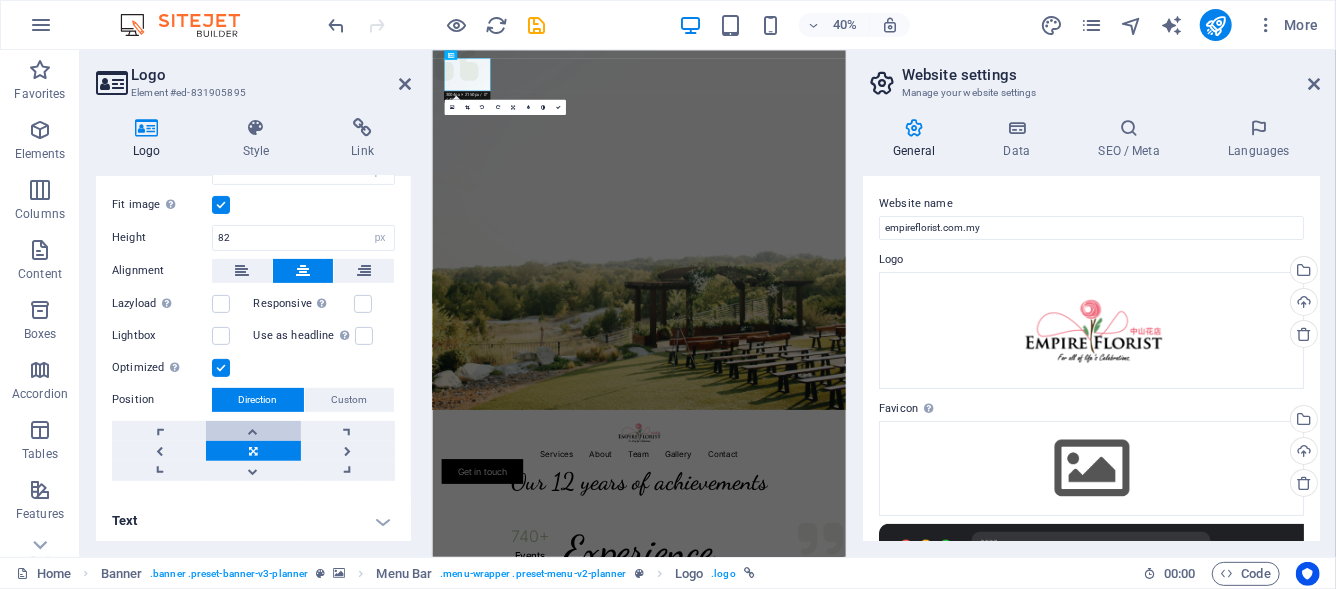 click at bounding box center (253, 431) 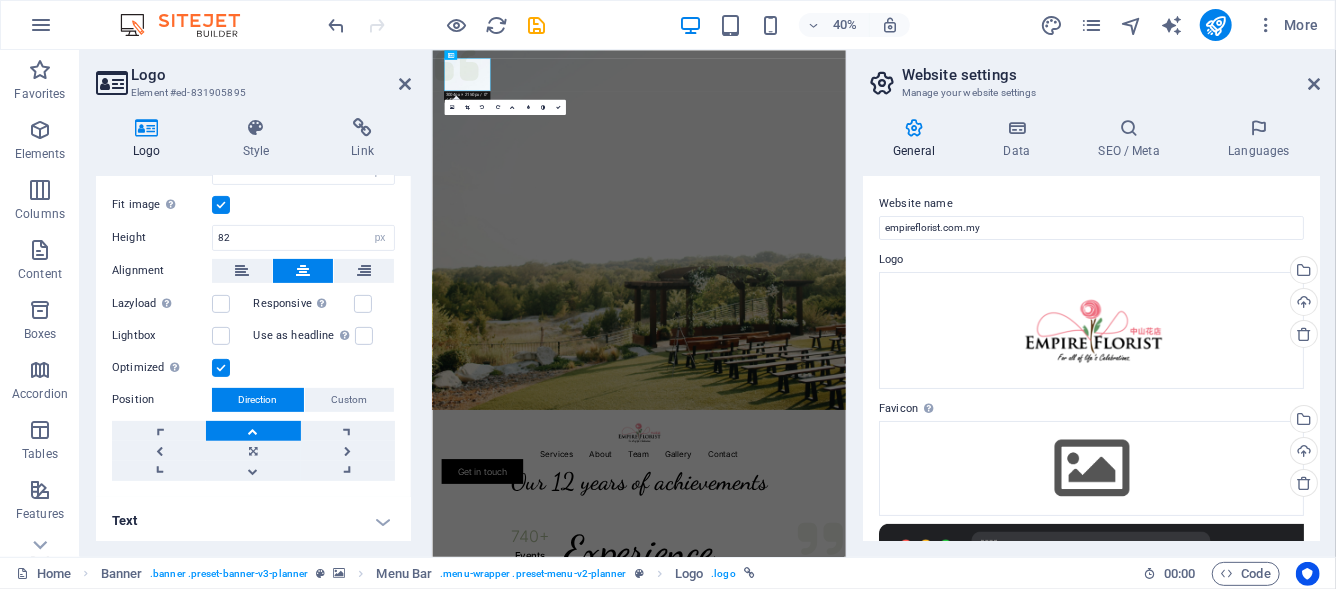 click at bounding box center [253, 431] 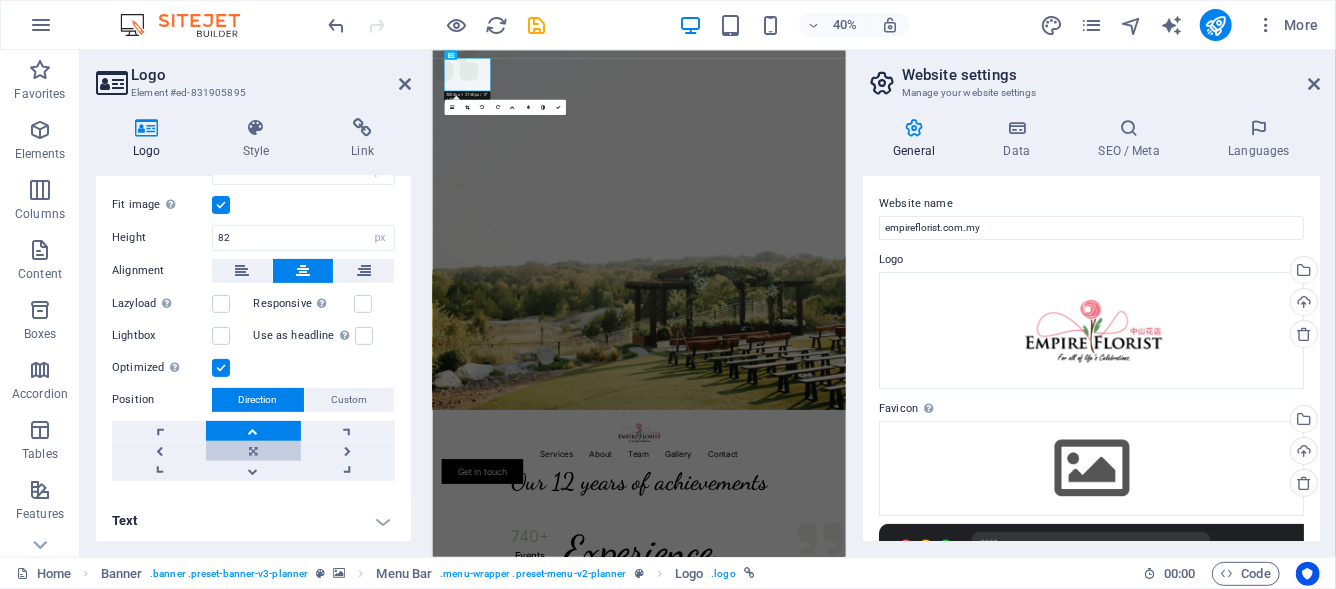 click at bounding box center (253, 451) 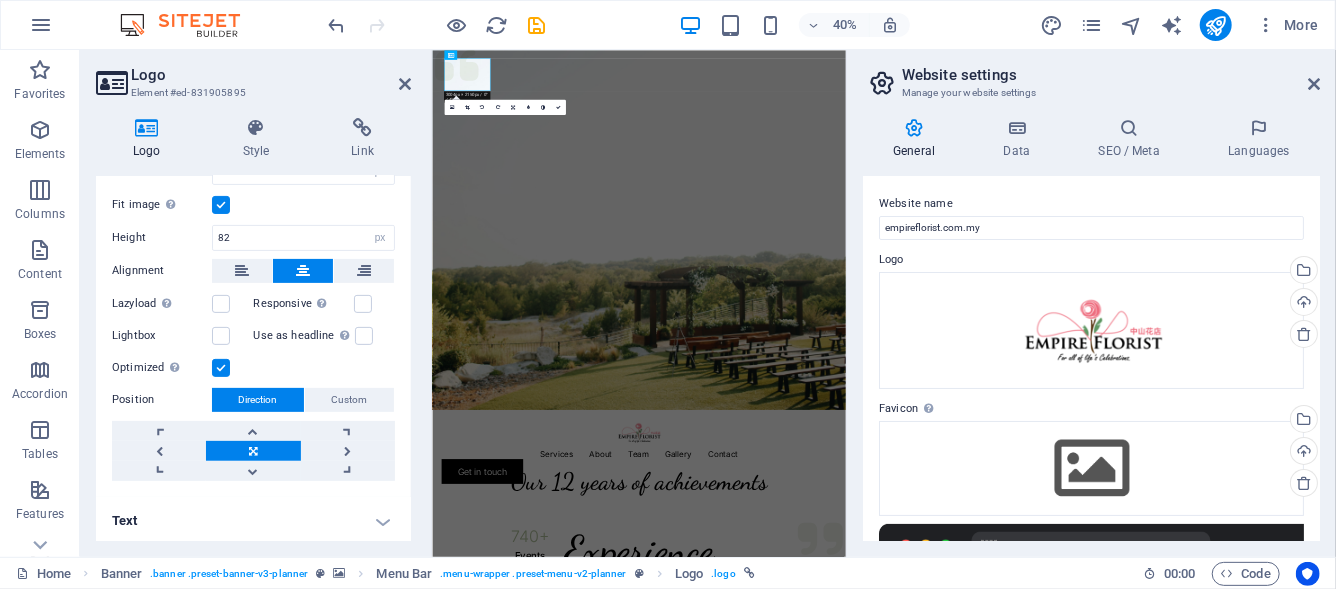 click on "Text" at bounding box center (253, 521) 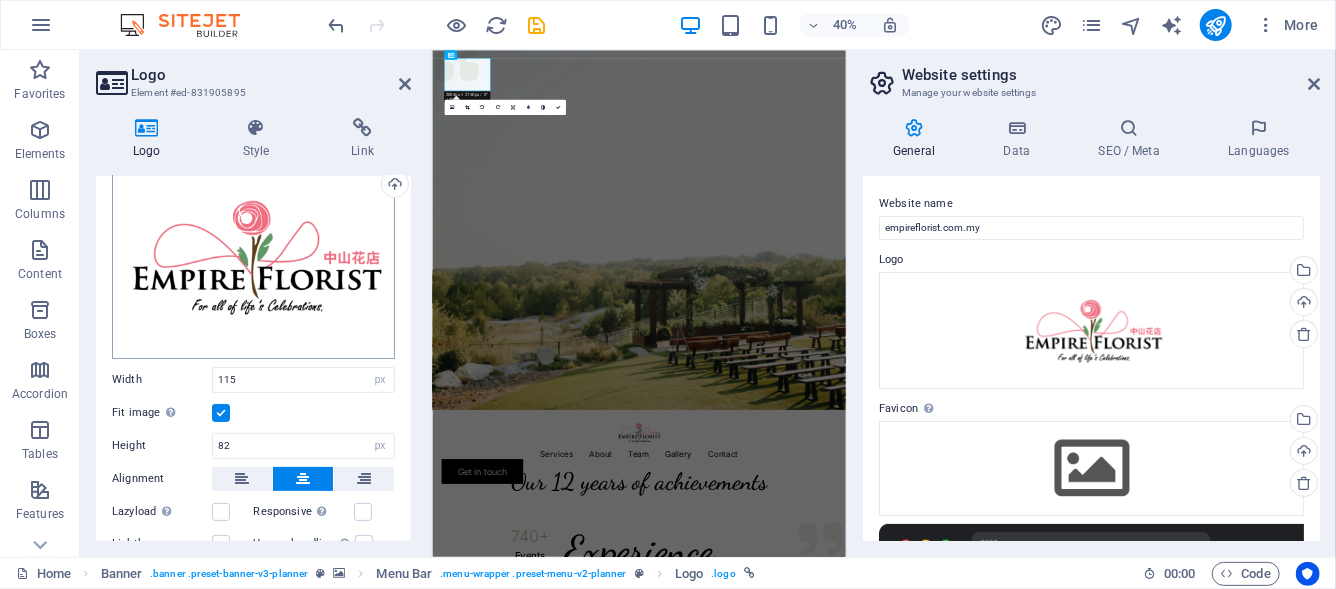 scroll, scrollTop: 0, scrollLeft: 0, axis: both 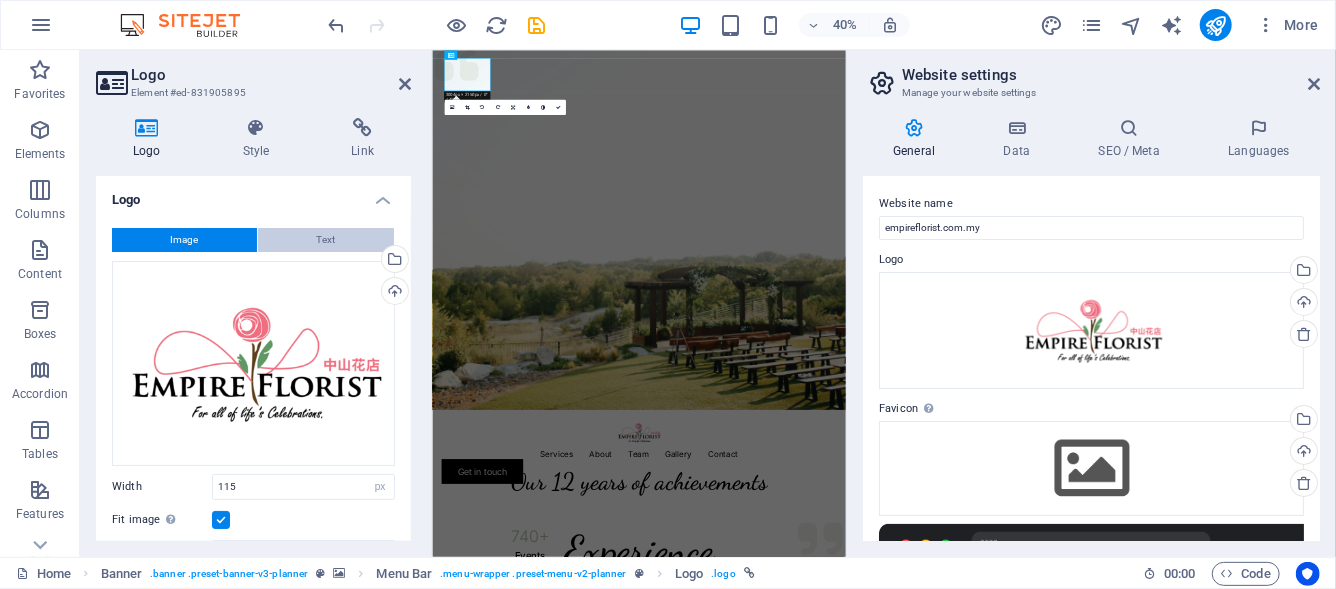 click on "Text" at bounding box center [326, 240] 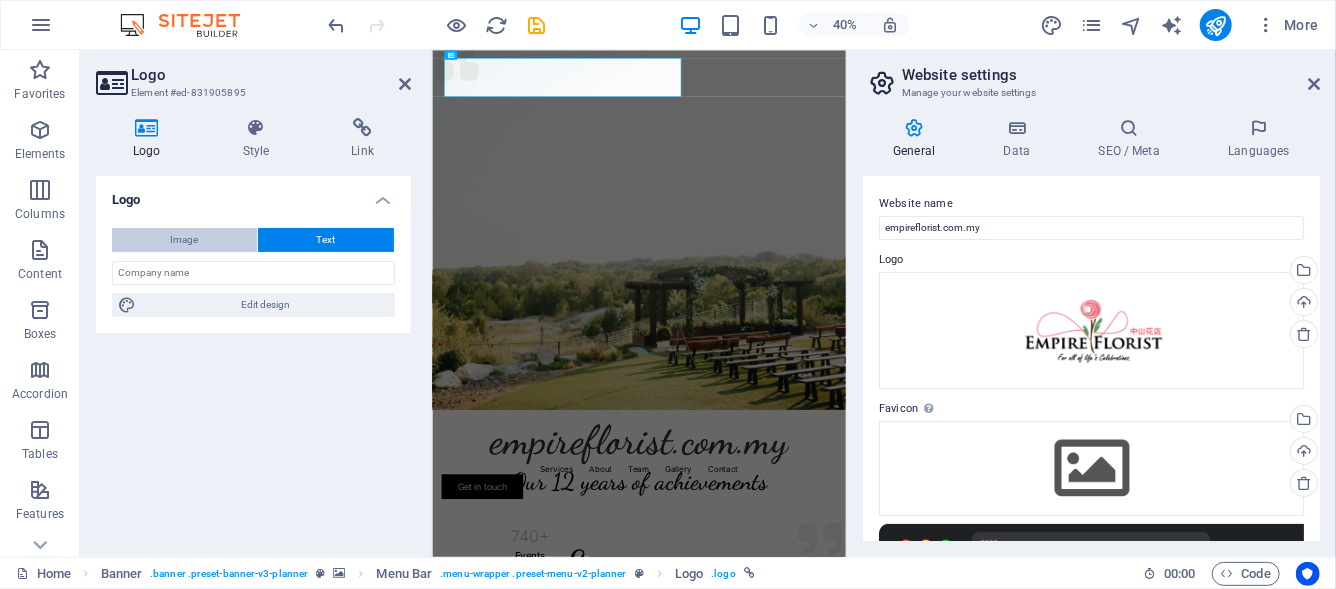 click on "Image" at bounding box center [184, 240] 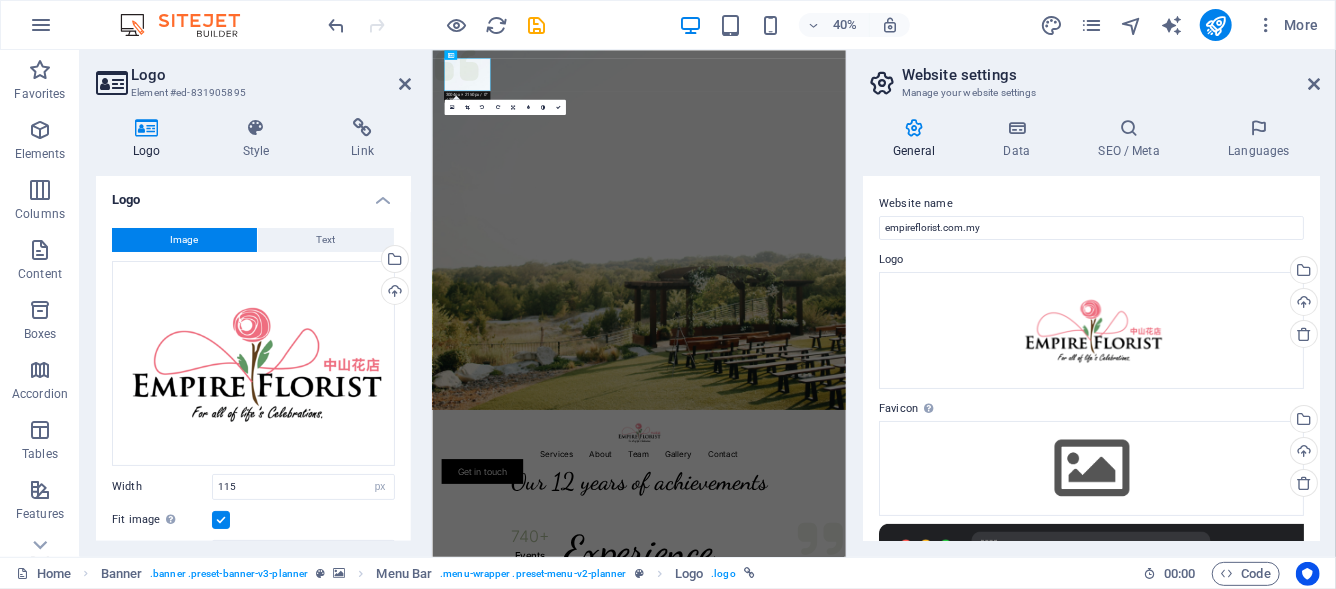 click on "Image Text Drag files here, click to choose files or select files from Files or our free stock photos & videos Select files from the file manager, stock photos, or upload file(s) Upload Width 115 Default auto px rem % em vh vw Fit image Automatically fit image to a fixed width and height Height 82 Default auto px Alignment Lazyload Loading images after the page loads improves page speed. Responsive Automatically load retina image and smartphone optimized sizes. Lightbox Use as headline The image will be wrapped in an H1 headline tag. Useful for giving alternative text the weight of an H1 headline, e.g. for the logo. Leave unchecked if uncertain. Optimized Images are compressed to improve page speed. Position Direction Custom X offset 50 px rem % vh vw Y offset 50 px rem % vh vw Edit design" at bounding box center [253, 512] 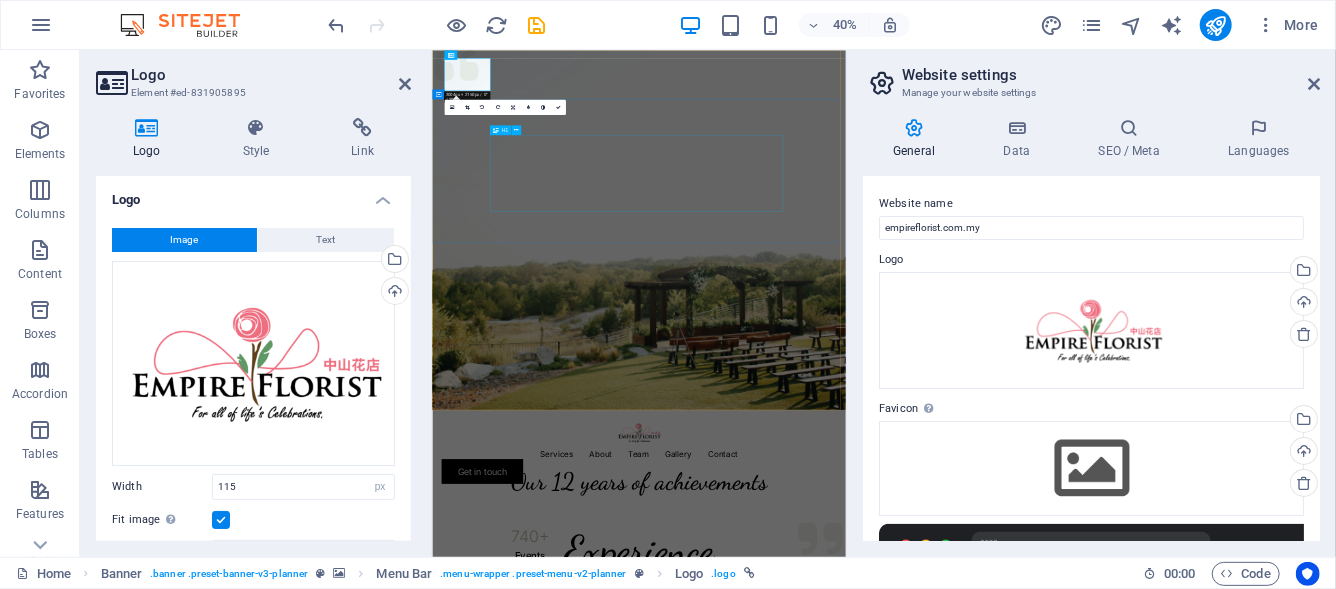 click on "Experience extraordinary life moments Plan your next event with us" at bounding box center (948, 1414) 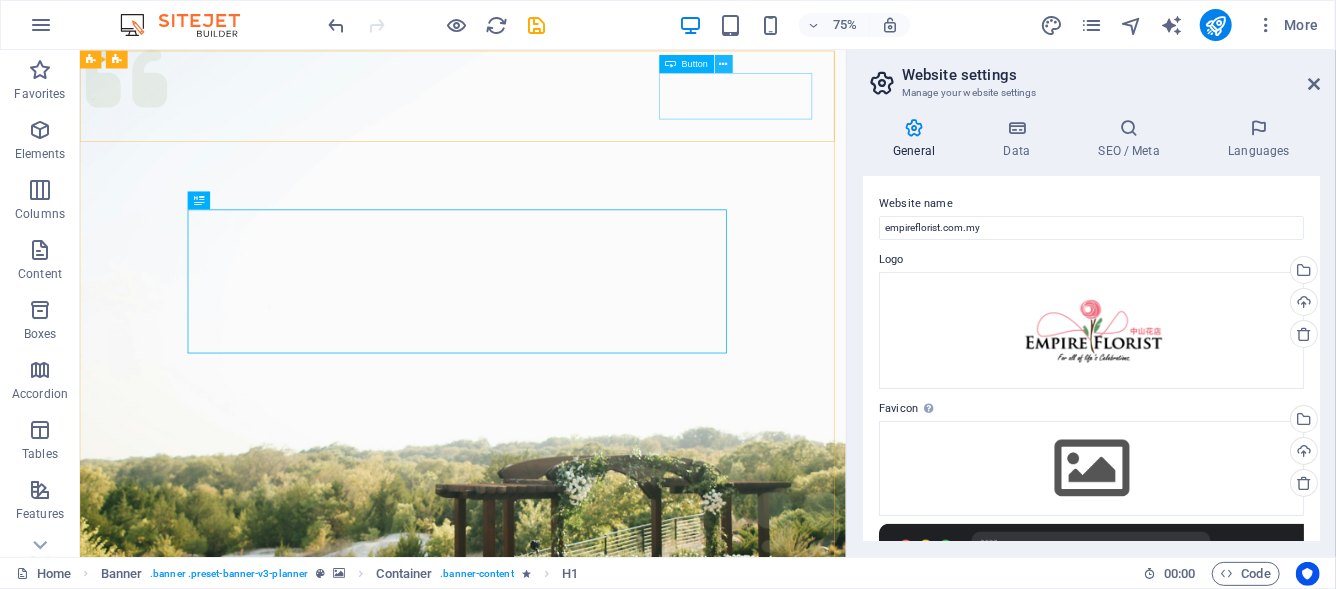 click at bounding box center [724, 64] 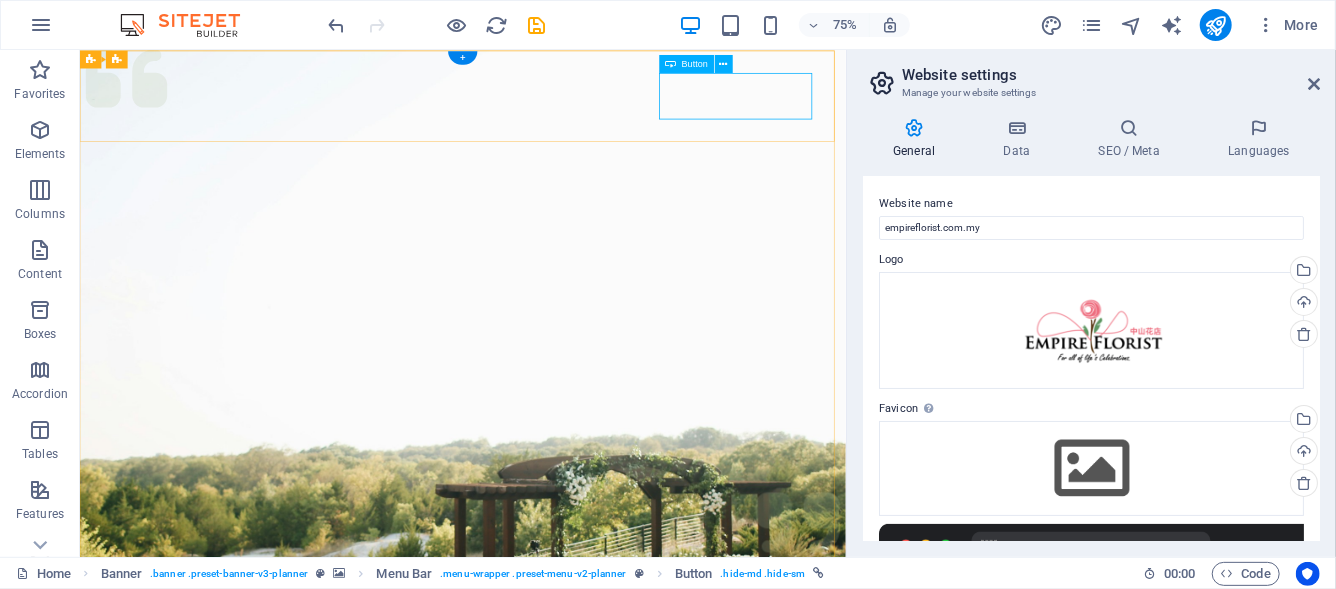 click on "Get in touch" at bounding box center (590, 1104) 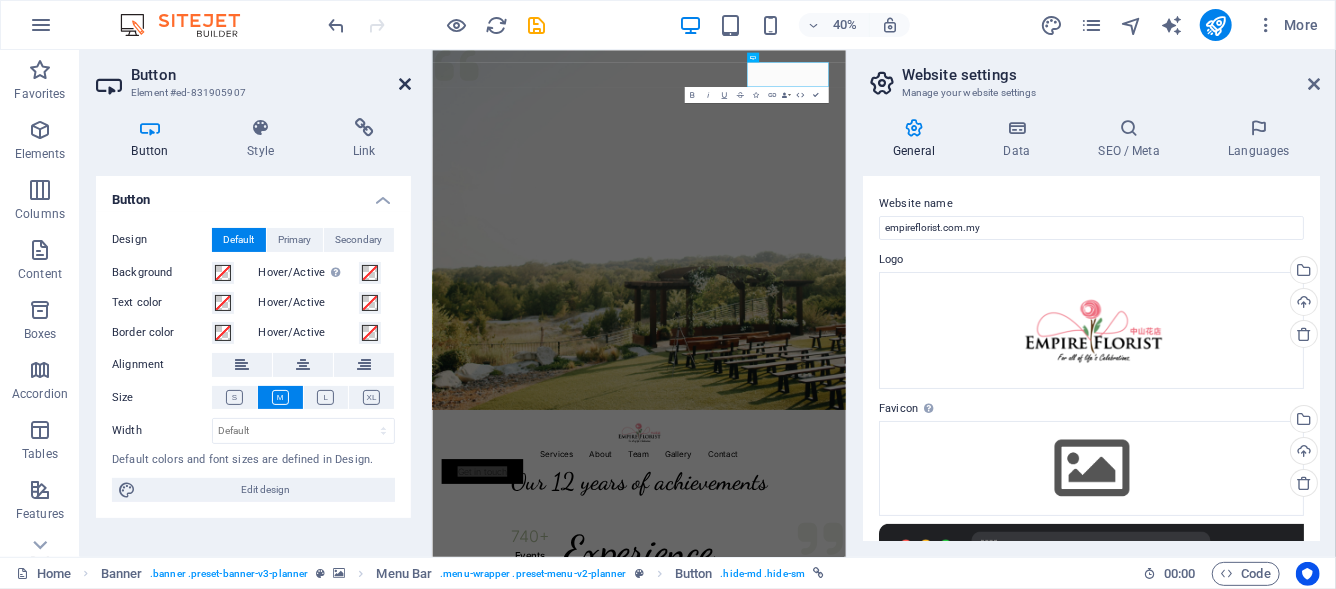 click at bounding box center (405, 84) 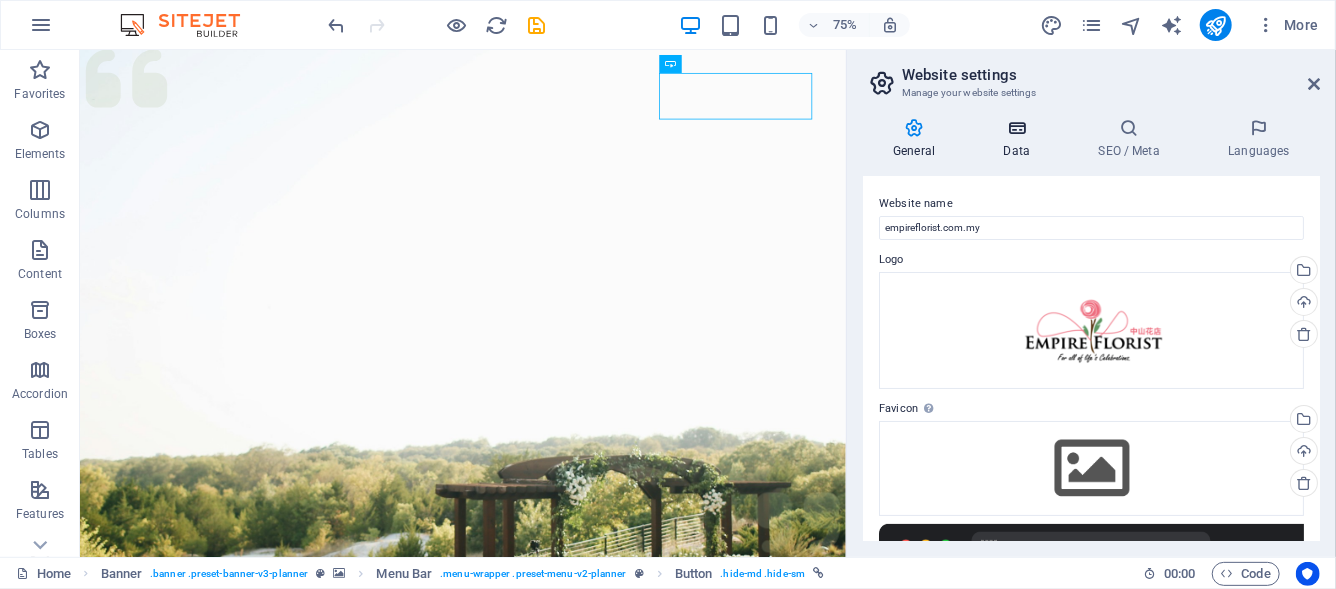 click on "Data" at bounding box center (1020, 139) 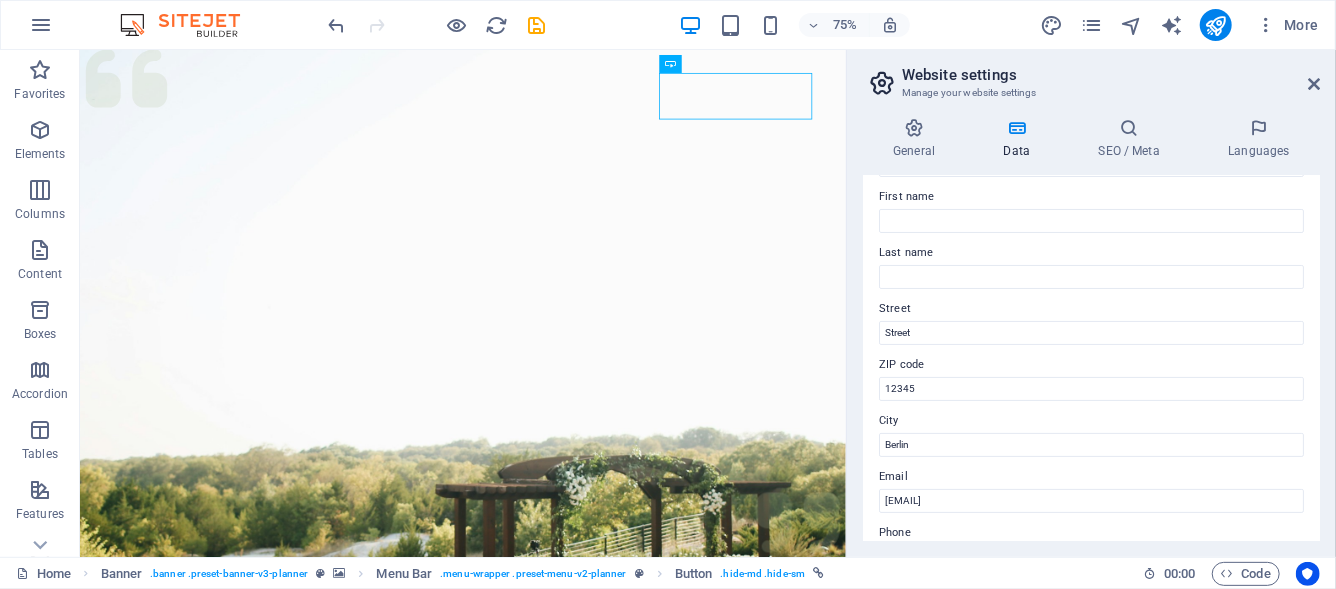 scroll, scrollTop: 299, scrollLeft: 0, axis: vertical 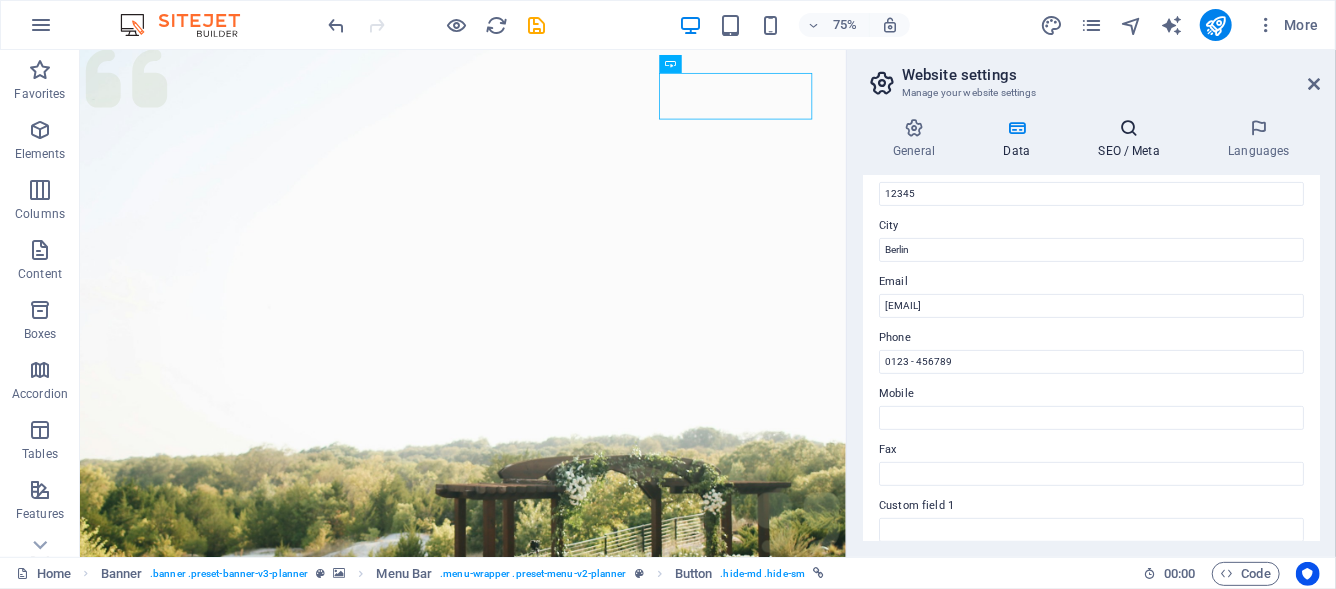 click on "SEO / Meta" at bounding box center (1133, 139) 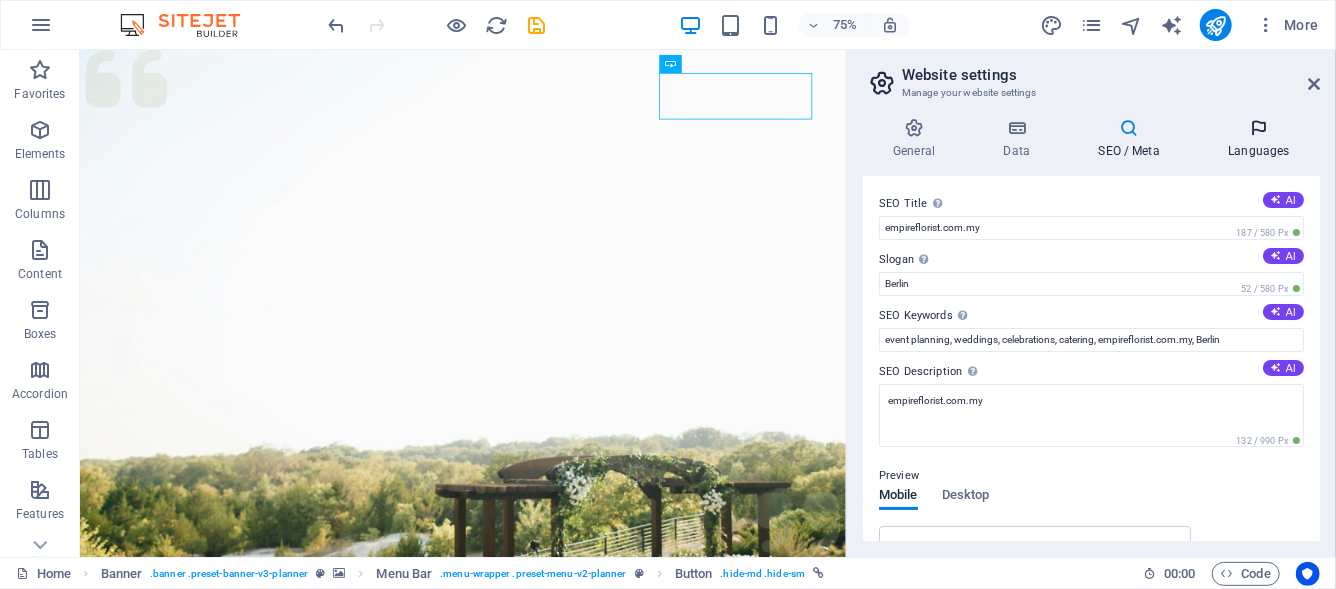click at bounding box center (1259, 128) 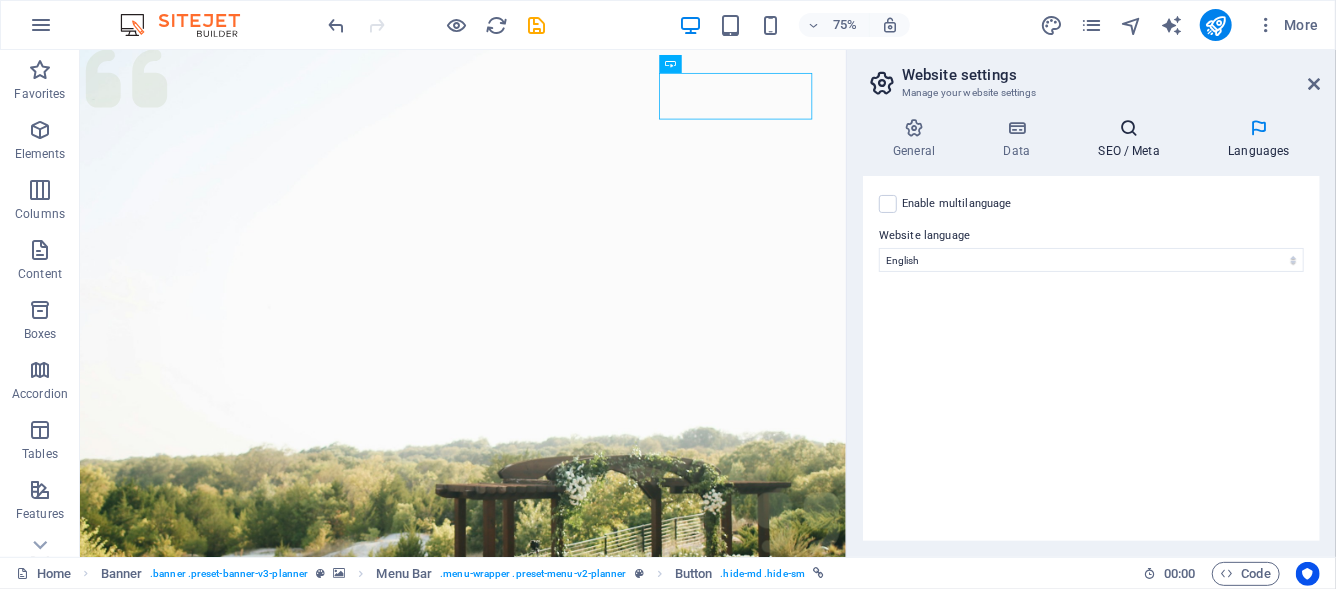 click on "SEO / Meta" at bounding box center [1133, 139] 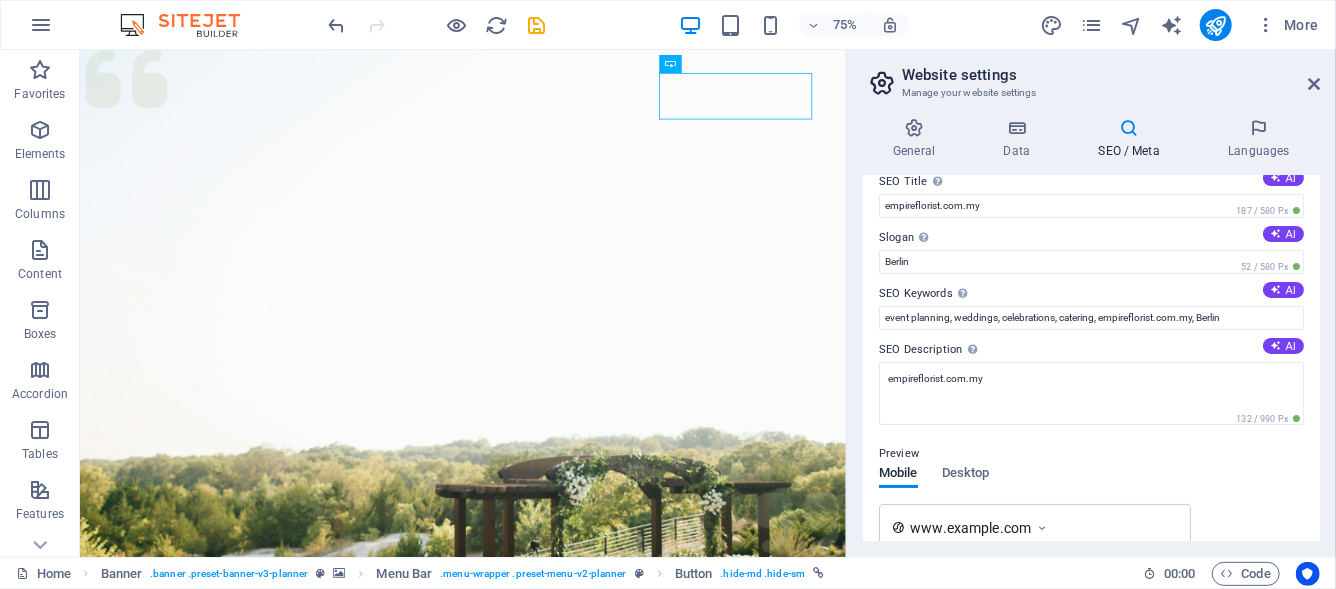 scroll, scrollTop: 0, scrollLeft: 0, axis: both 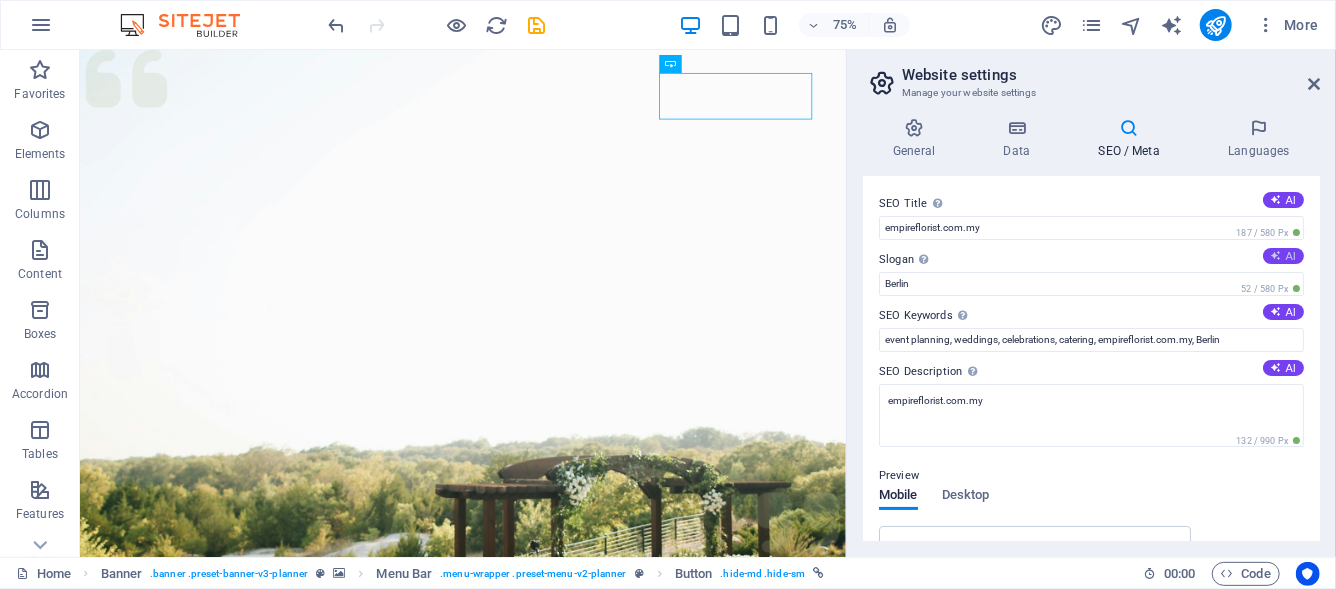 click at bounding box center (1276, 255) 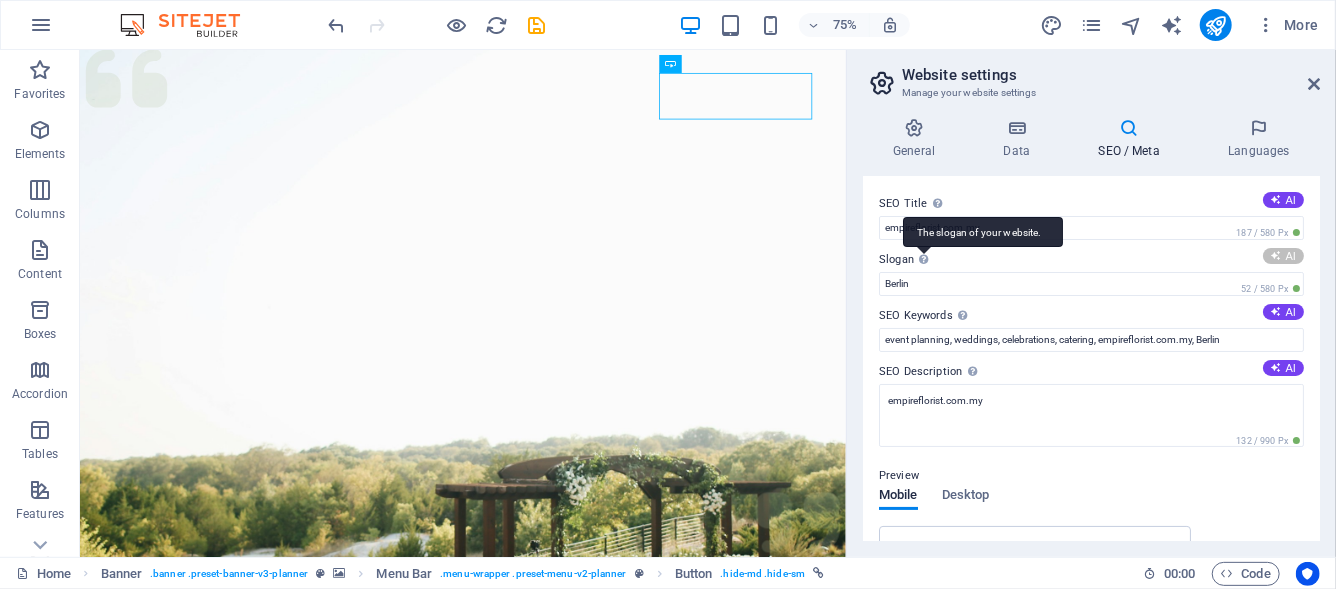 click on "The slogan of your website." at bounding box center [983, 232] 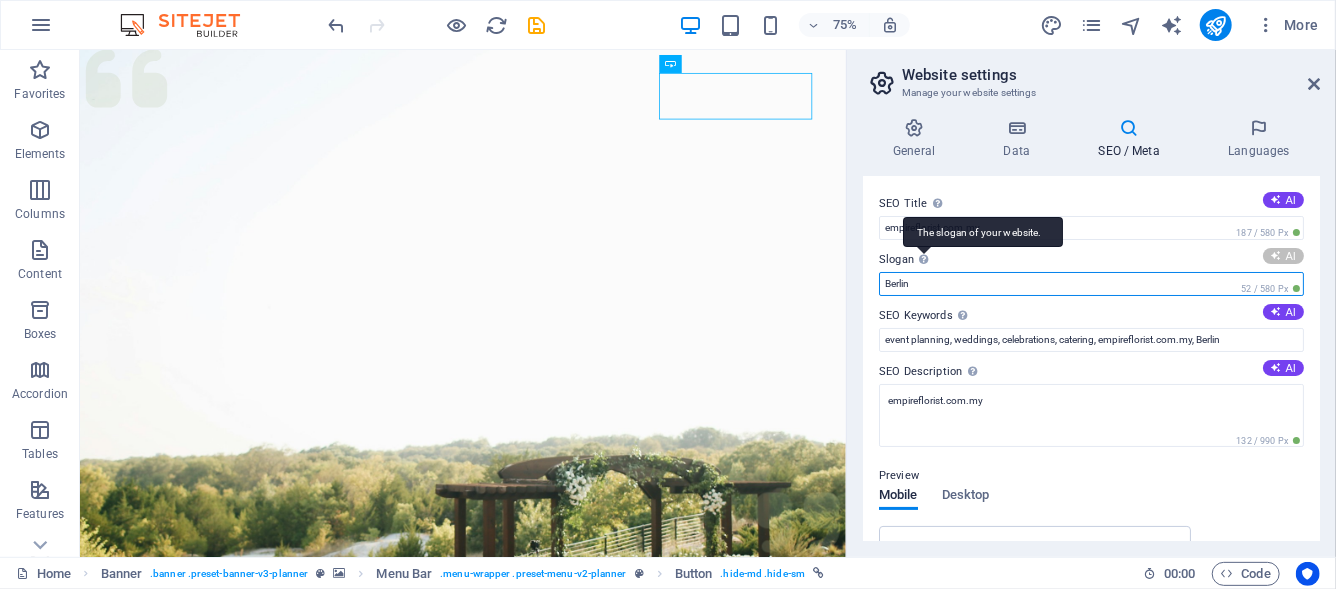 click on "Berlin" at bounding box center [1091, 284] 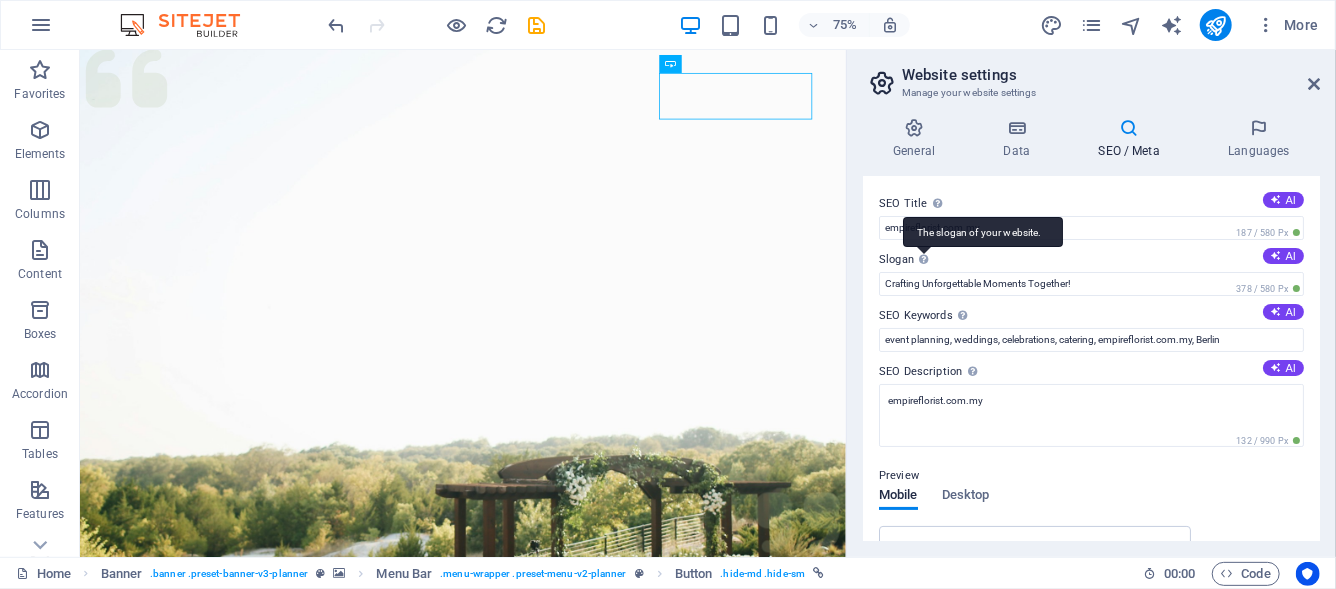 click on "The slogan of your website." at bounding box center [983, 232] 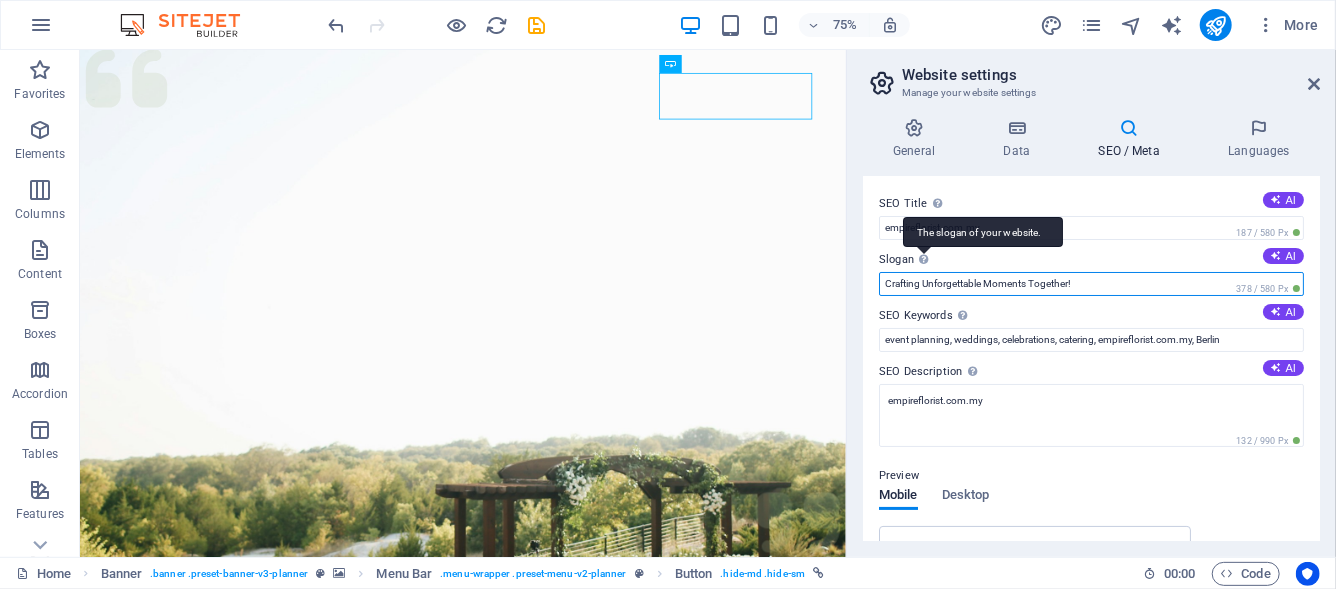 click on "Crafting Unforgettable Moments Together!" at bounding box center (1091, 284) 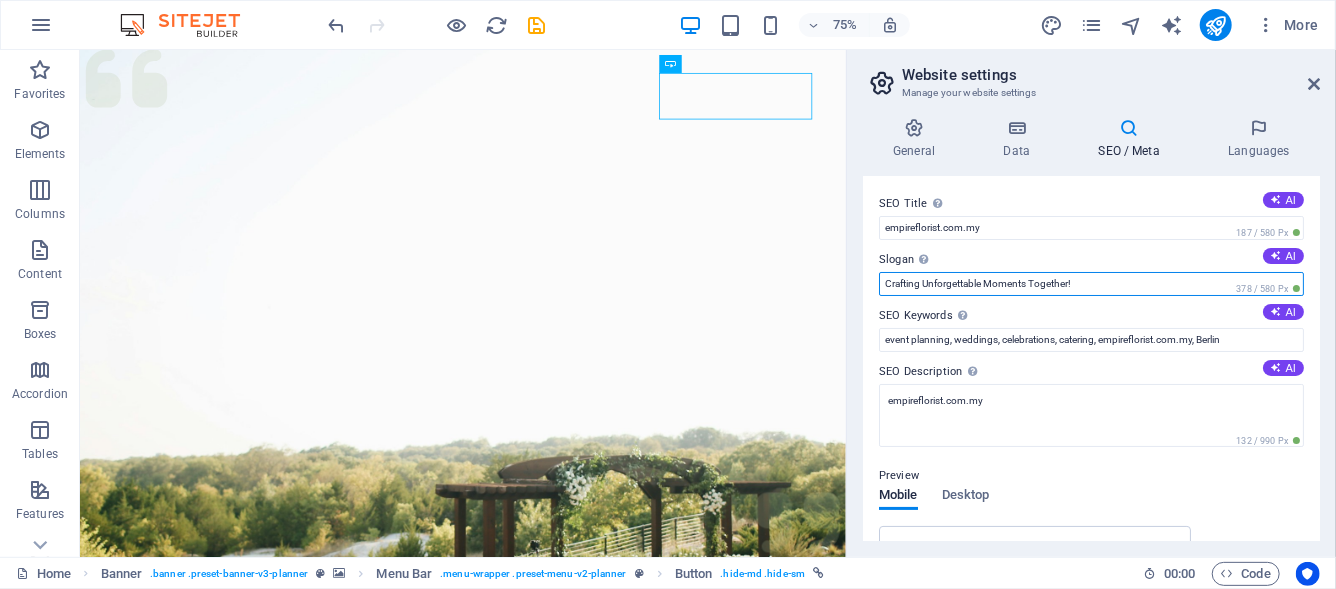 drag, startPoint x: 1135, startPoint y: 288, endPoint x: 852, endPoint y: 301, distance: 283.29843 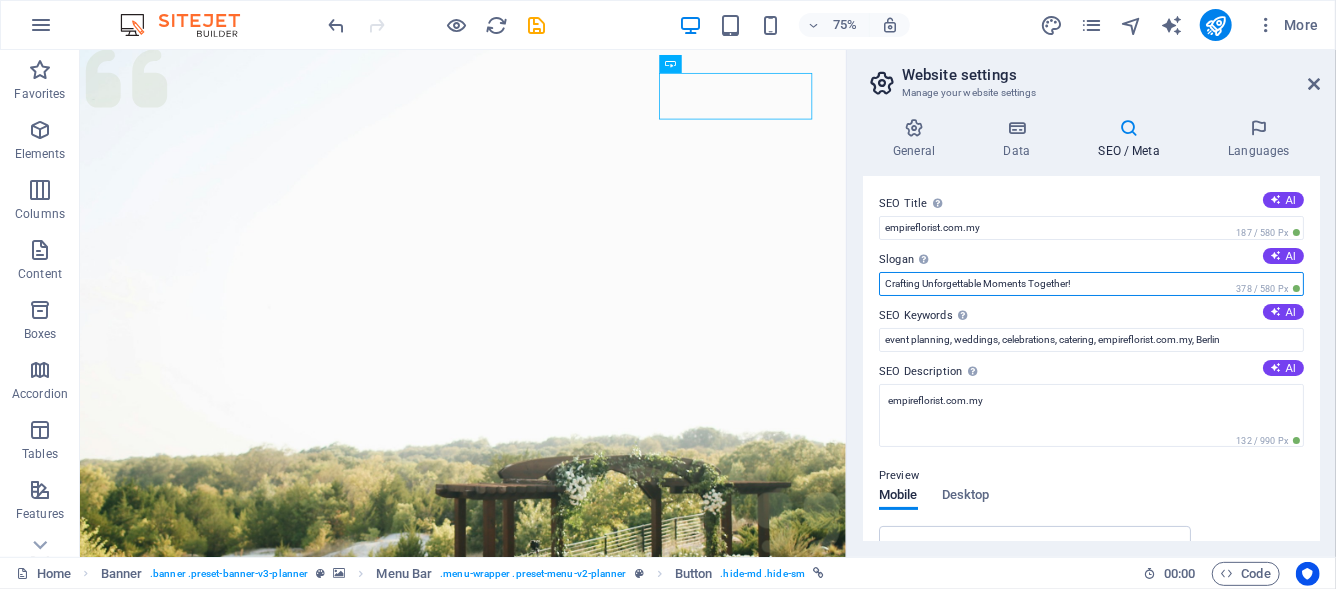 click on "General Data SEO / Meta Languages Website name empireflorist.com.my Logo Drag files here, click to choose files or select files from Files or our free stock photos & videos Select files from the file manager, stock photos, or upload file(s) Upload Favicon Set the favicon of your website here. A favicon is a small icon shown in the browser tab next to your website title. It helps visitors identify your website. Drag files here, click to choose files or select files from Files or our free stock photos & videos Select files from the file manager, stock photos, or upload file(s) Upload Preview Image (Open Graph) This image will be shown when the website is shared on social networks Drag files here, click to choose files or select files from Files or our free stock photos & videos Select files from the file manager, stock photos, or upload file(s) Upload Contact data for this website. This can be used everywhere on the website and will update automatically. Company empireflorist.com.my First name Last name Fax" at bounding box center (1091, 329) 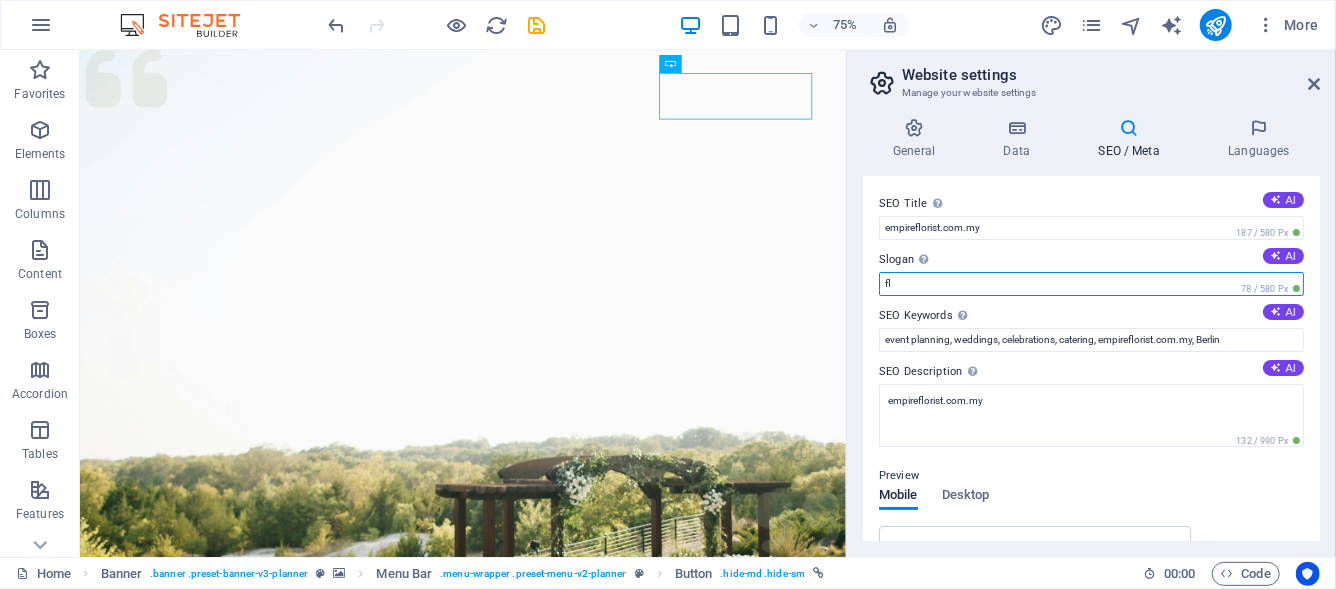 type on "f" 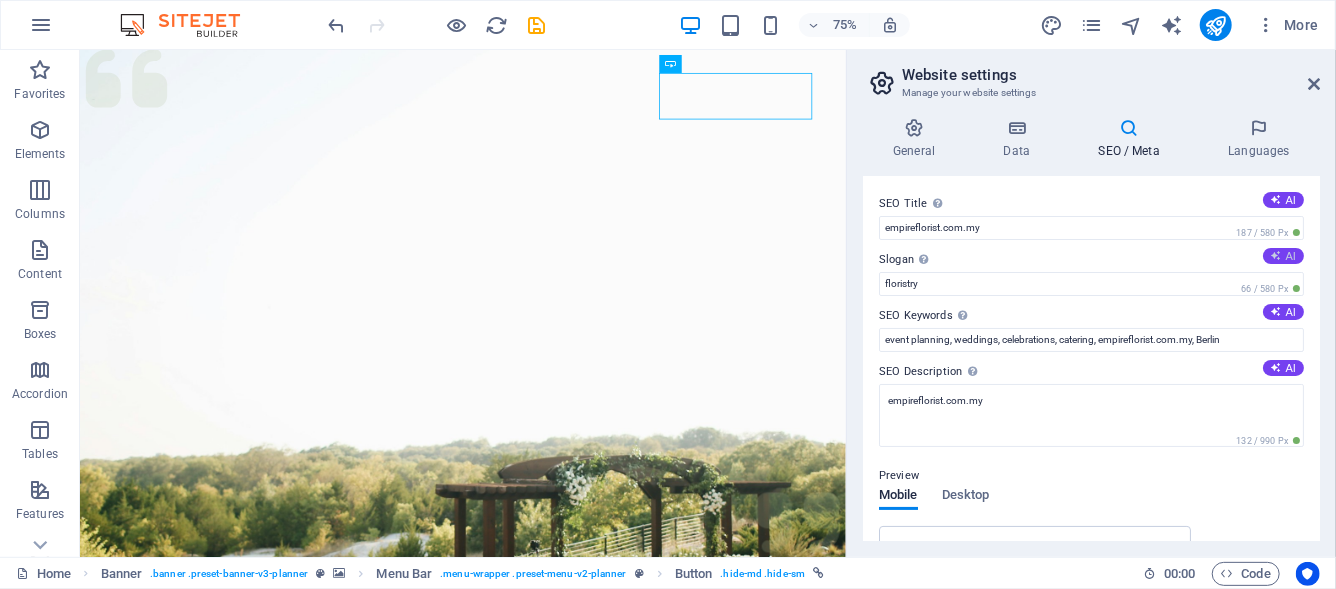 click on "AI" at bounding box center (1283, 256) 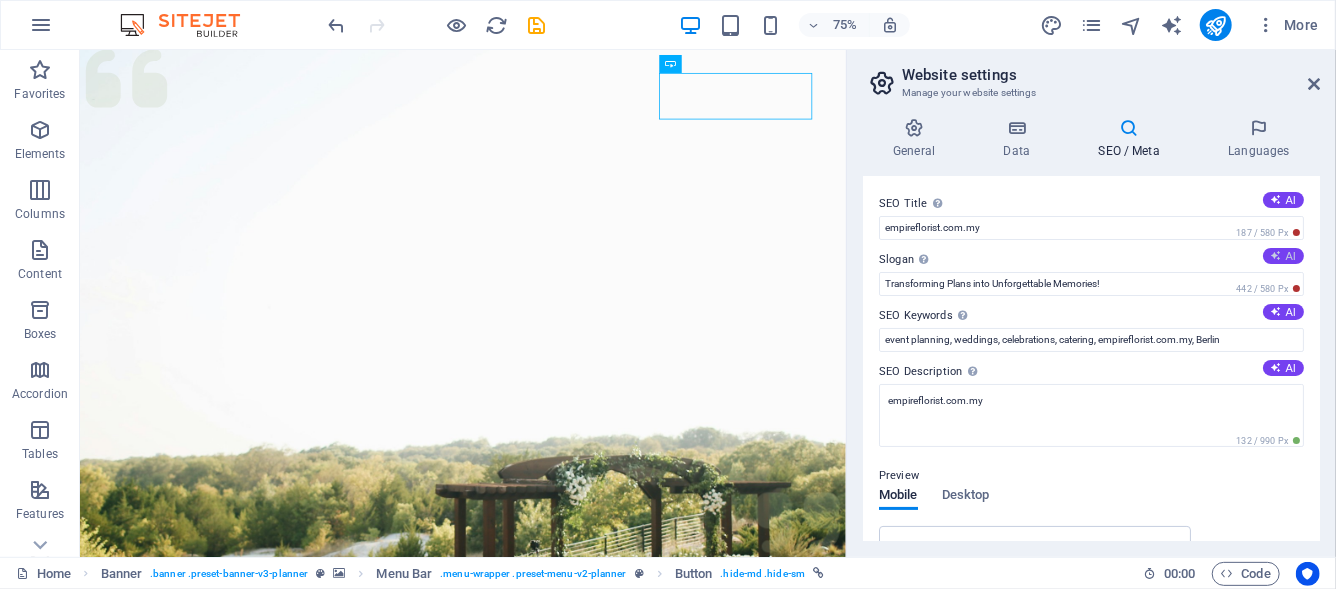 click on "AI" at bounding box center (1283, 256) 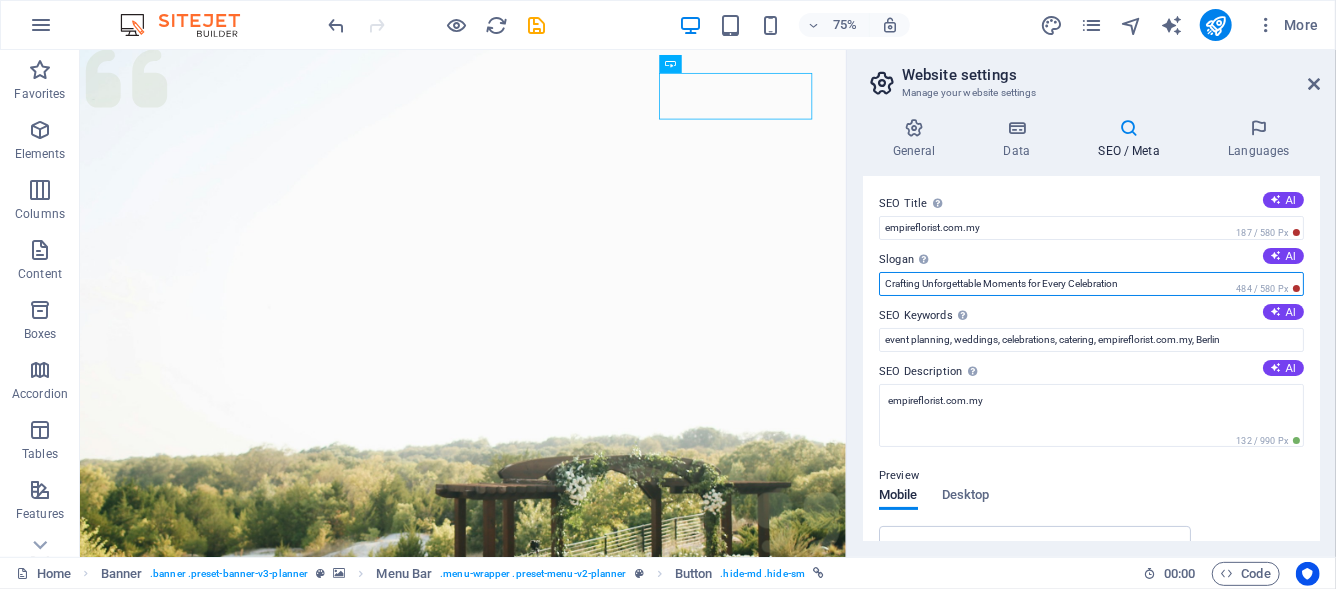 click on "Crafting Unforgettable Moments for Every Celebration" at bounding box center [1091, 284] 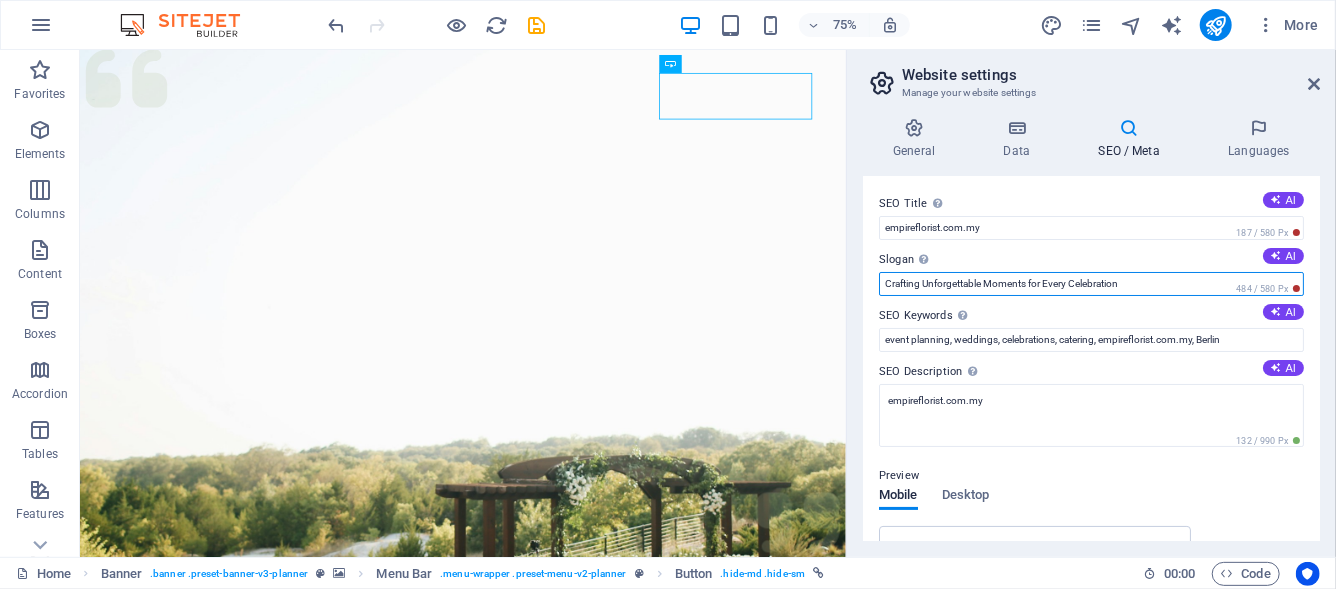 drag, startPoint x: 1122, startPoint y: 283, endPoint x: 864, endPoint y: 286, distance: 258.01746 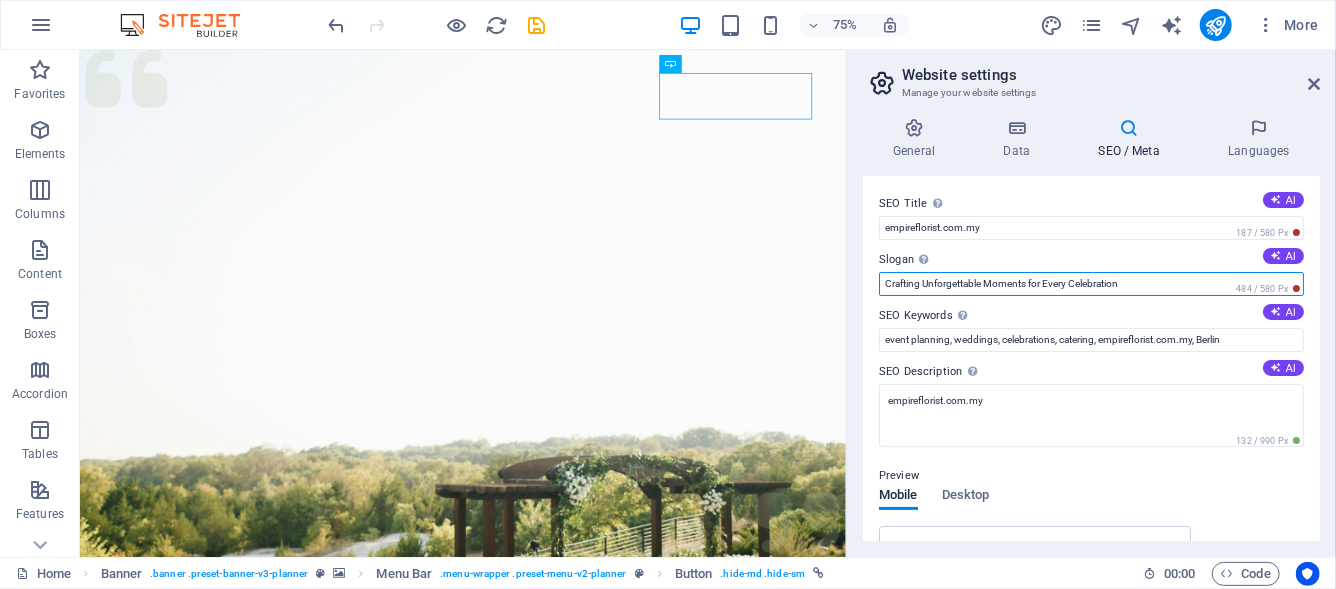 click on "SEO Title The title of your website - make it something that stands out in search engine results. AI empireflorist.com.my 187 / 580 Px Slogan The slogan of your website. AI Crafting Unforgettable Moments for Every Celebration 484 / 580 Px SEO Keywords Comma-separated list of keywords representing your website. AI event planning, weddings, celebrations, catering, empireflorist.com.my, [CITY] SEO Description Describe the contents of your website - this is crucial for search engines and SEO! AI empireflorist.com.my 132 / 990 Px Preview Mobile Desktop www.example.com empireflorist.com.my - Crafting Unforgettable Moments for Every Celebration empireflorist.com.my Settings Noindex Instruct search engines to exclude this website from search results. Responsive Determine whether the website should be responsive based on screen resolution. Meta tags Enter HTML code here that will be placed inside the  tags of your website. Please note that your website may not function if you include code with errors." at bounding box center (1091, 358) 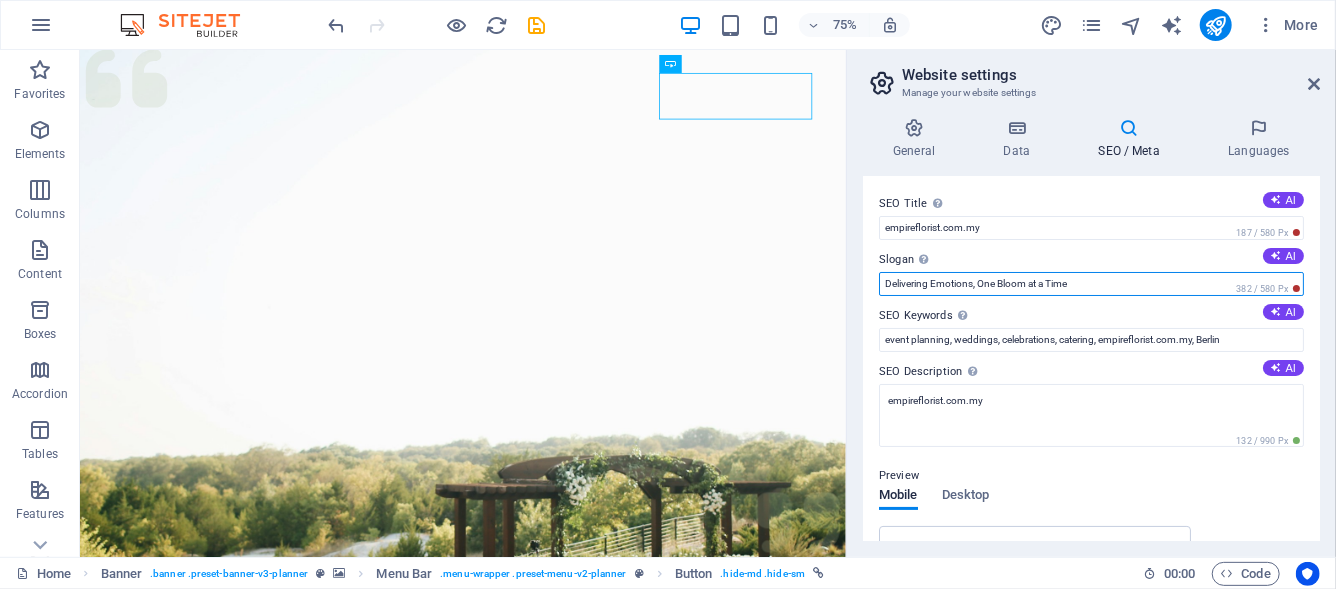 type on "Delivering Emotions, One Bloom at a Time" 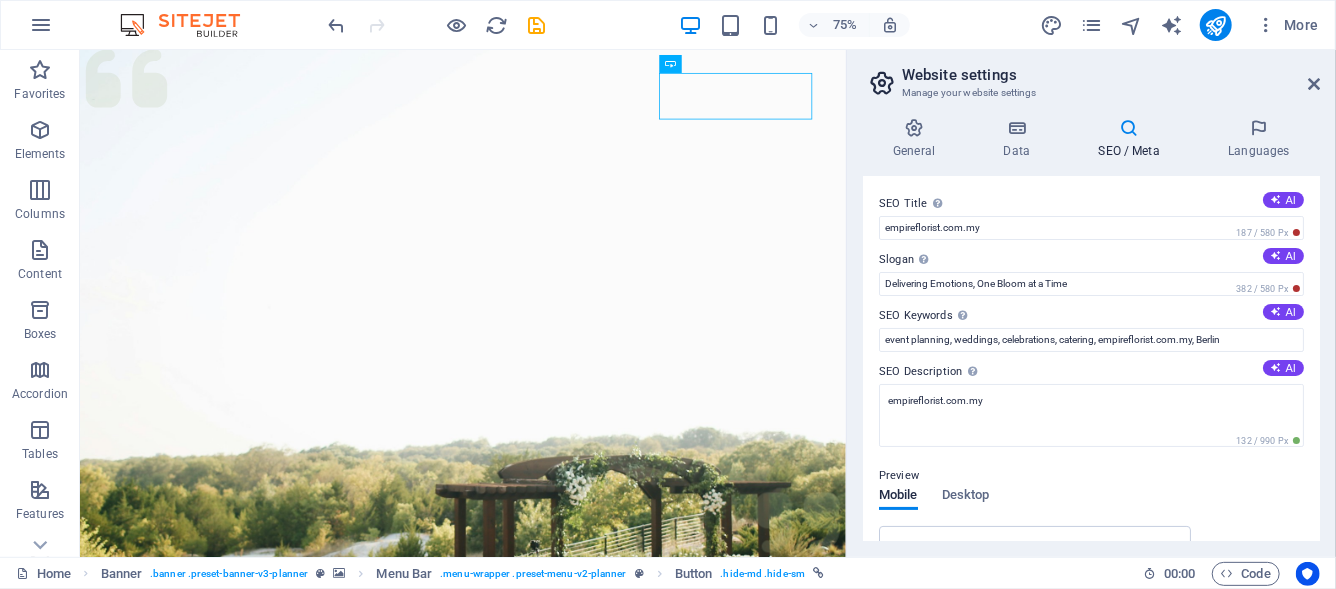 click on "SEO Keywords Comma-separated list of keywords representing your website. AI" at bounding box center [1091, 316] 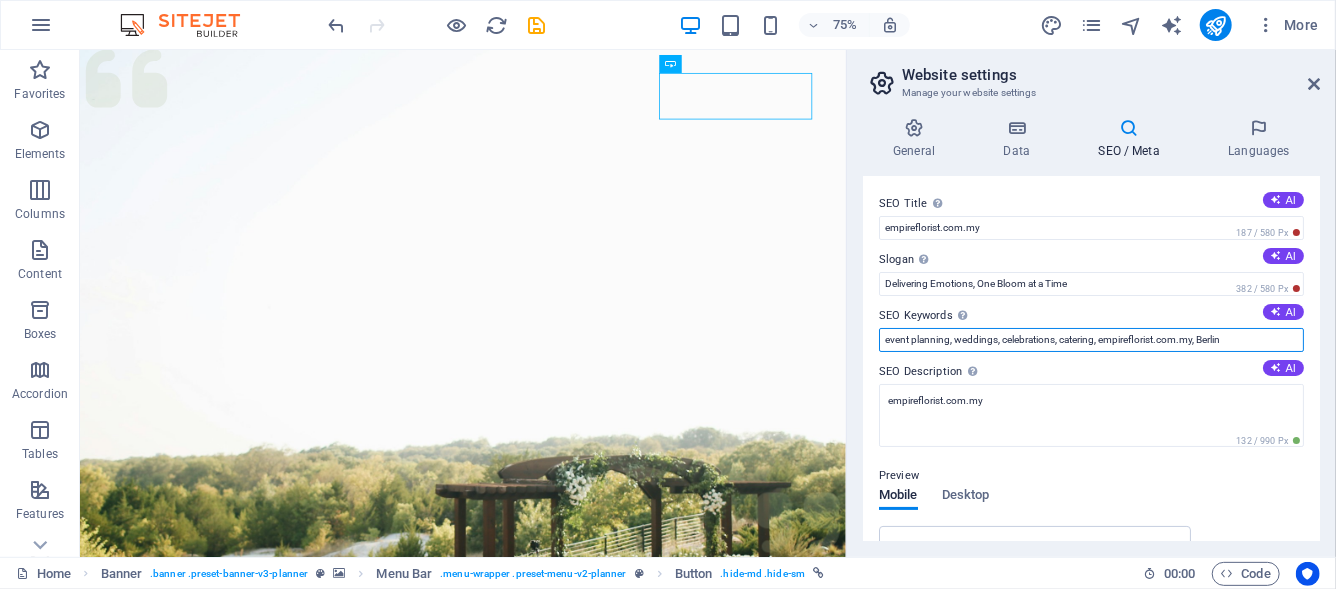 click on "event planning, weddings, celebrations, catering, empireflorist.com.my, Berlin" at bounding box center (1091, 340) 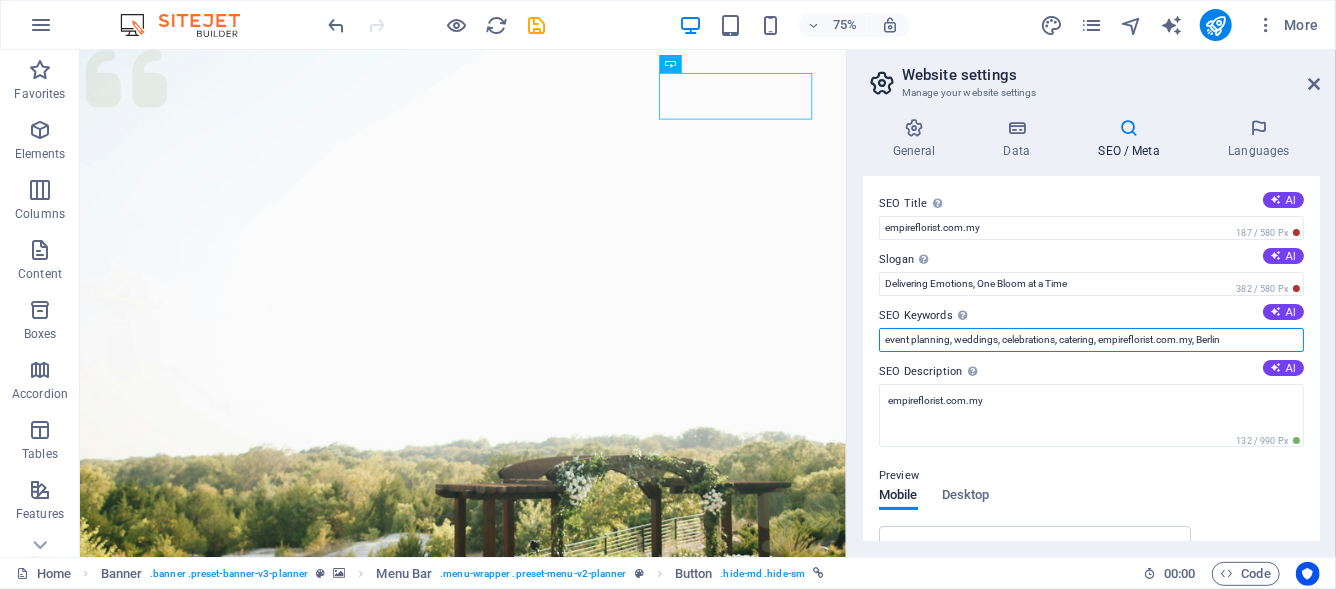 drag, startPoint x: 1270, startPoint y: 338, endPoint x: 878, endPoint y: 363, distance: 392.7964 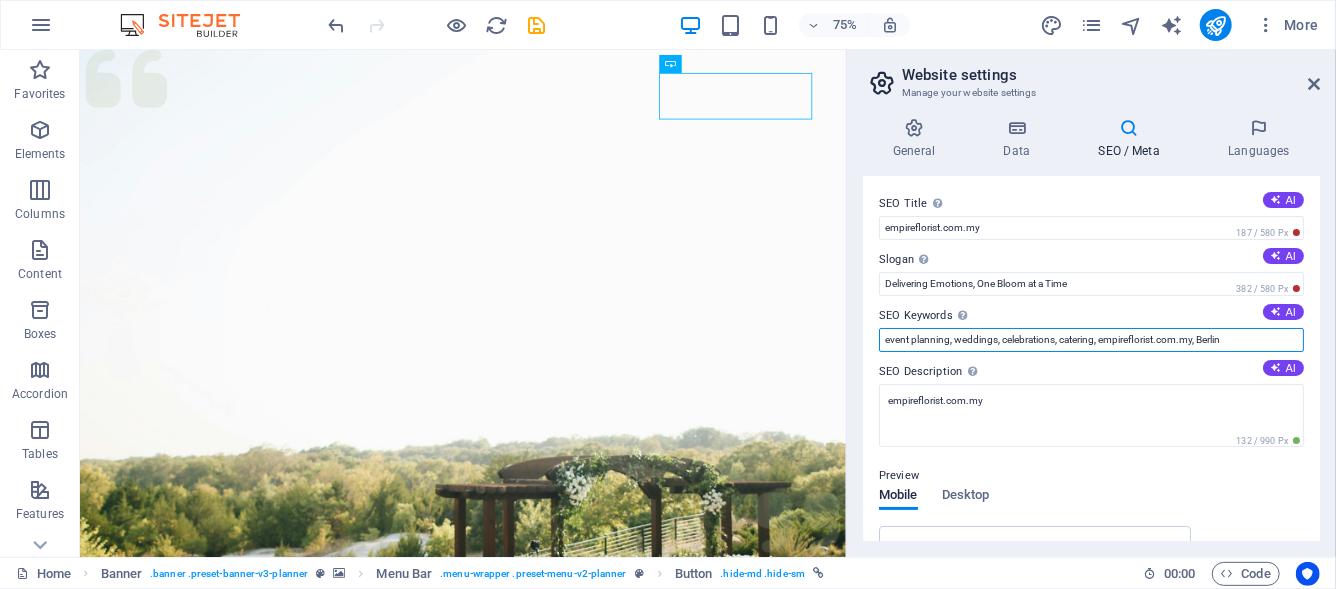 click on "SEO Title The title of your website - make it something that stands out in search engine results. AI empireflorist.com.my 187 / 580 Px Slogan The slogan of your website. AI Delivering Emotions, One Bloom at a Time 382 / 580 Px SEO Keywords Comma-separated list of keywords representing your website. AI event planning, weddings, celebrations, catering, empireflorist.com.my, [CITY] SEO Description Describe the contents of your website - this is crucial for search engines and SEO! AI empireflorist.com.my 132 / 990 Px Preview Mobile Desktop www.example.com empireflorist.com.my - Delivering Emotions, One Bloom at a Time empireflorist.com.my Settings Noindex Instruct search engines to exclude this website from search results. Responsive Determine whether the website should be responsive based on screen resolution. Meta tags Enter HTML code here that will be placed inside the  tags of your website. Please note that your website may not function if you include code with errors. Google Analytics ID Google Maps API key" at bounding box center [1091, 358] 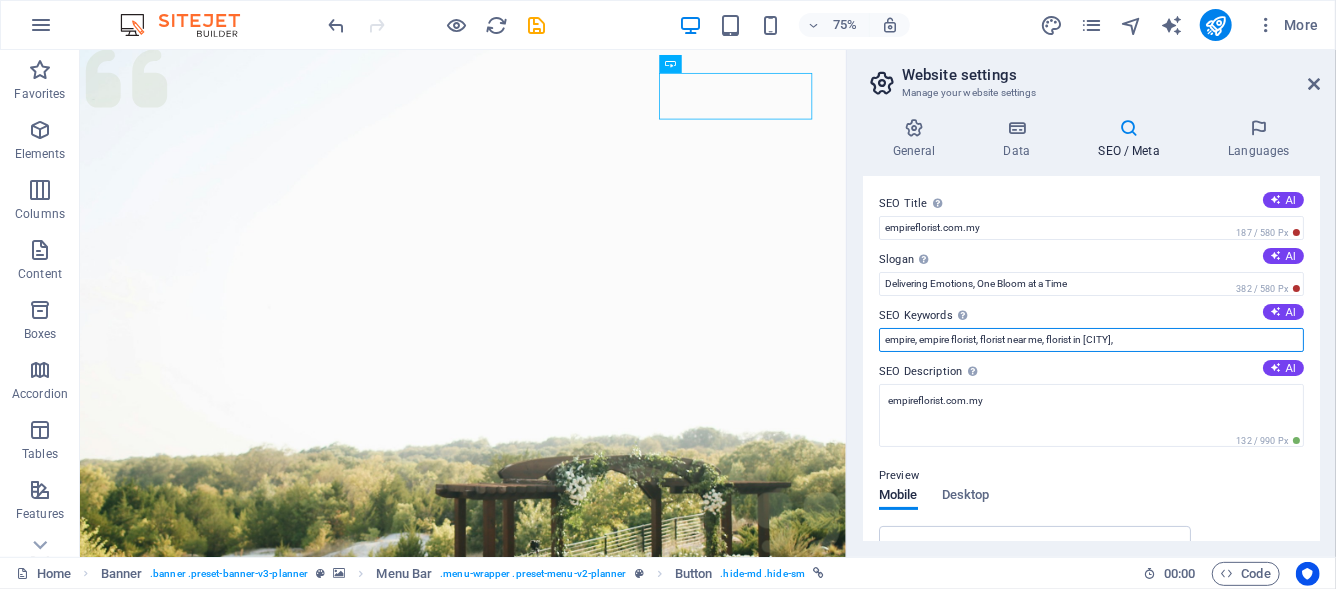 click on "empire, empire florist, florist near me, florist in [CITY]," at bounding box center [1091, 340] 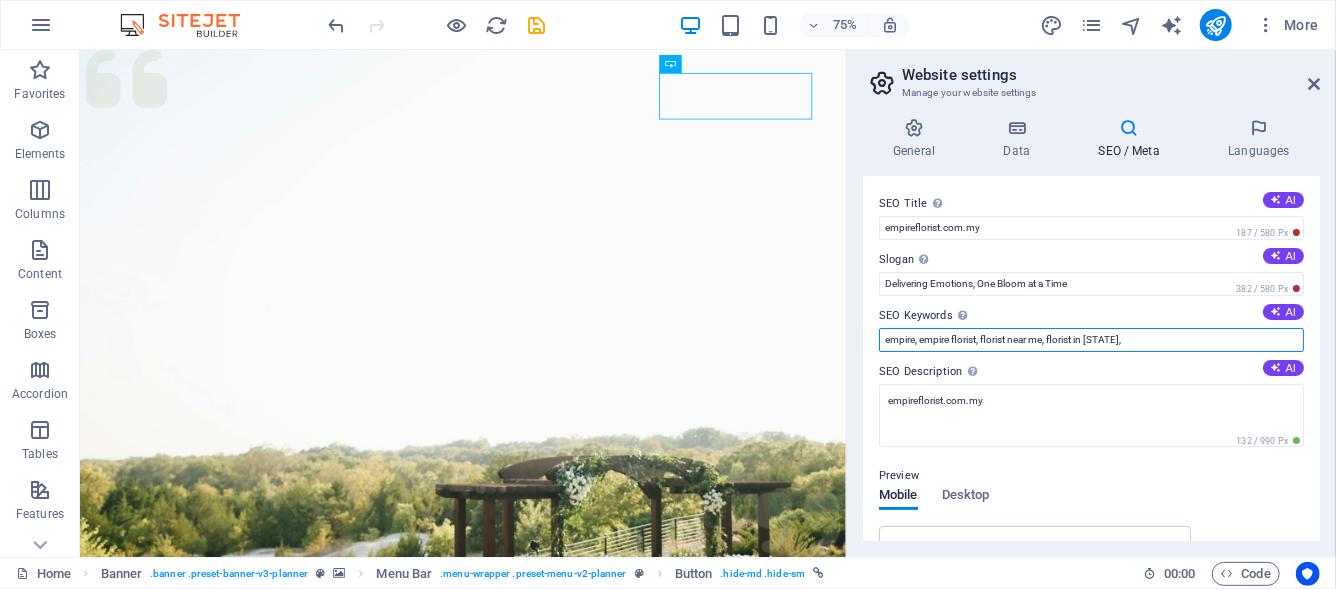click on "empire, empire florist, florist near me, florist in [STATE]," at bounding box center (1091, 340) 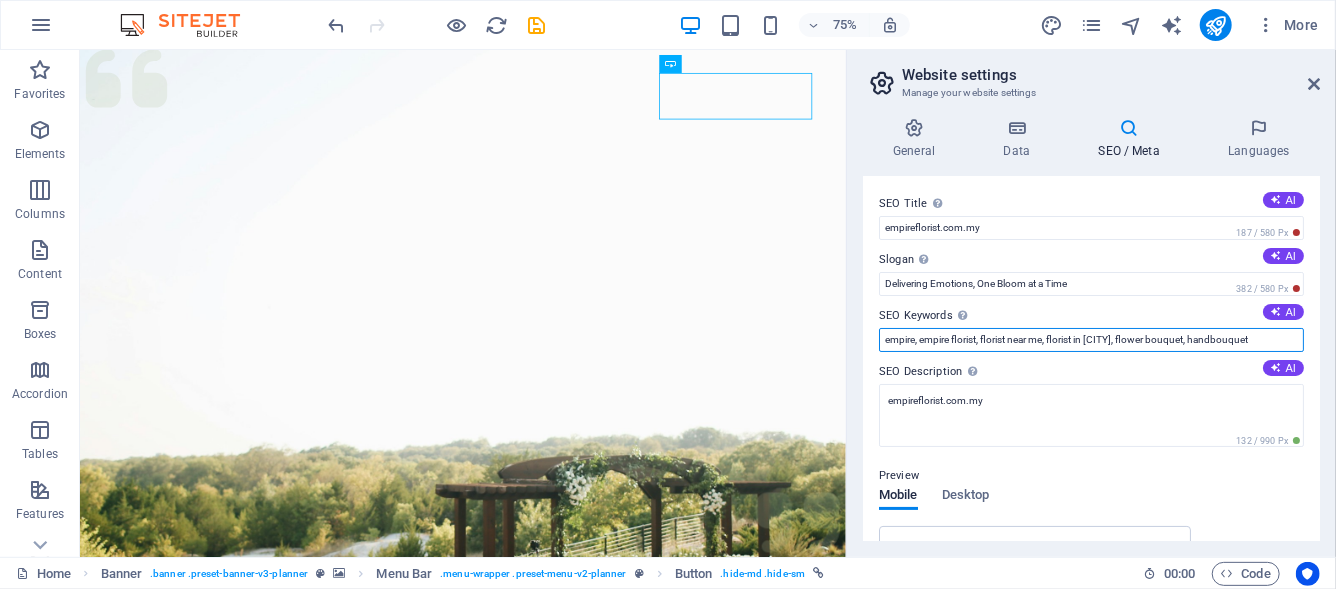 click on "empire, empire florist, florist near me, florist in [CITY], flower bouquet, handbouquet" at bounding box center [1091, 340] 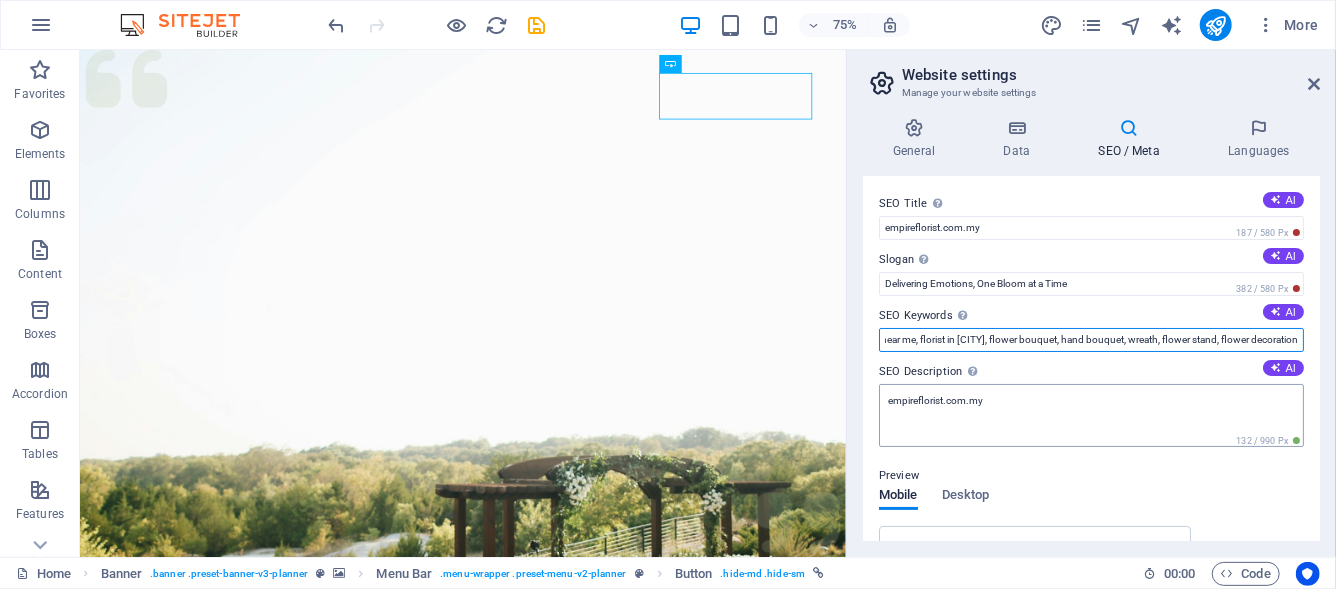 scroll, scrollTop: 0, scrollLeft: 137, axis: horizontal 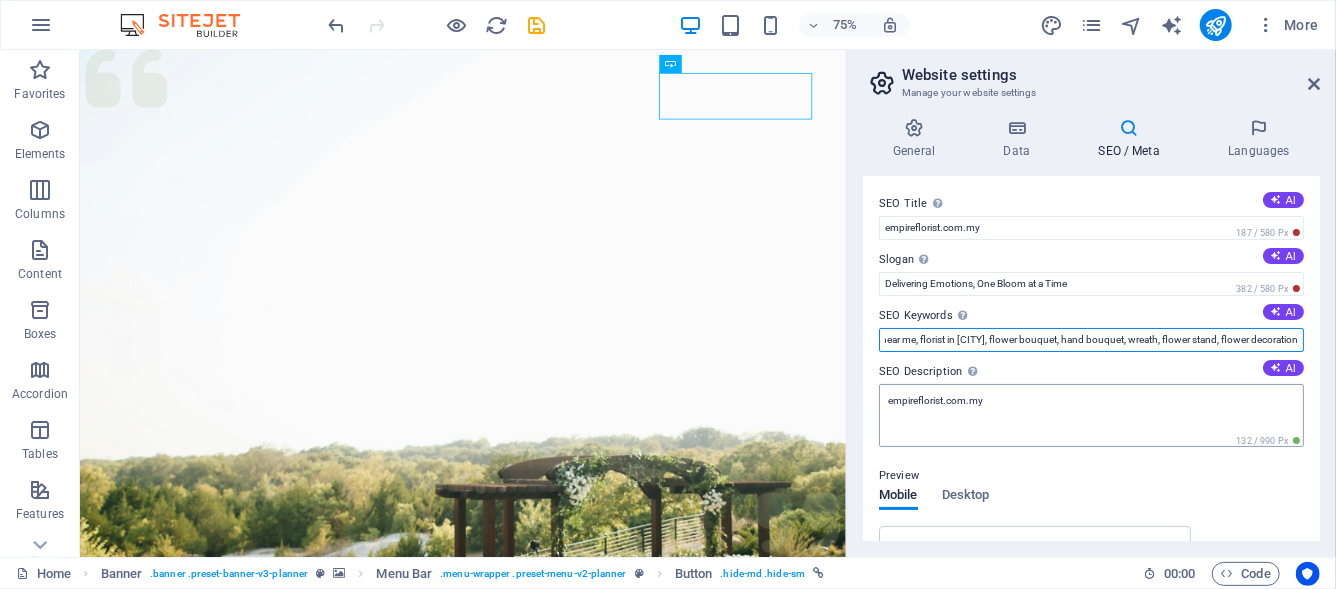 type on "empire, empire florist, florist near me, florist in [CITY], flower bouquet, hand bouquet, wreath, flower stand, flower decoration" 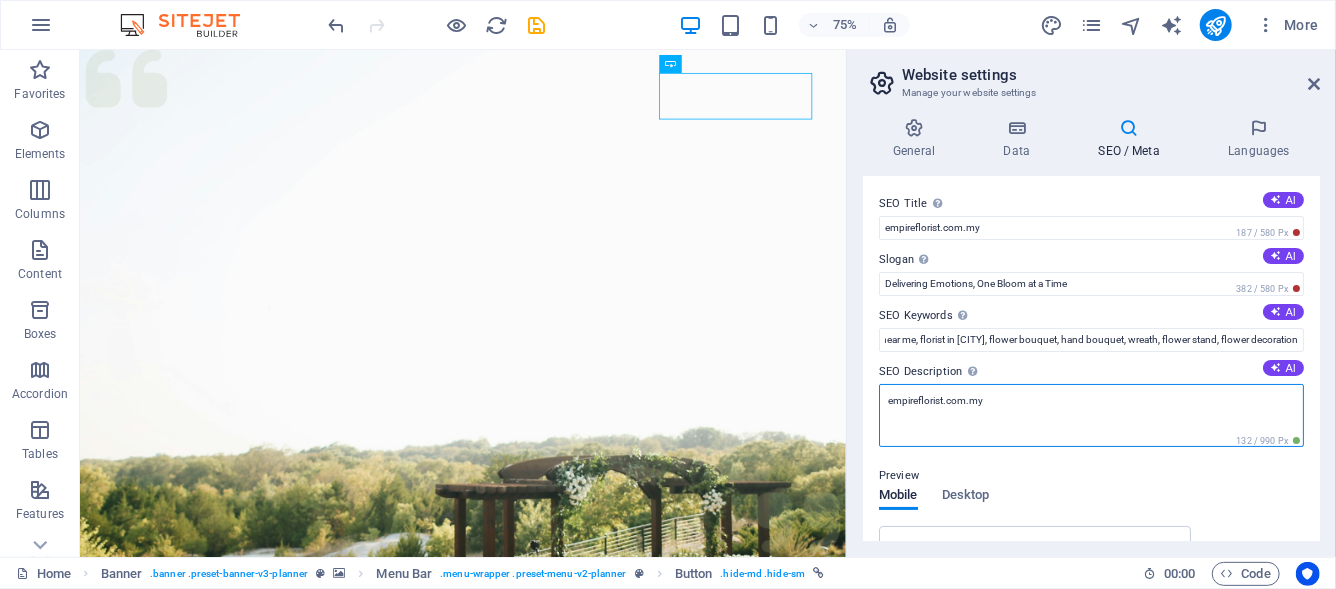 click on "empireflorist.com.my" at bounding box center [1091, 415] 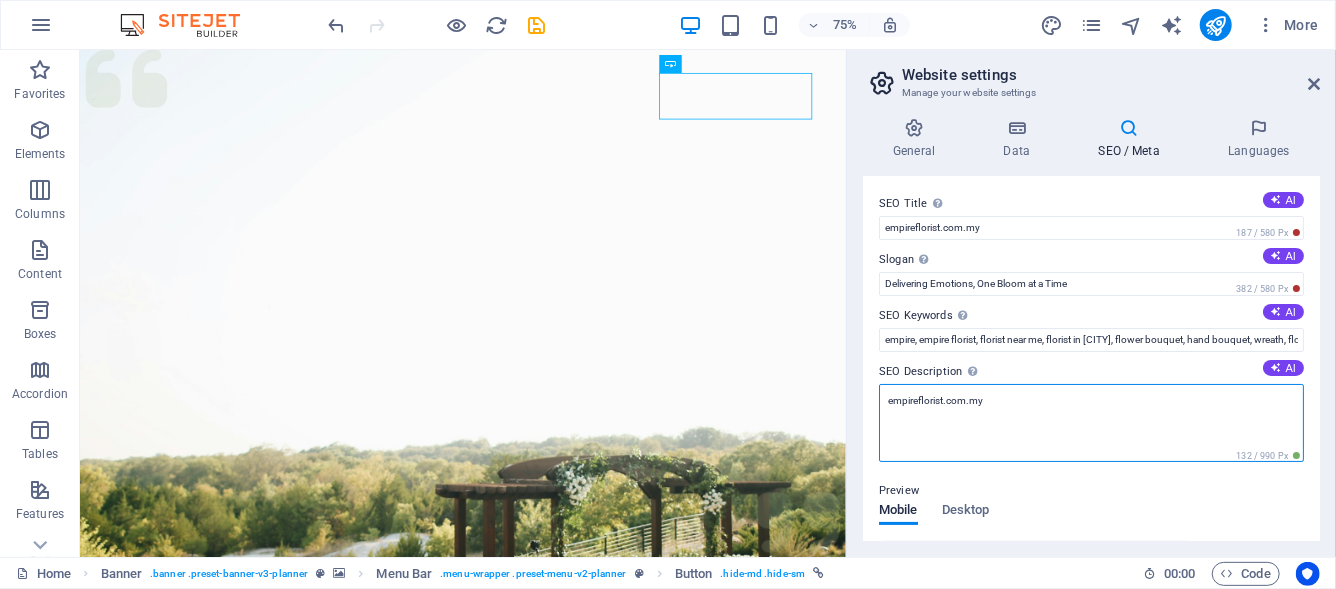 drag, startPoint x: 998, startPoint y: 410, endPoint x: 848, endPoint y: 416, distance: 150.11995 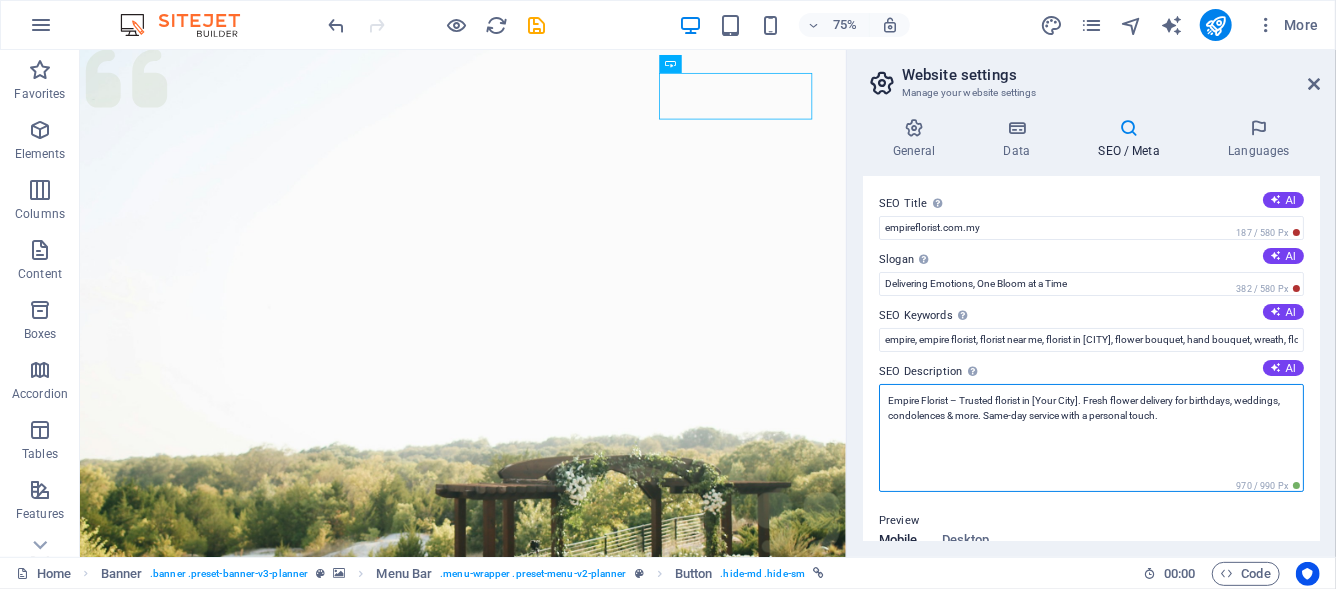drag, startPoint x: 1034, startPoint y: 400, endPoint x: 1081, endPoint y: 396, distance: 47.169907 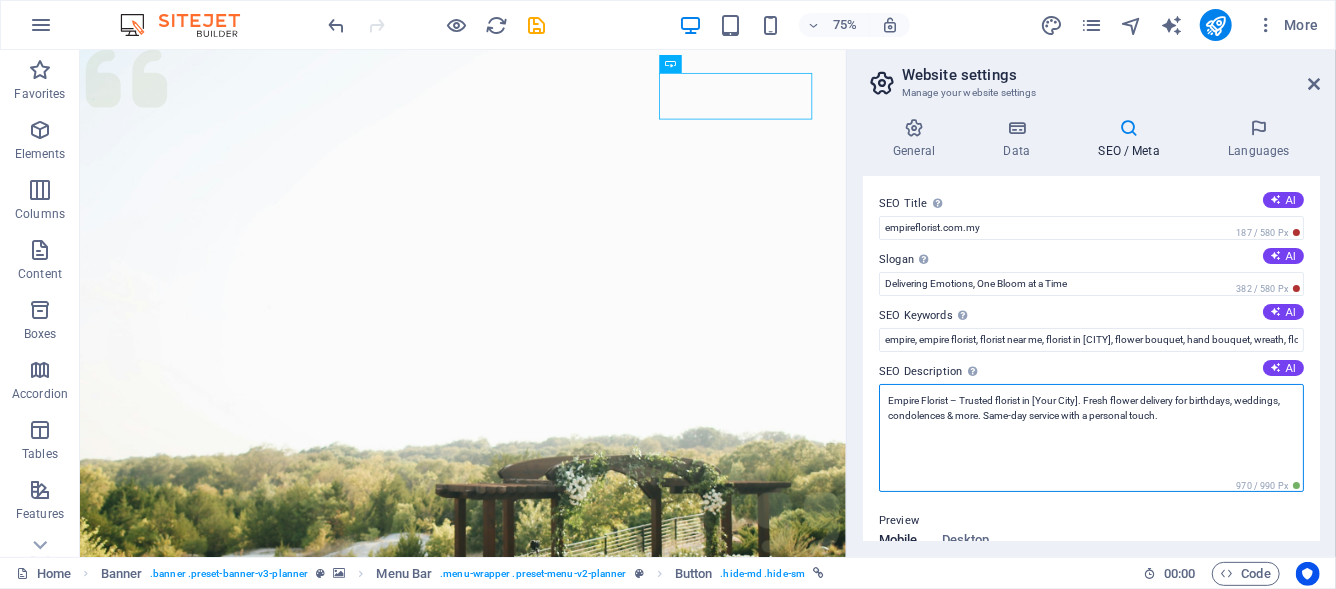 click on "Empire Florist – Trusted florist in [Your City]. Fresh flower delivery for birthdays, weddings, condolences & more. Same-day service with a personal touch." at bounding box center [1091, 438] 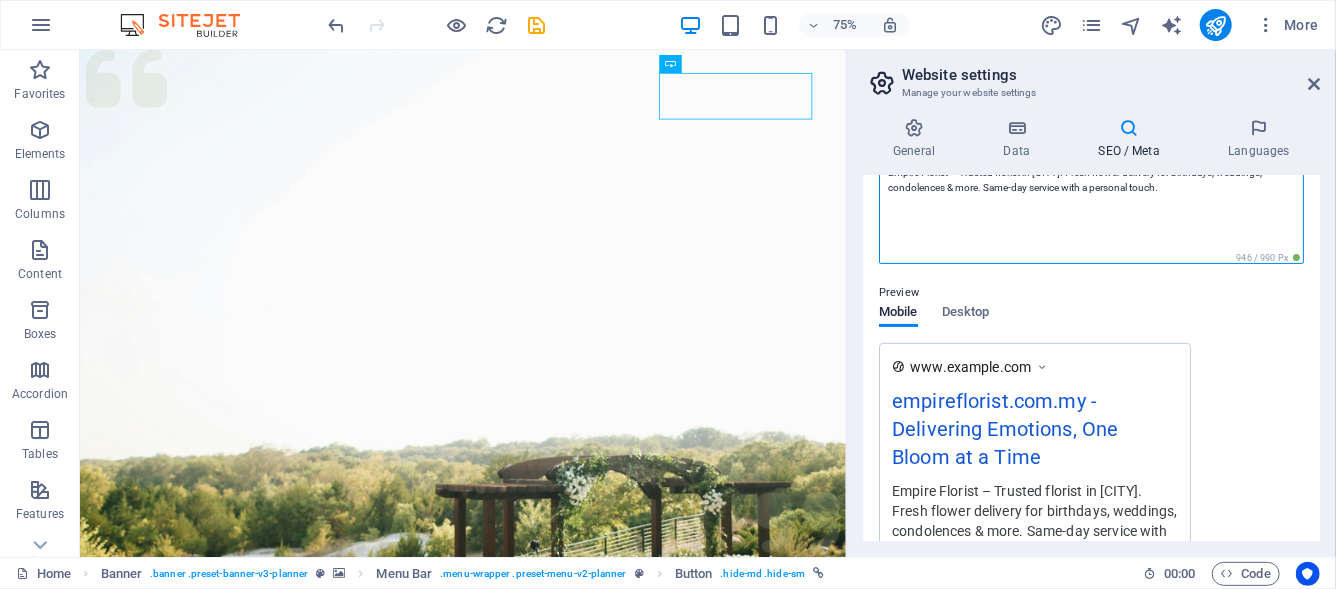 scroll, scrollTop: 299, scrollLeft: 0, axis: vertical 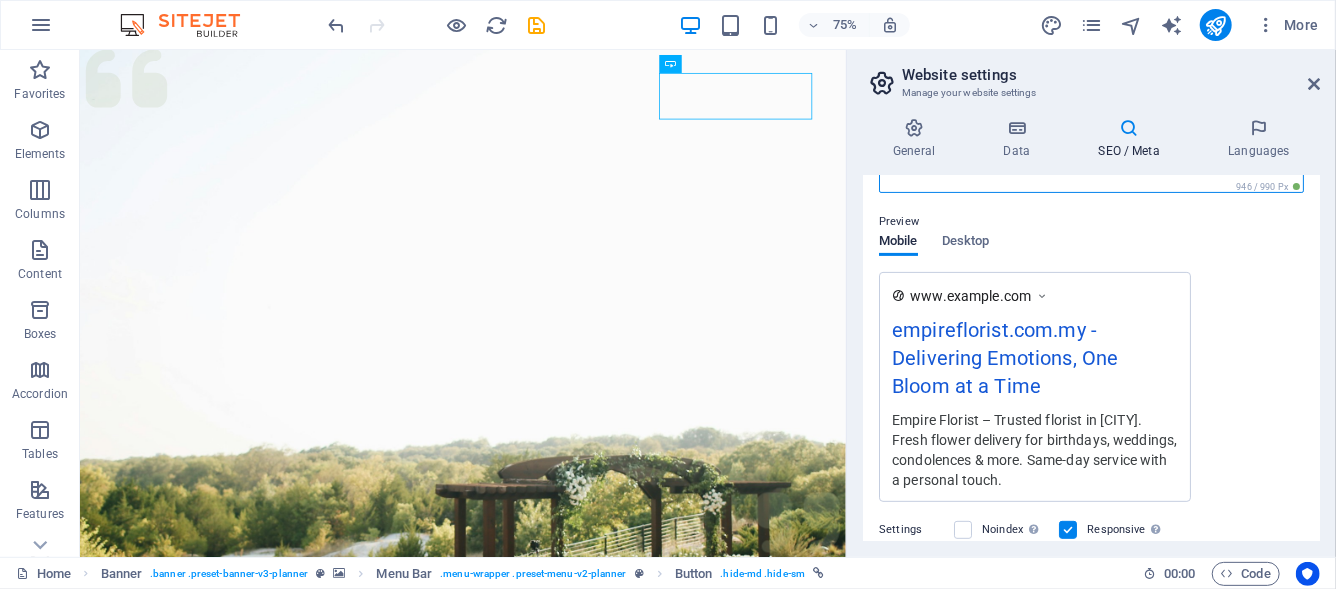 type on "Empire Florist – Trusted florist in [CITY]. Fresh flower delivery for birthdays, weddings, condolences & more. Same-day service with a personal touch." 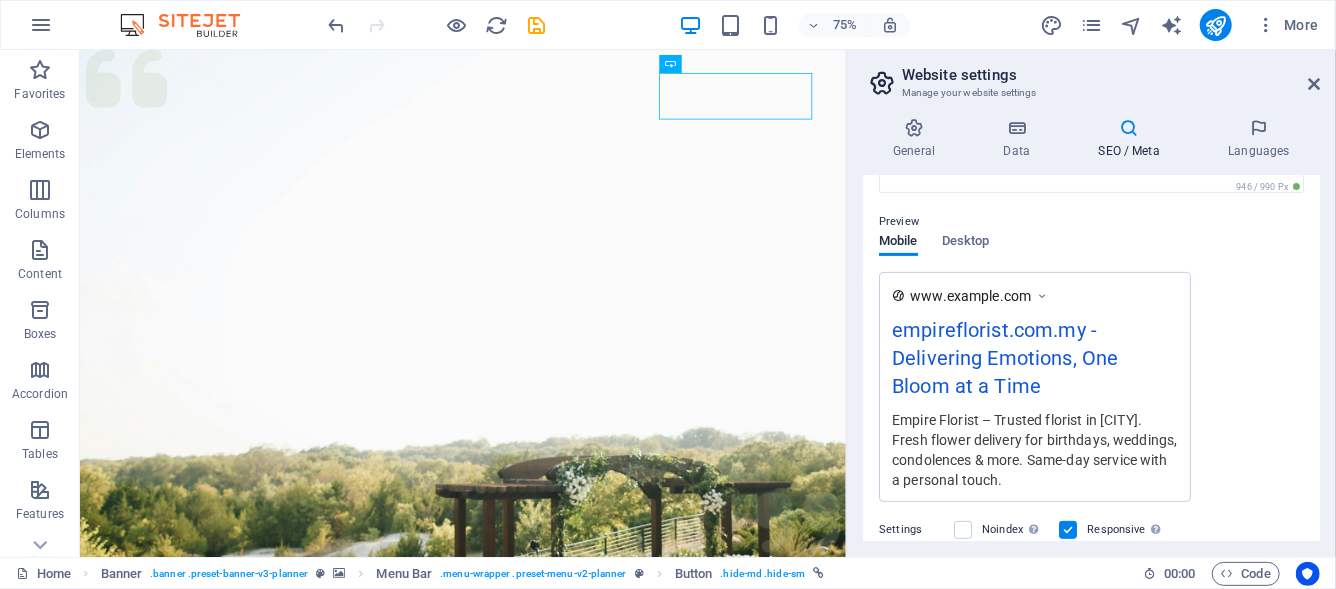 click on "Preview Mobile Desktop www.example.com empireflorist.com.my - Delivering Emotions, One Bloom at a Time Empire Florist – Trusted florist in [CITY]. Fresh flower delivery for birthdays, weddings, condolences & more. Same-day service with a personal touch." at bounding box center [1091, 348] 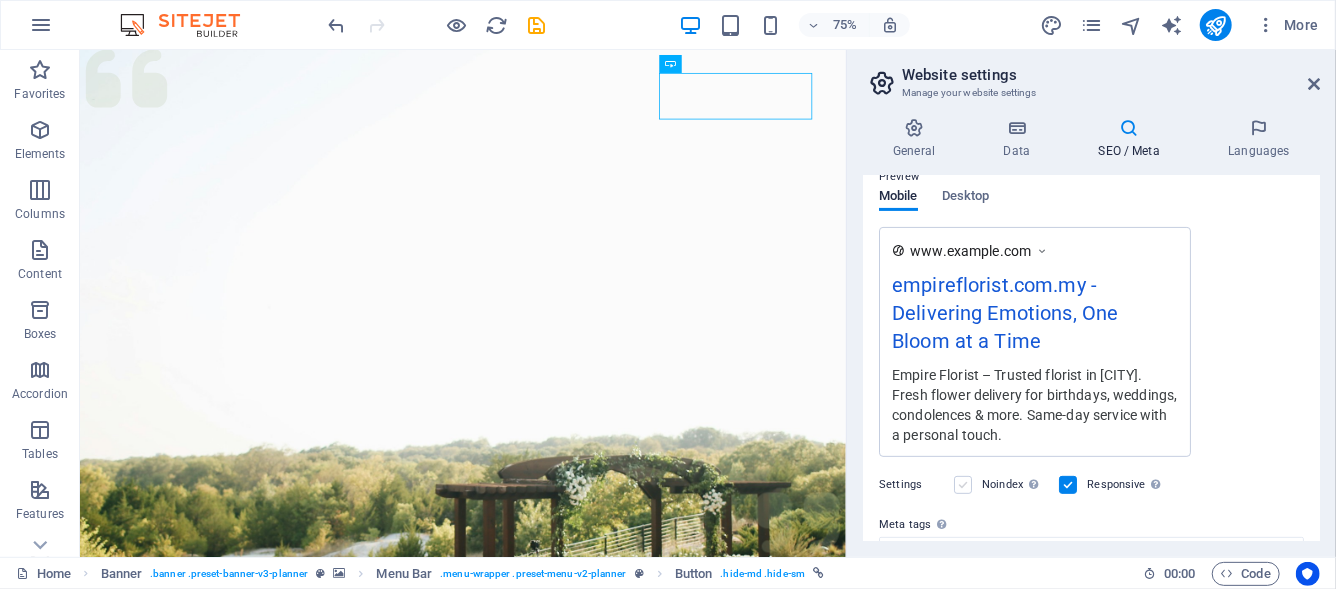 click at bounding box center [963, 485] 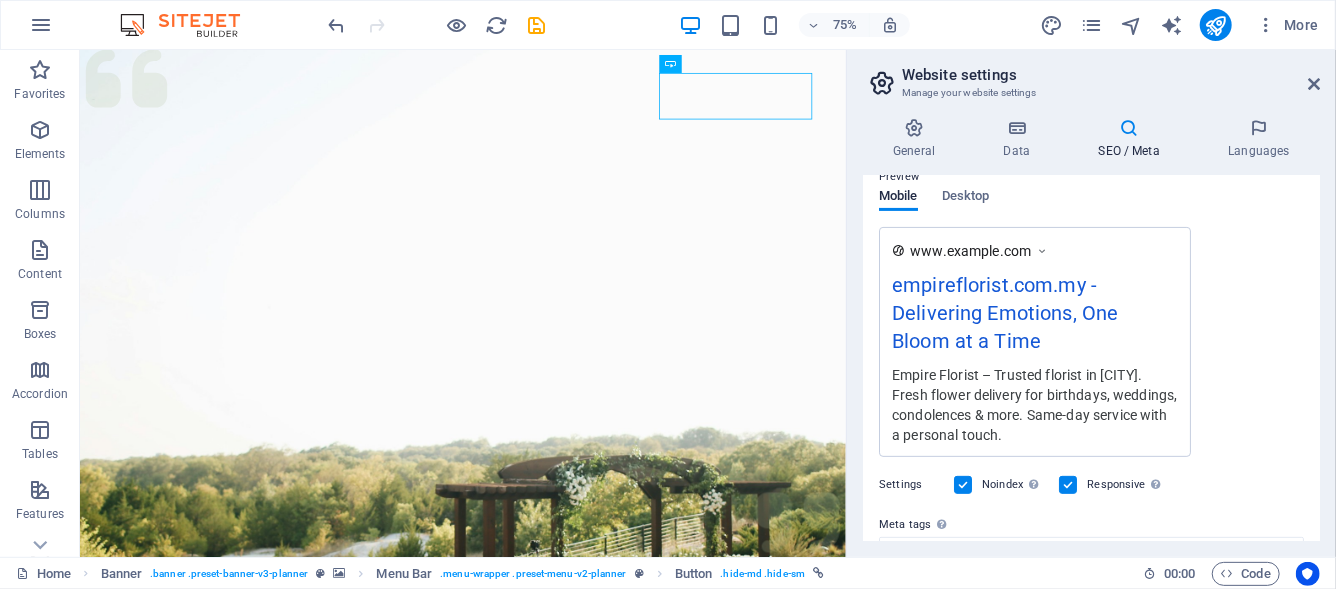 click at bounding box center (963, 485) 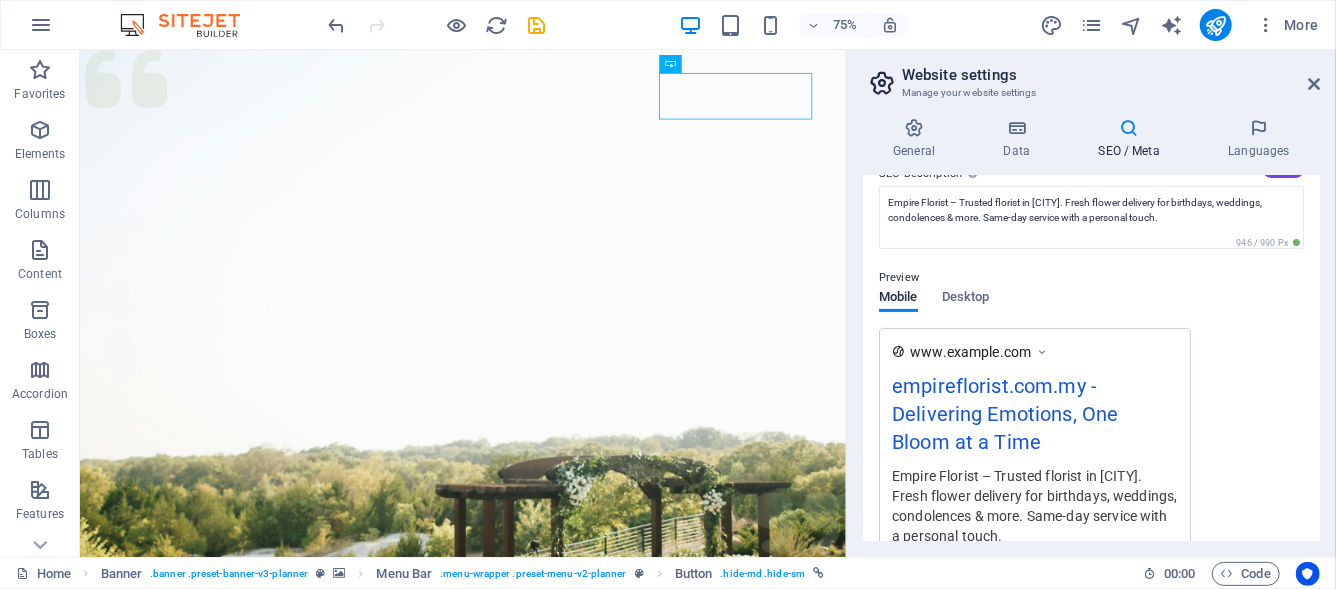 scroll, scrollTop: 84, scrollLeft: 0, axis: vertical 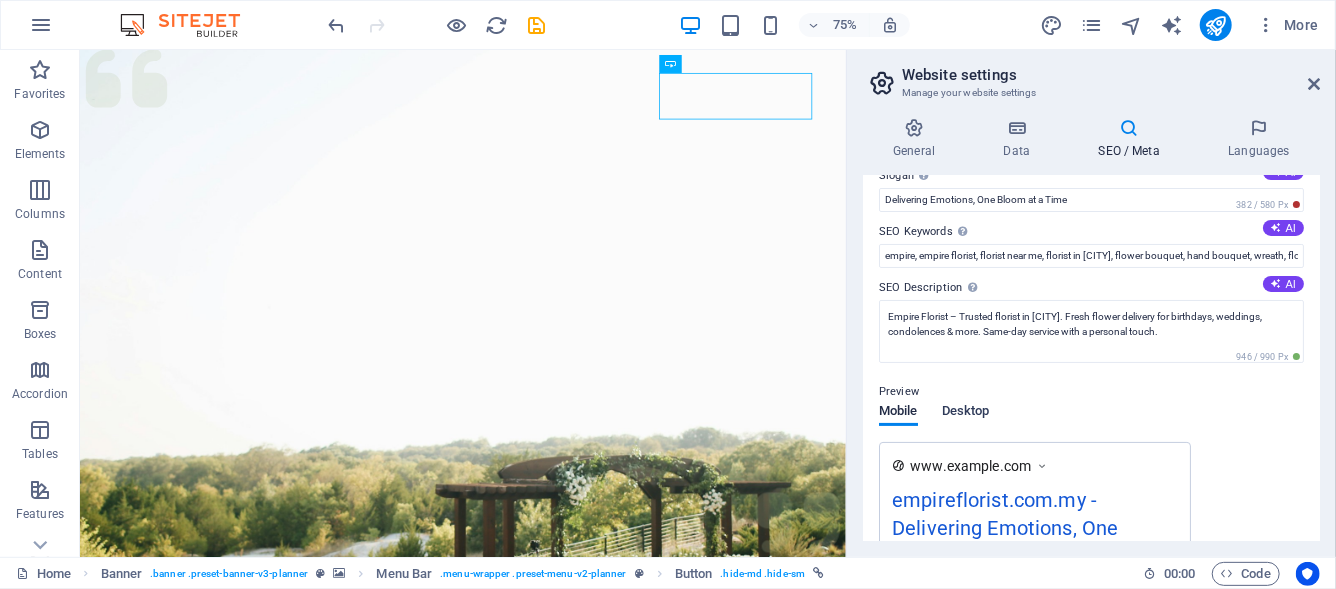 click on "Desktop" at bounding box center [966, 413] 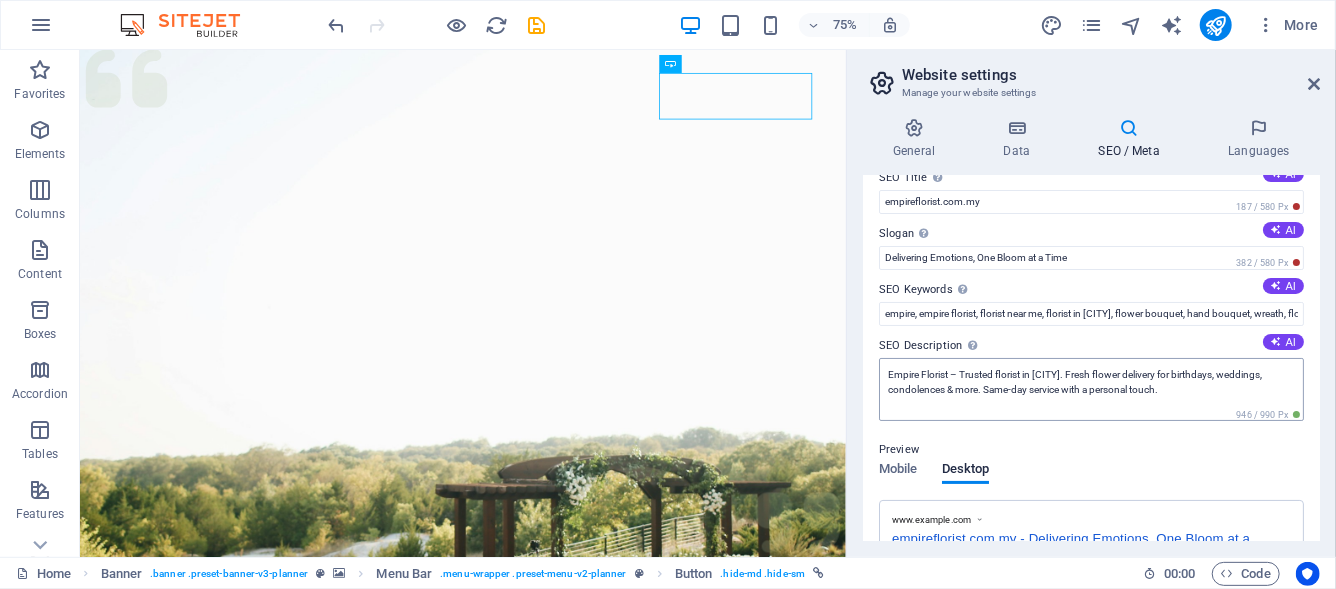 scroll, scrollTop: 0, scrollLeft: 0, axis: both 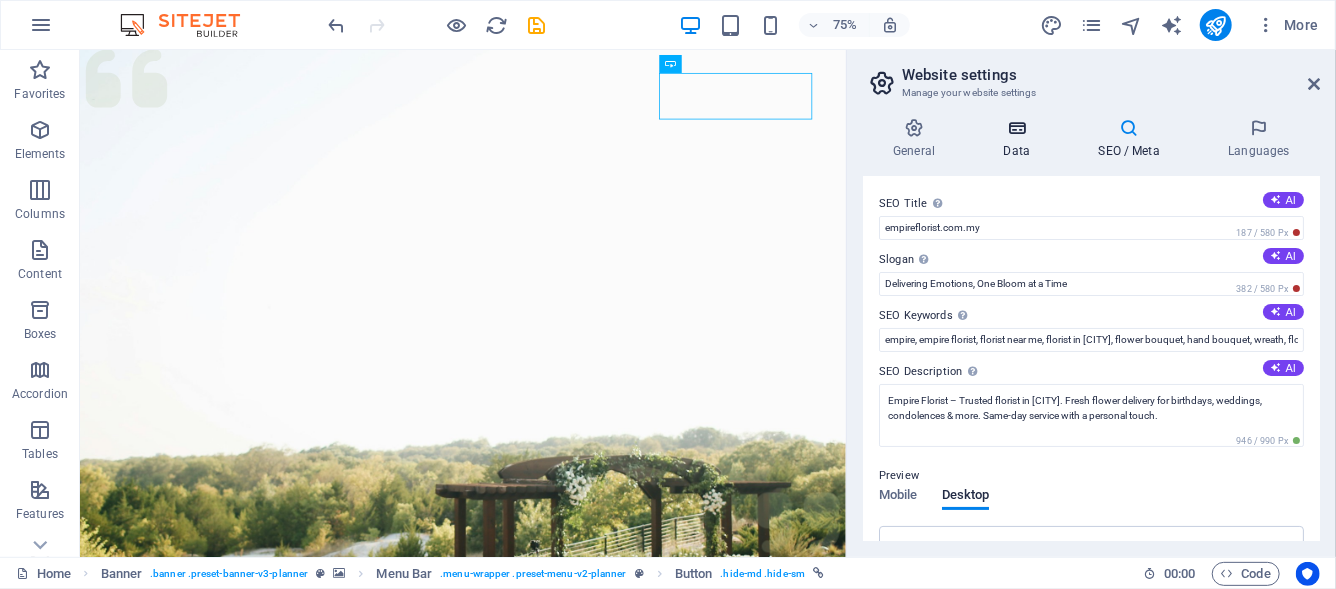 click on "Data" at bounding box center [1020, 139] 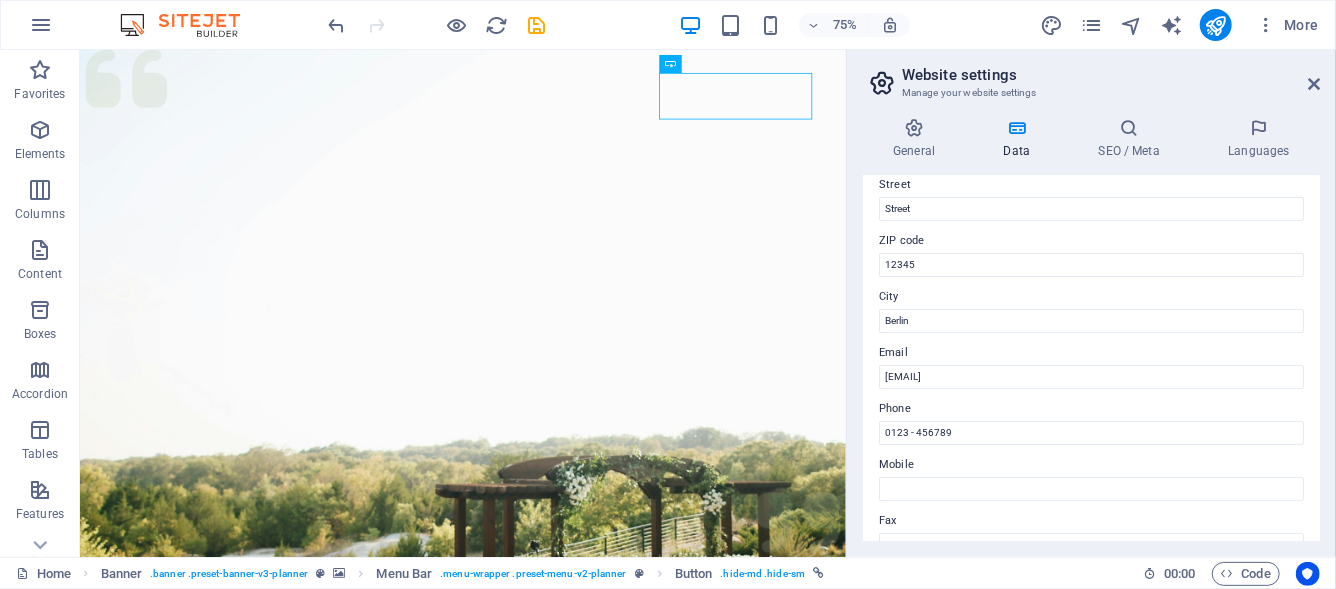 scroll, scrollTop: 200, scrollLeft: 0, axis: vertical 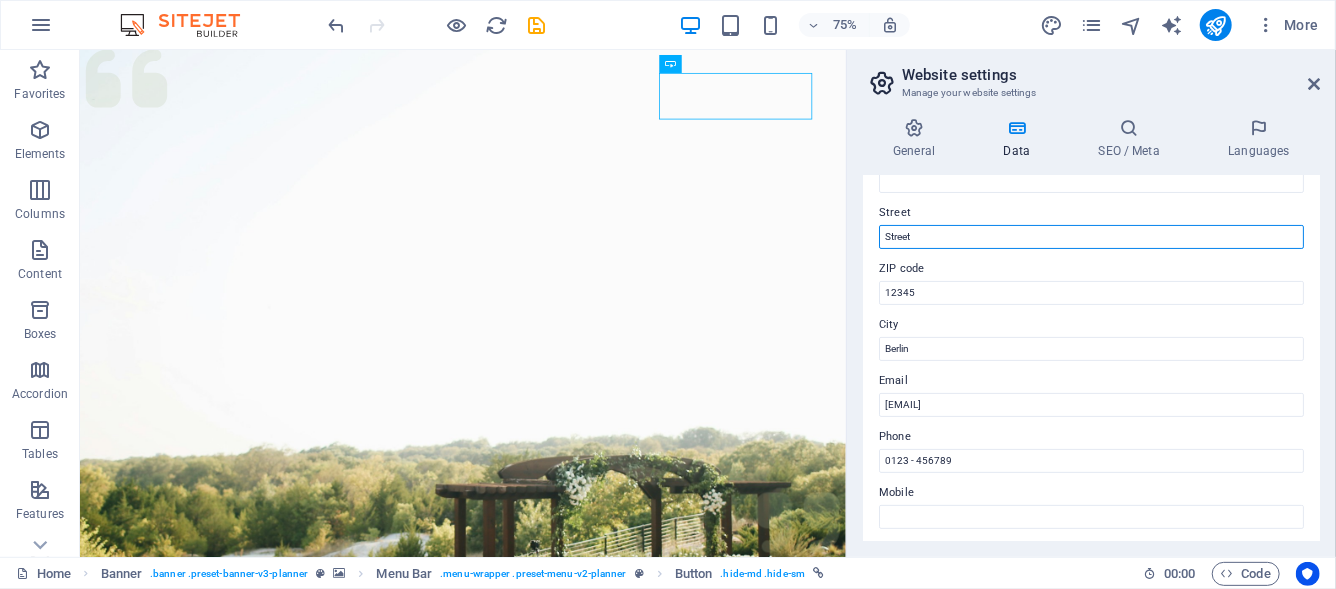 drag, startPoint x: 1021, startPoint y: 234, endPoint x: 859, endPoint y: 231, distance: 162.02777 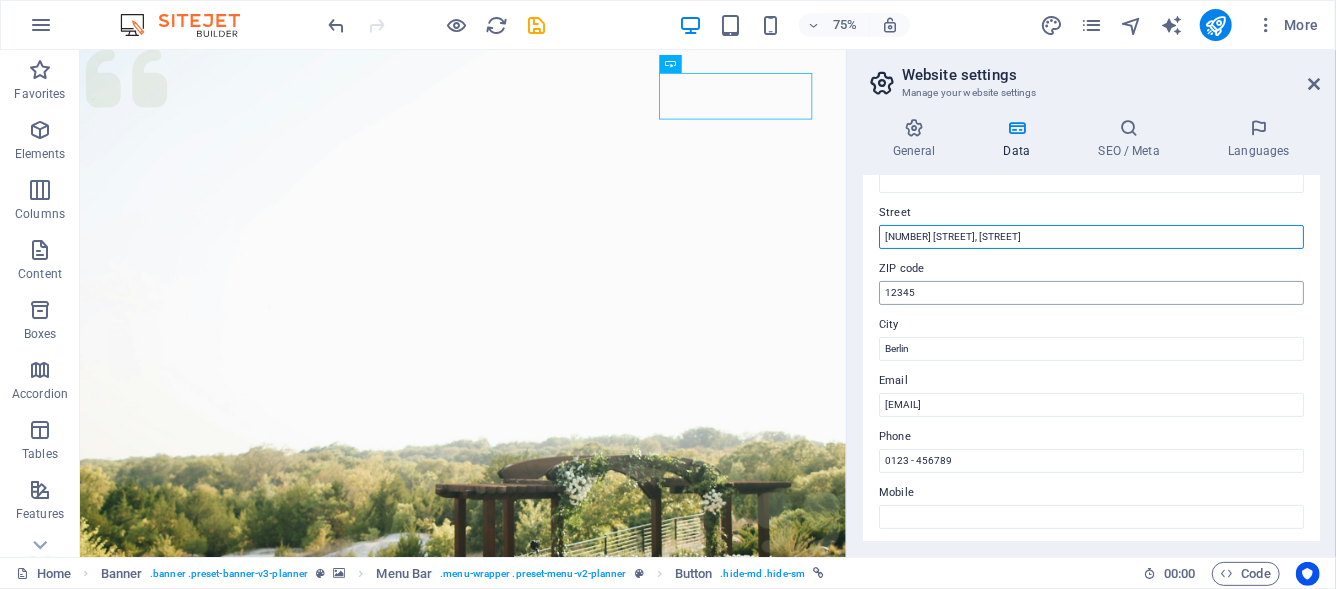 type on "[NUMBER] [STREET], [STREET]" 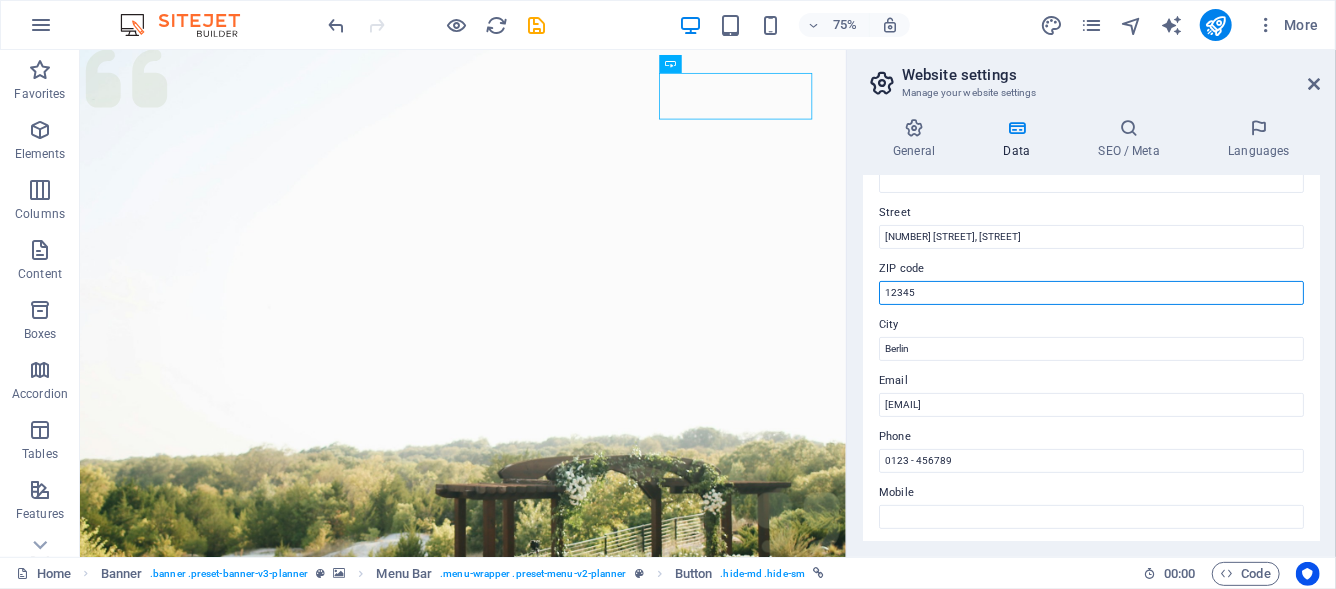 click on "12345" at bounding box center (1091, 293) 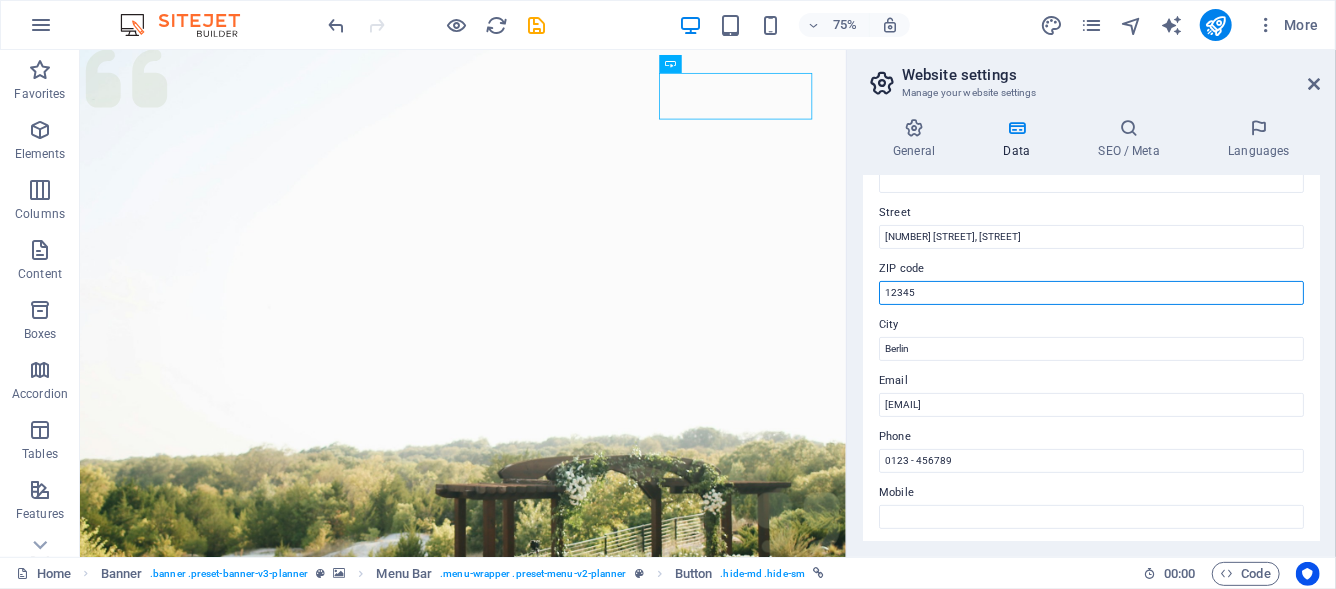 drag, startPoint x: 1056, startPoint y: 338, endPoint x: 1095, endPoint y: 391, distance: 65.802734 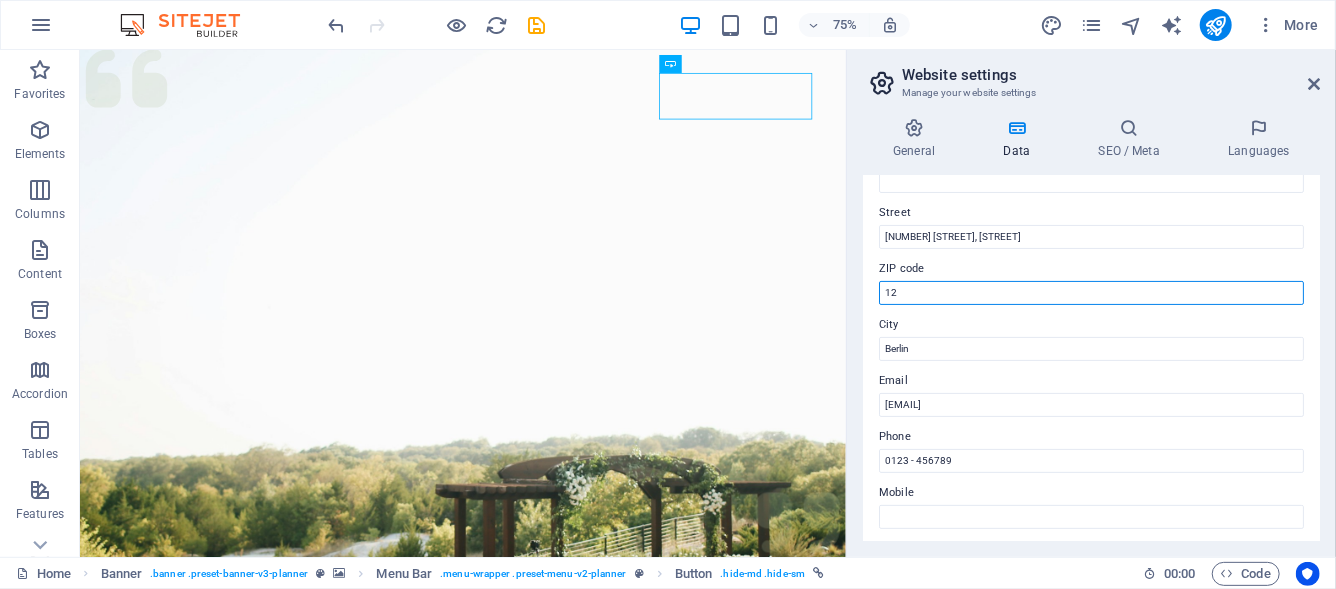 type on "1" 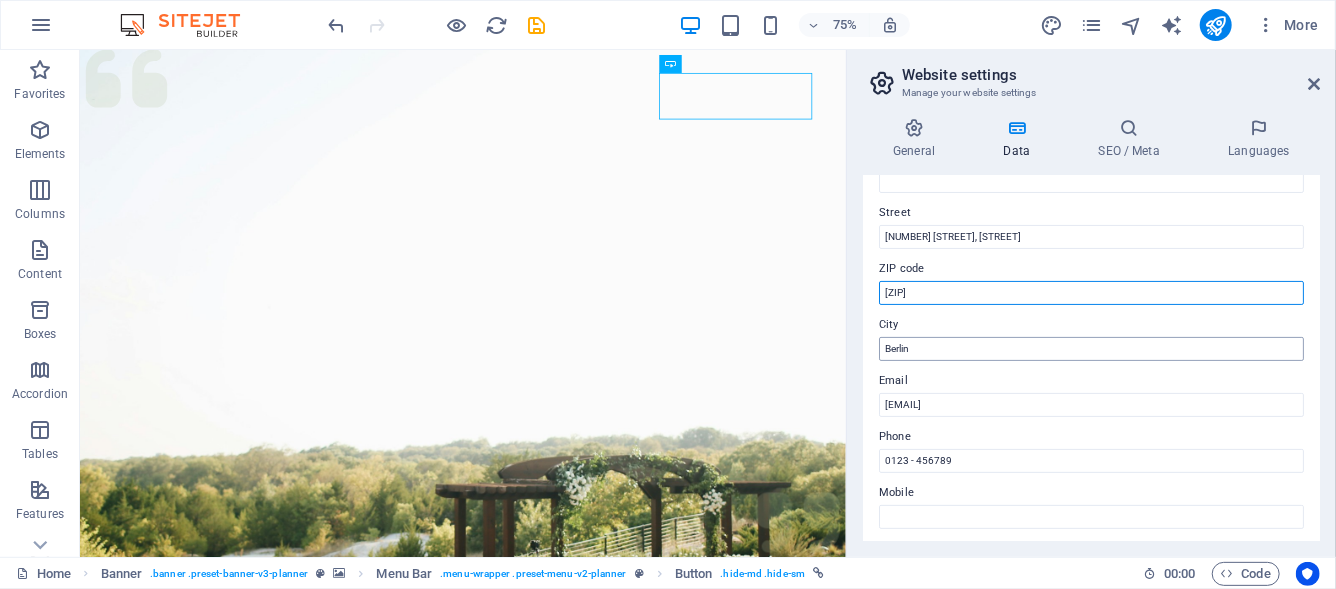 type on "[ZIP]" 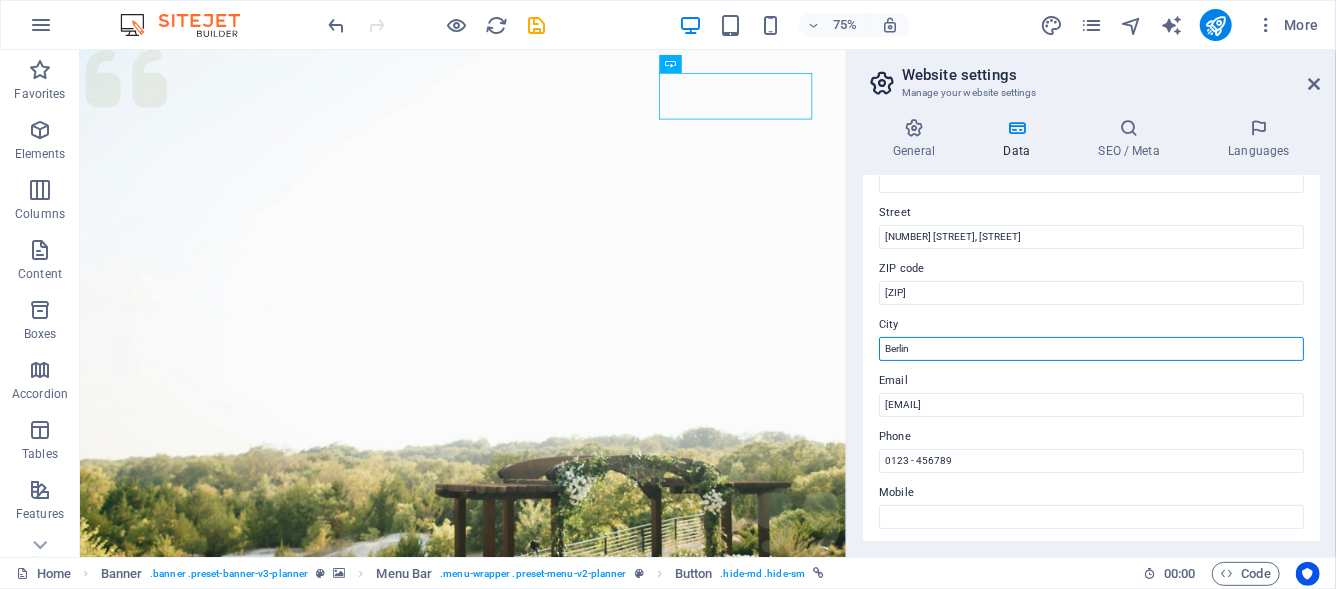 click on "Berlin" at bounding box center [1091, 349] 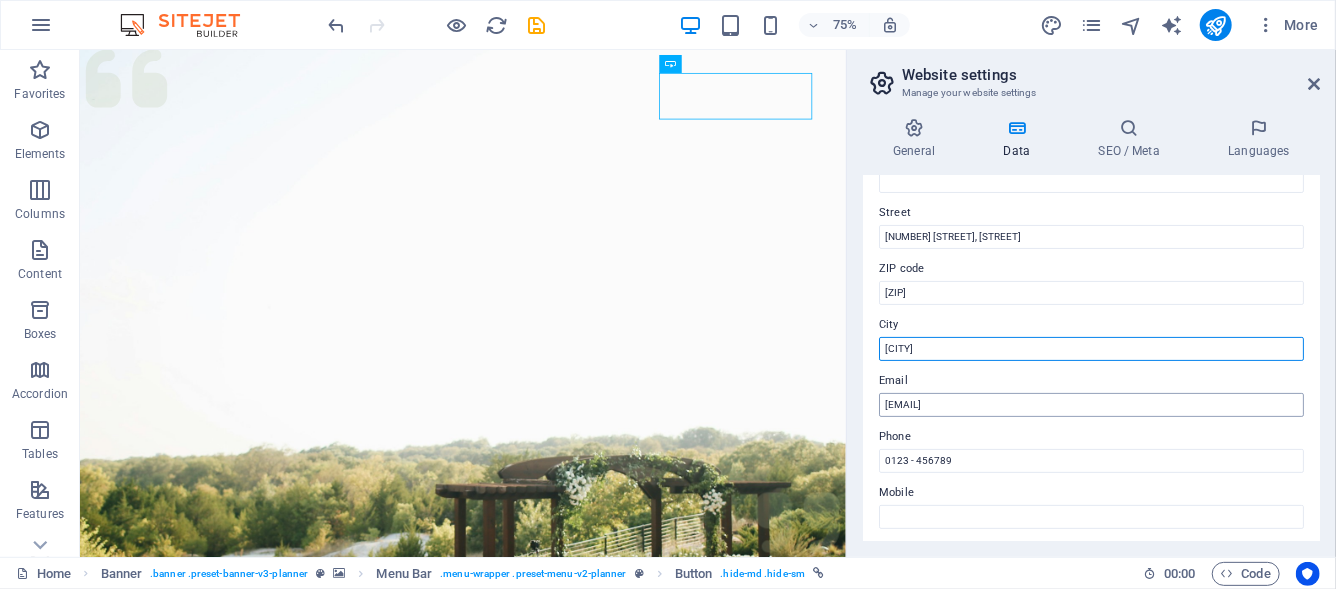 type on "[CITY]" 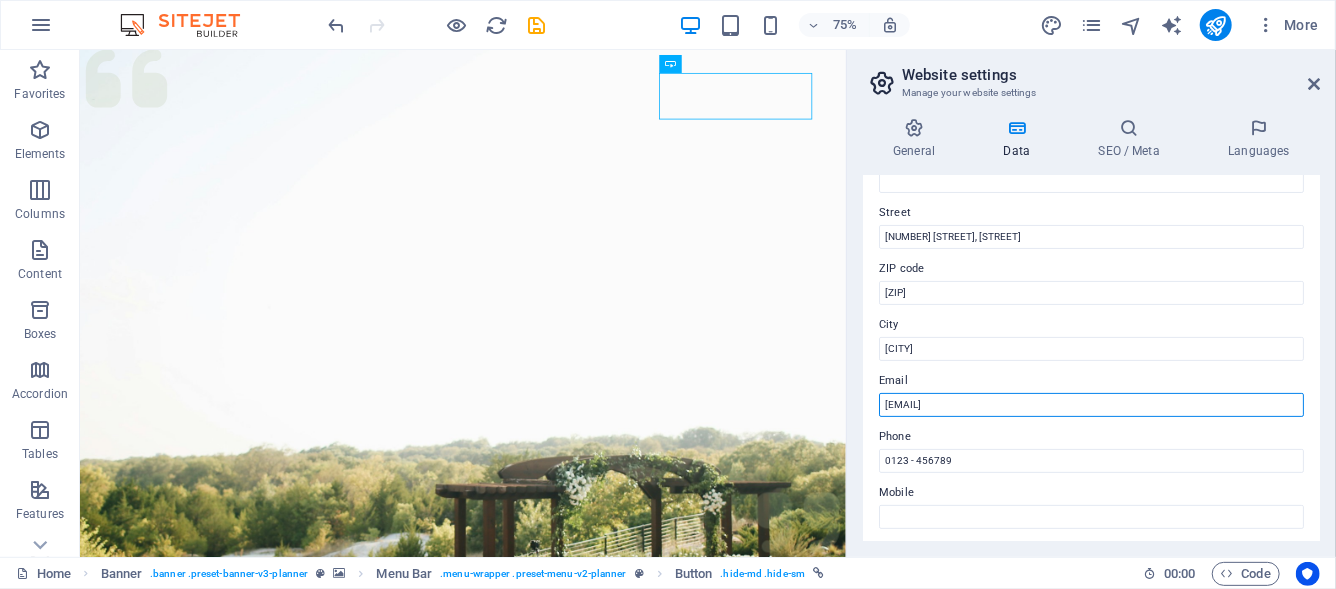click on "[EMAIL]" at bounding box center (1091, 405) 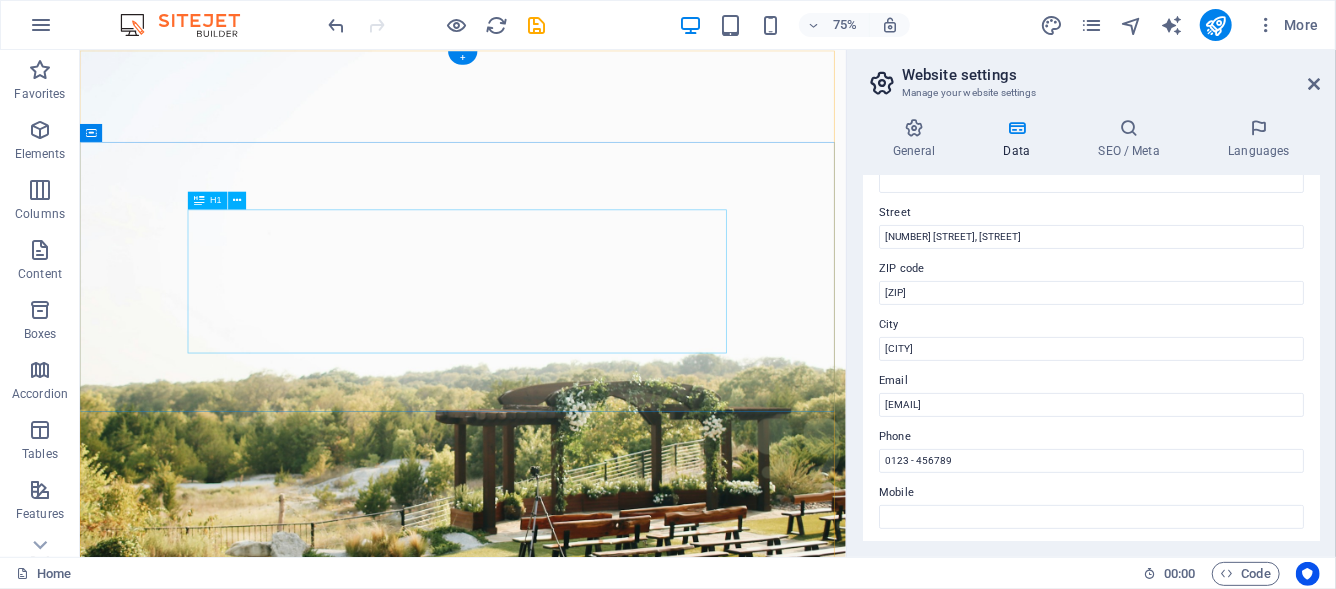 scroll, scrollTop: 0, scrollLeft: 0, axis: both 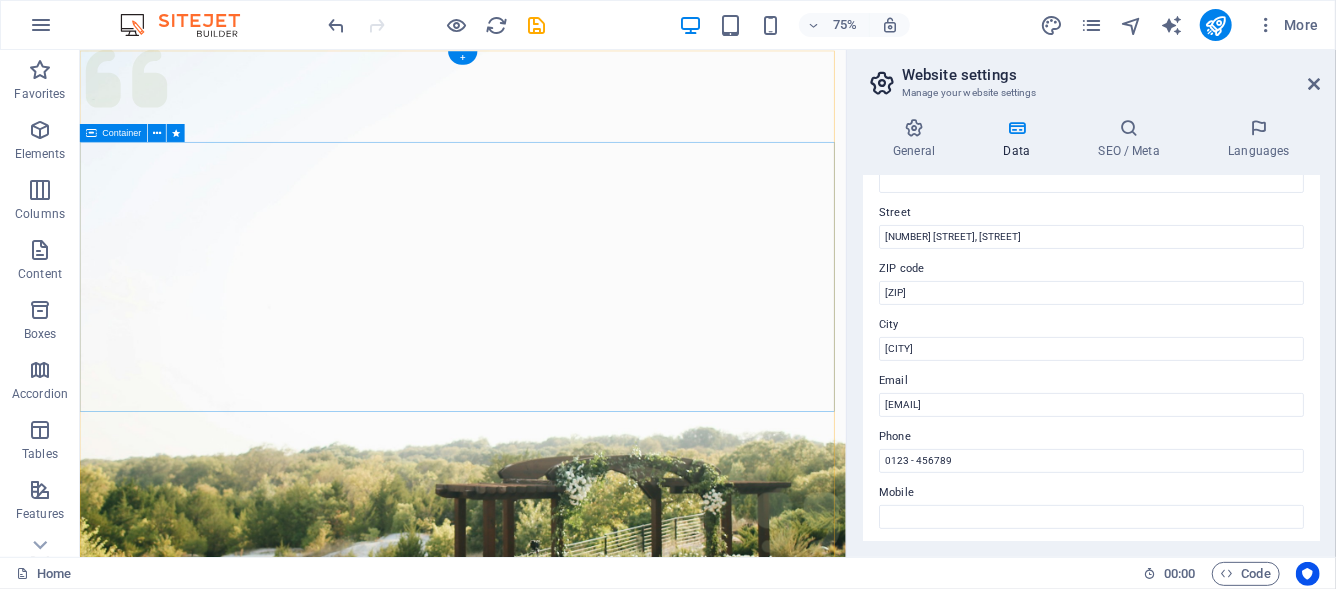 click on "Experience extraordinary life moments Plan your next event with us" at bounding box center [590, 1415] 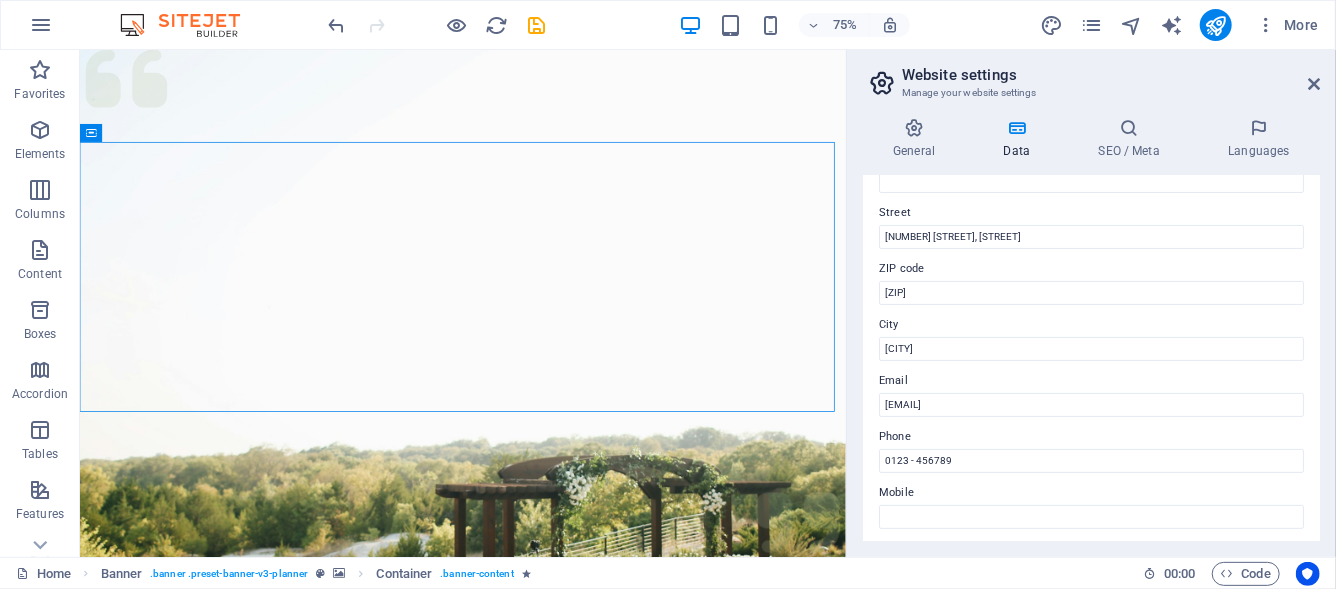 scroll, scrollTop: 299, scrollLeft: 0, axis: vertical 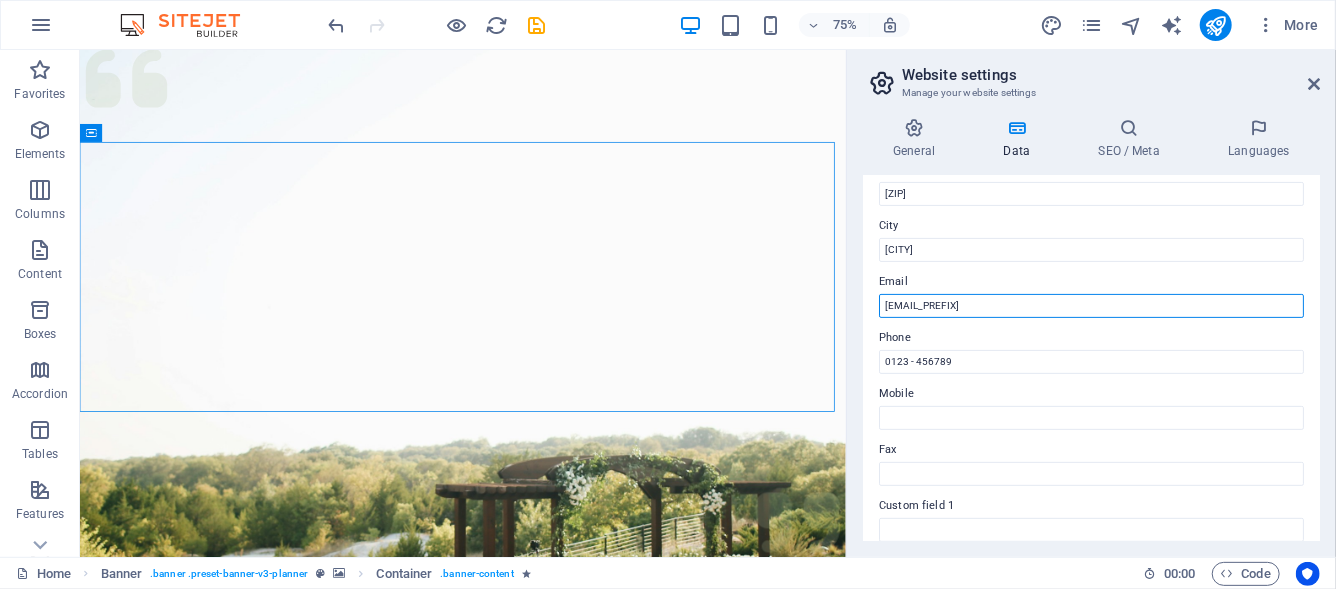 drag, startPoint x: 939, startPoint y: 299, endPoint x: 913, endPoint y: 300, distance: 26.019224 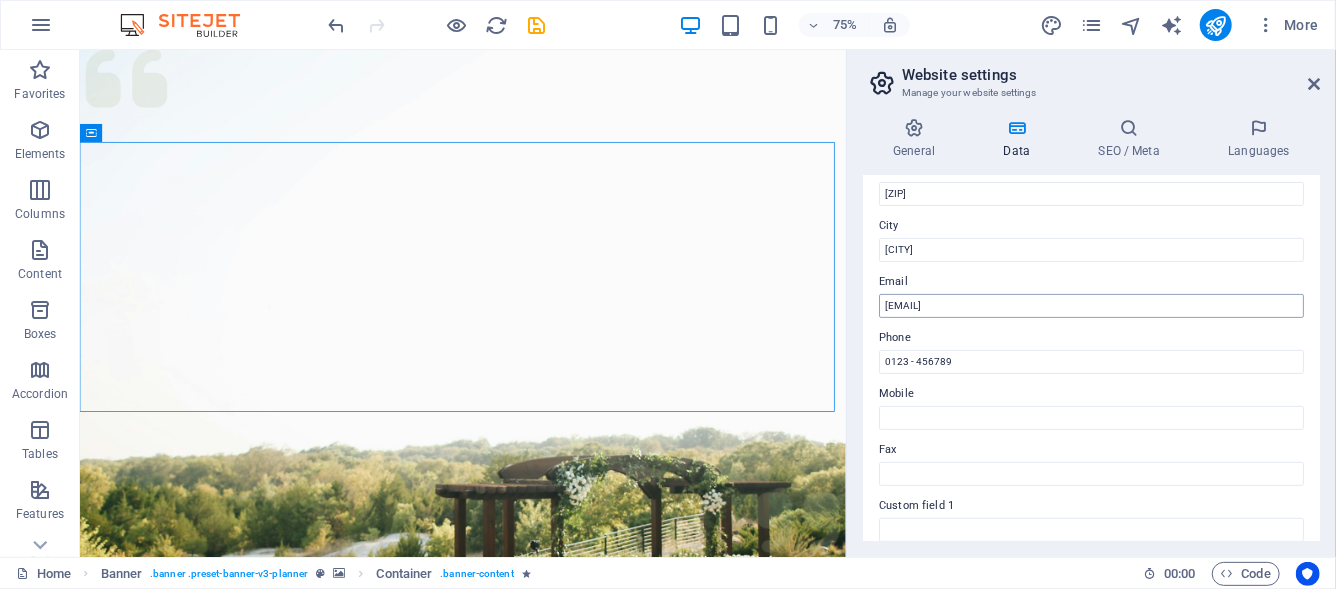 type on "[LAST]" 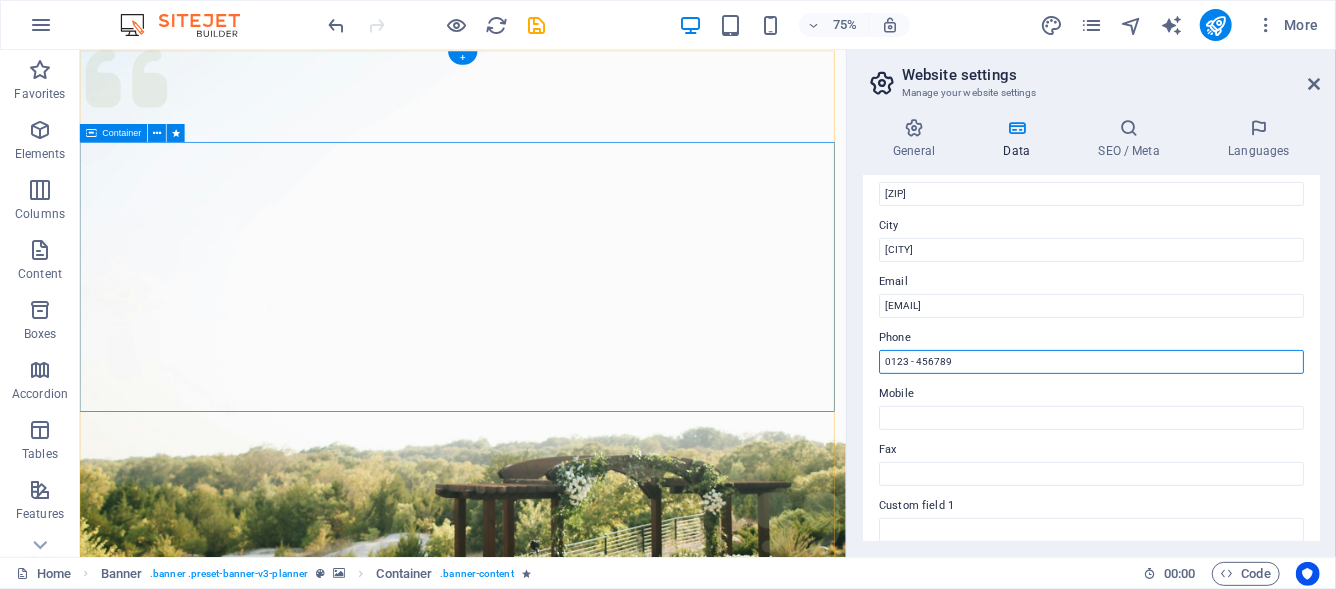 drag, startPoint x: 1156, startPoint y: 412, endPoint x: 1059, endPoint y: 531, distance: 153.52524 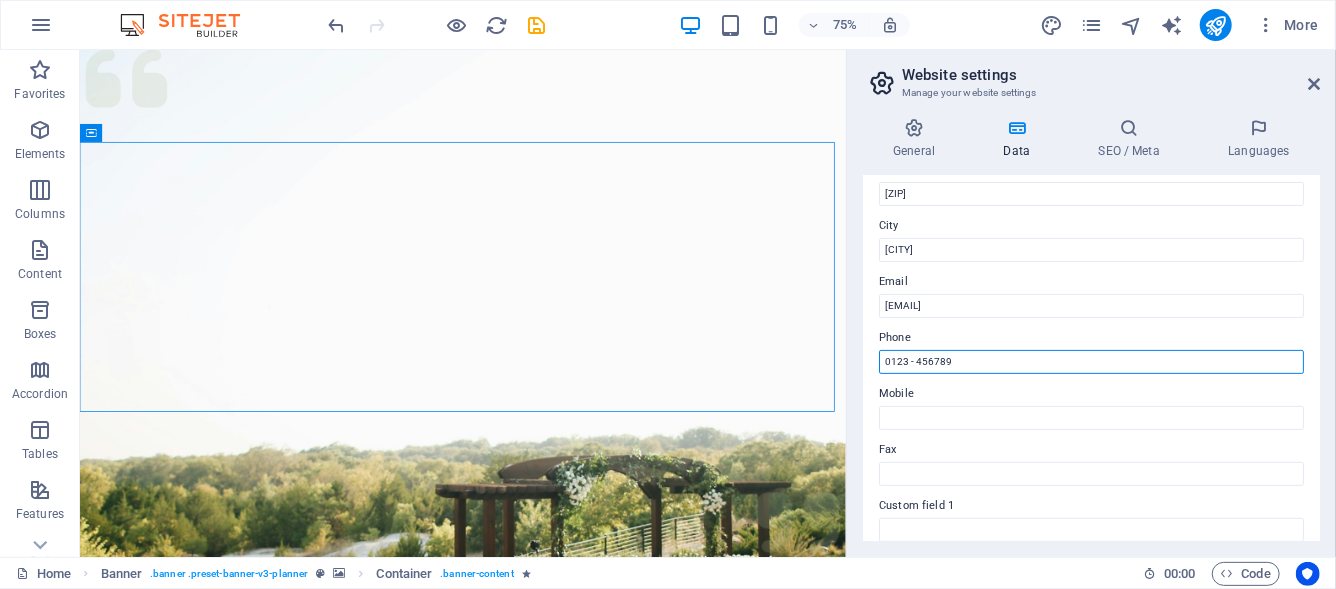 click on "0123 - 456789" at bounding box center [1091, 362] 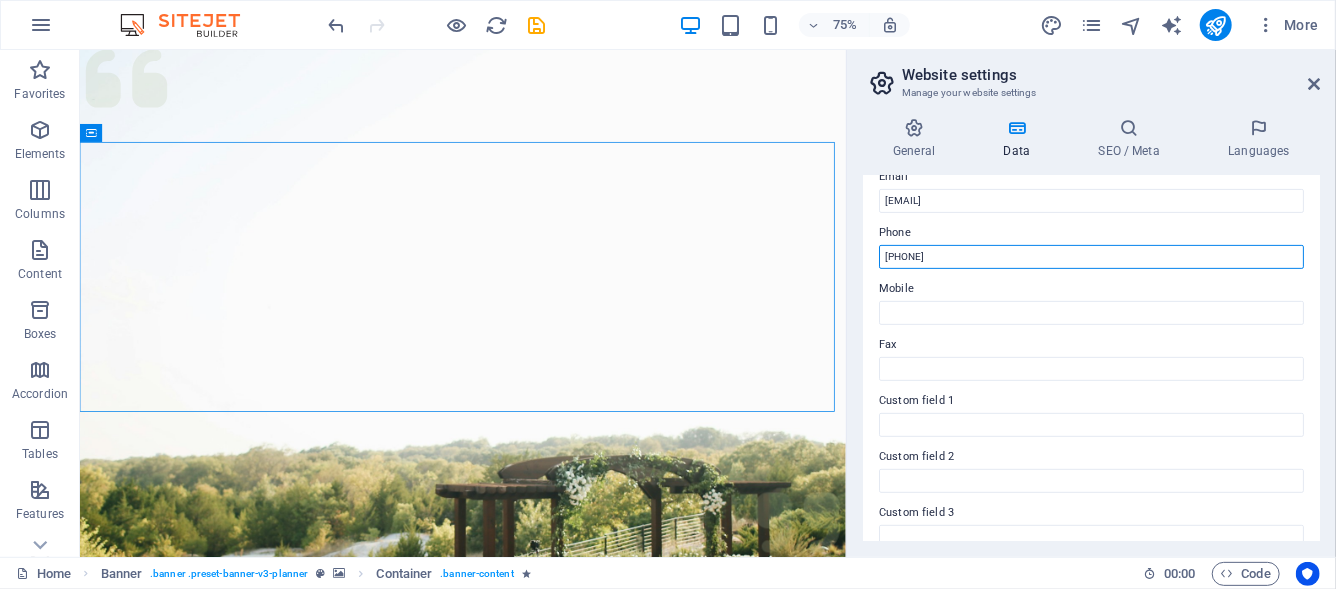 scroll, scrollTop: 395, scrollLeft: 0, axis: vertical 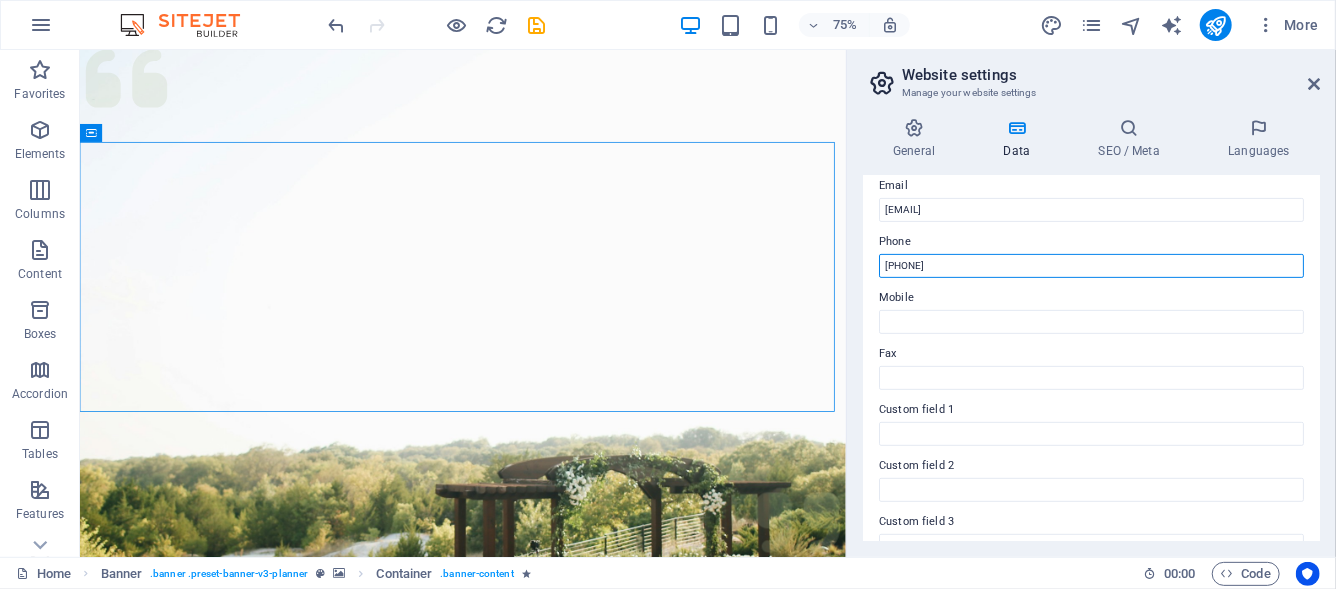 type on "[PHONE]" 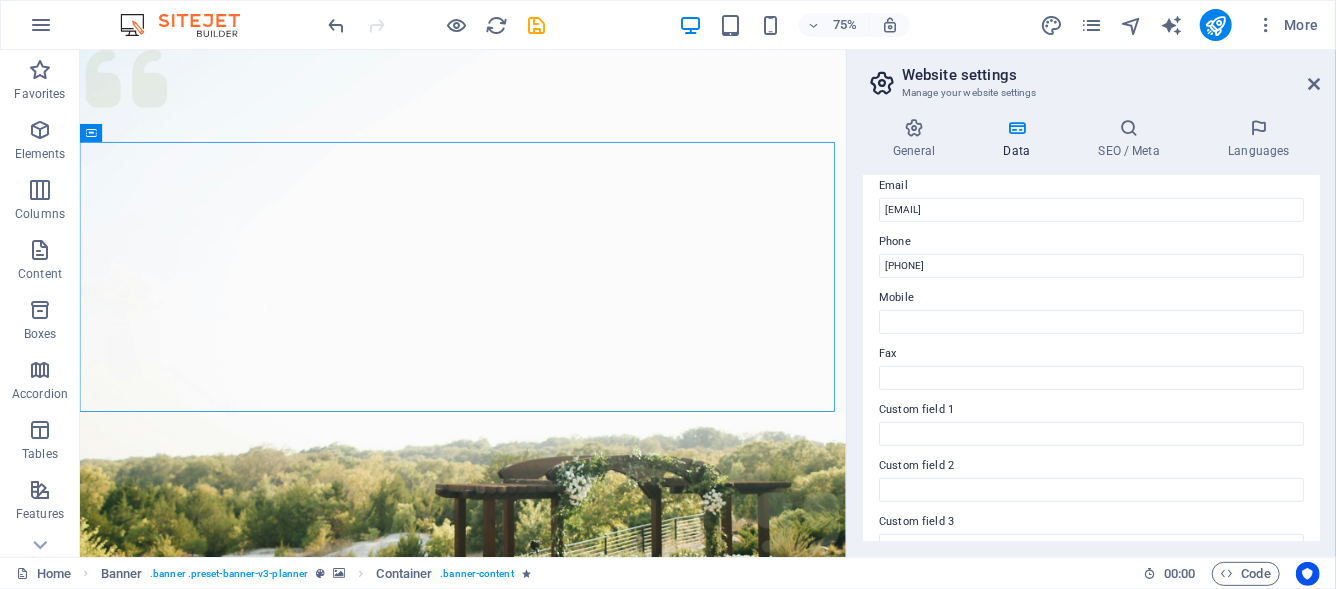 click on "Contact data for this website. This can be used everywhere on the website and will update automatically. Company empireflorist.com.my First name [FIRST] Last name [LAST] Street [NUMBER] [STREET], [STREET] ZIP code [ZIP] City [CITY] Email [EMAIL] Phone [PHONE] Mobile Fax Custom field 1 Custom field 2 Custom field 3 Custom field 4 Custom field 5 Custom field 6" at bounding box center (1091, 358) 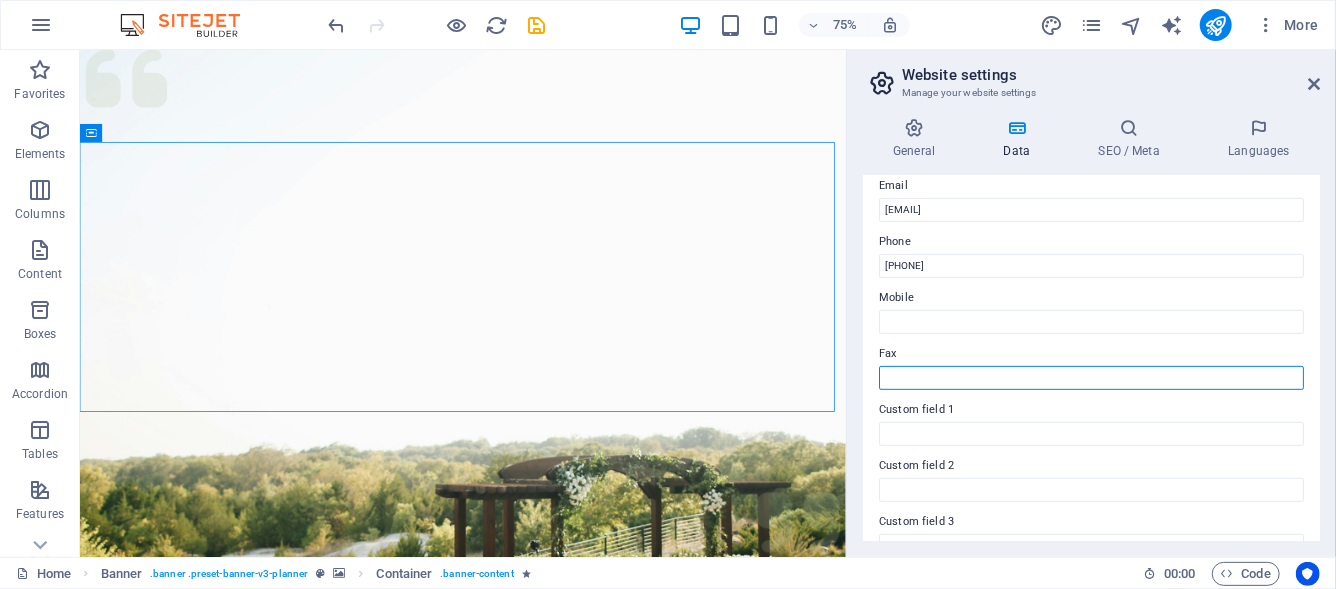 click on "Fax" at bounding box center (1091, 378) 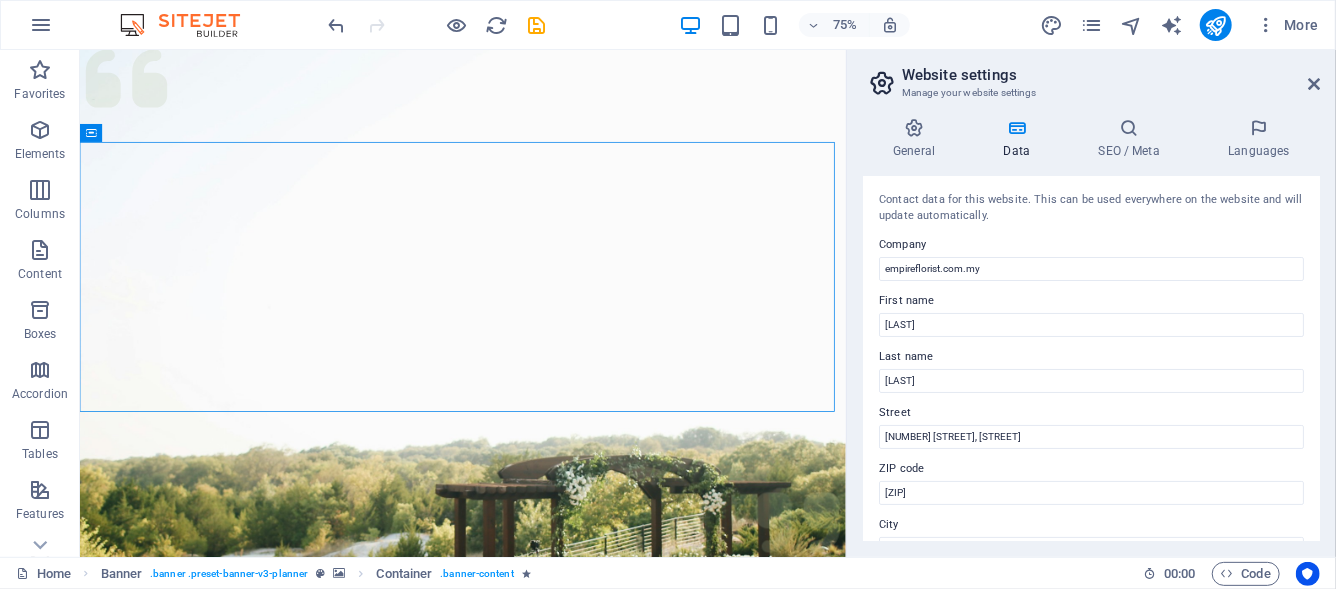 scroll, scrollTop: 299, scrollLeft: 0, axis: vertical 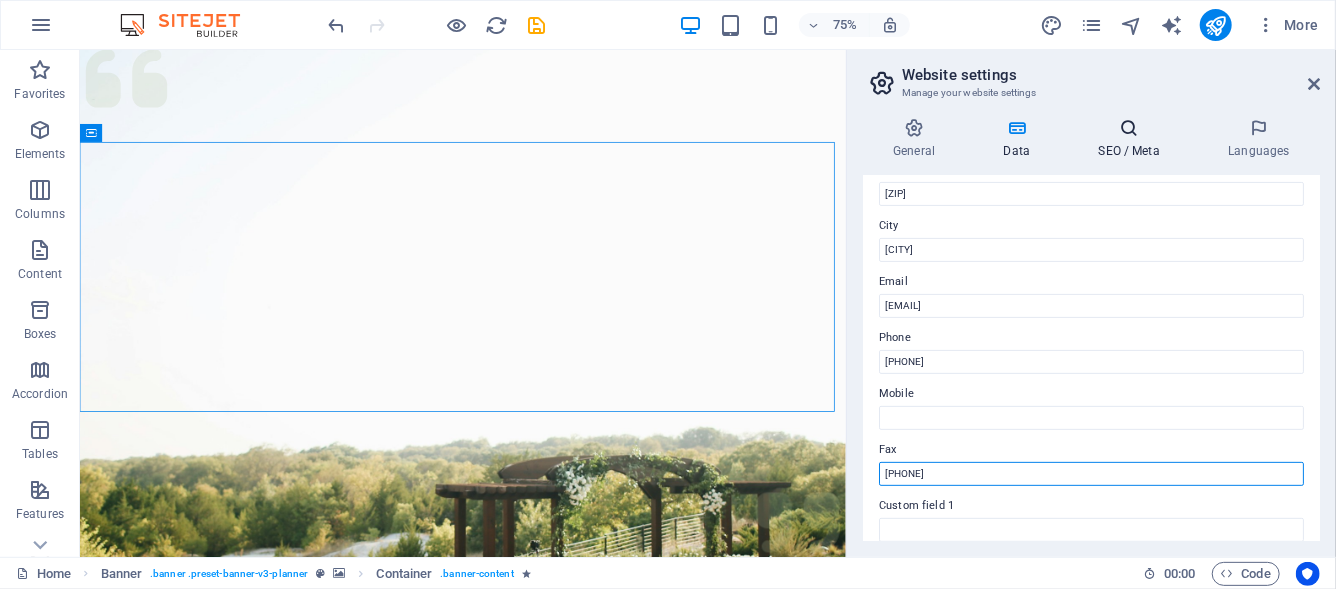 type on "[PHONE]" 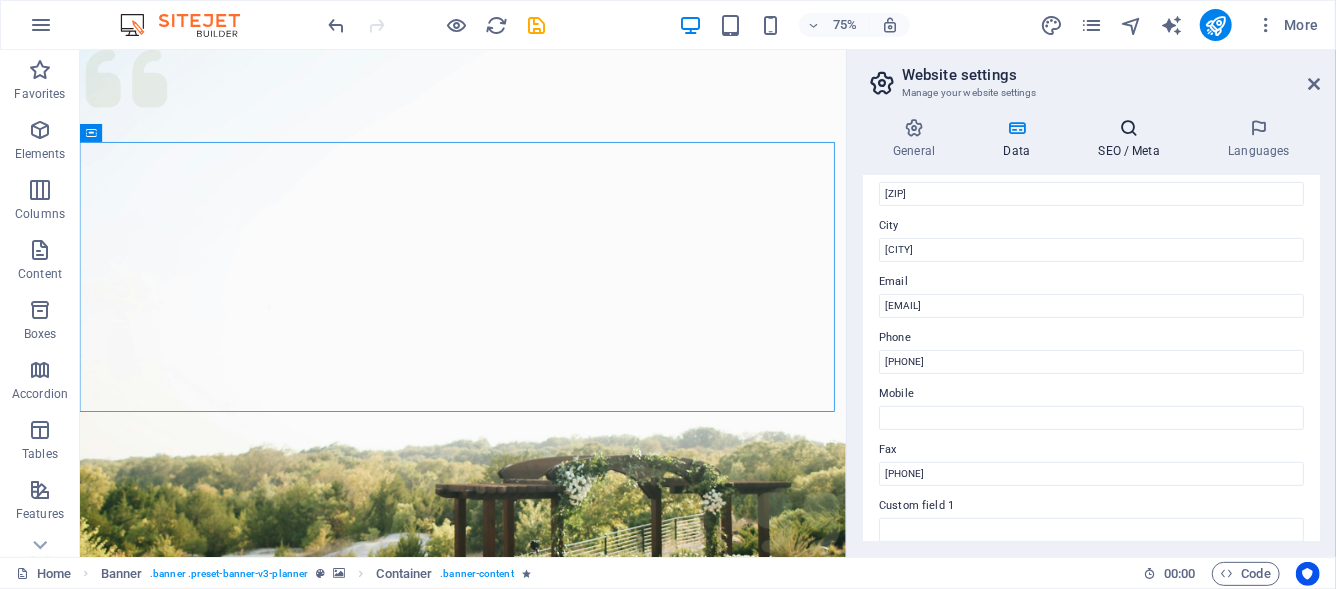 click on "SEO / Meta" at bounding box center [1133, 139] 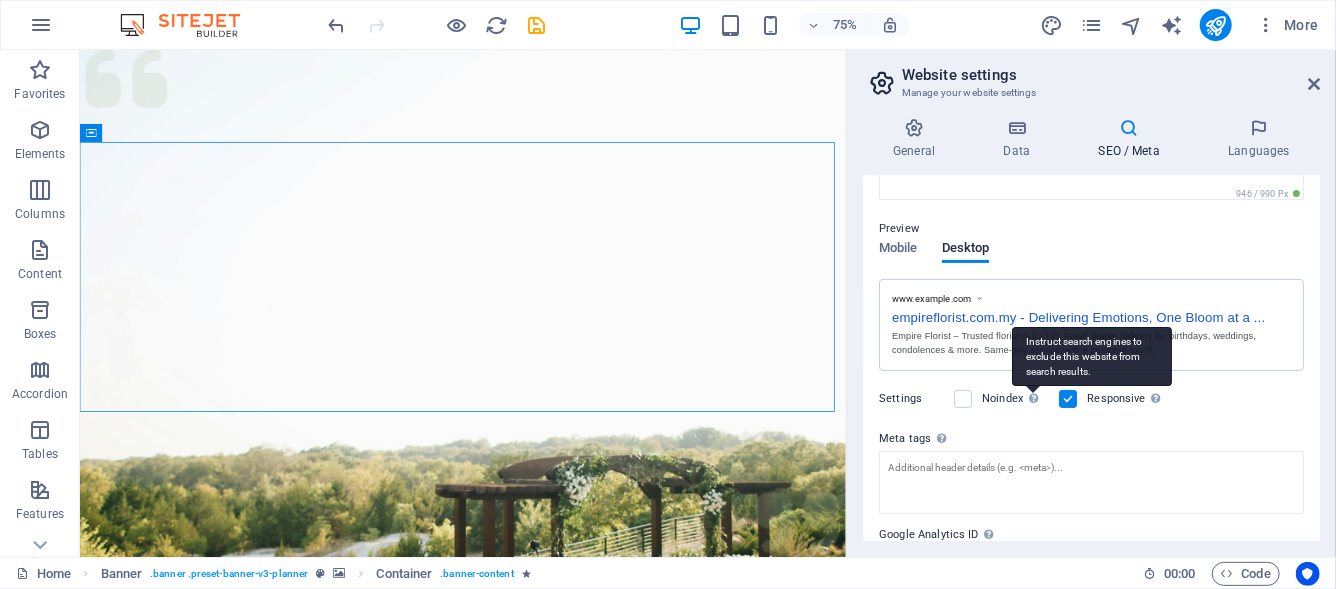 scroll, scrollTop: 346, scrollLeft: 0, axis: vertical 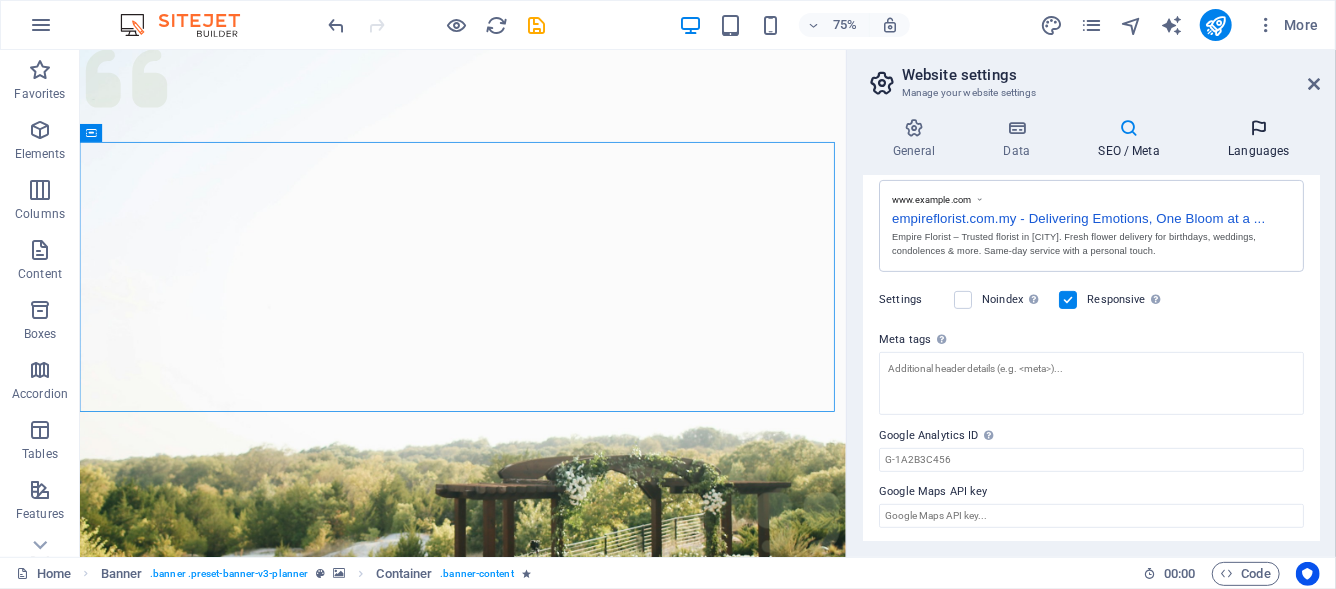 click at bounding box center [1259, 128] 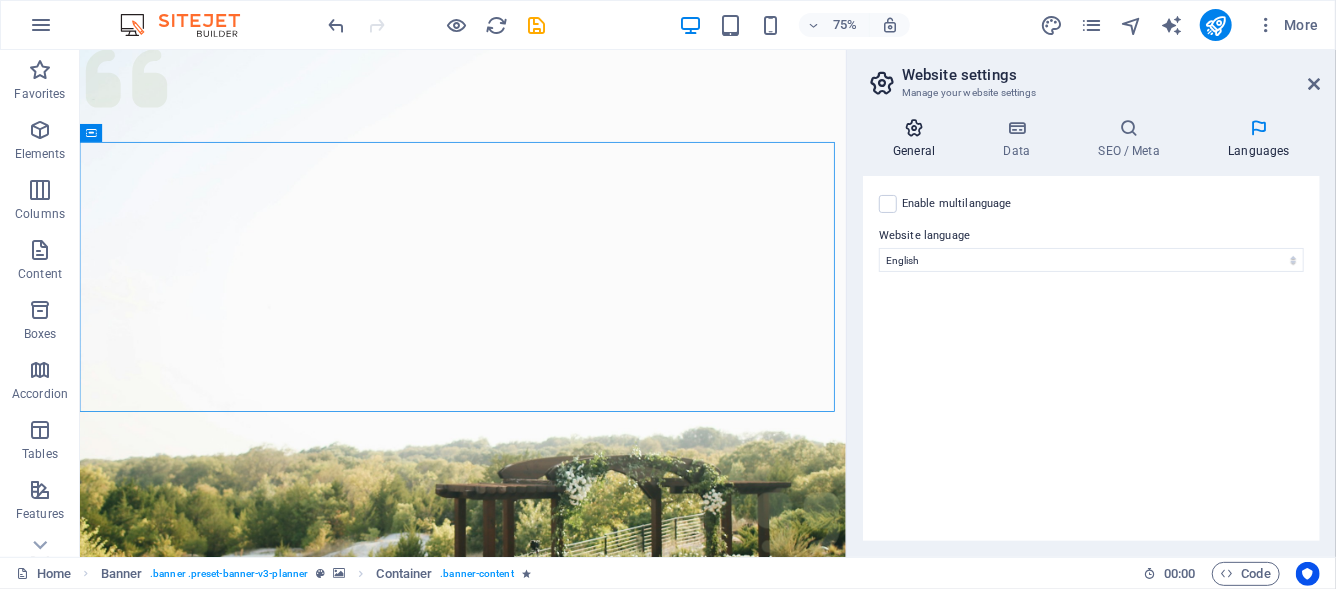 click on "General" at bounding box center [918, 139] 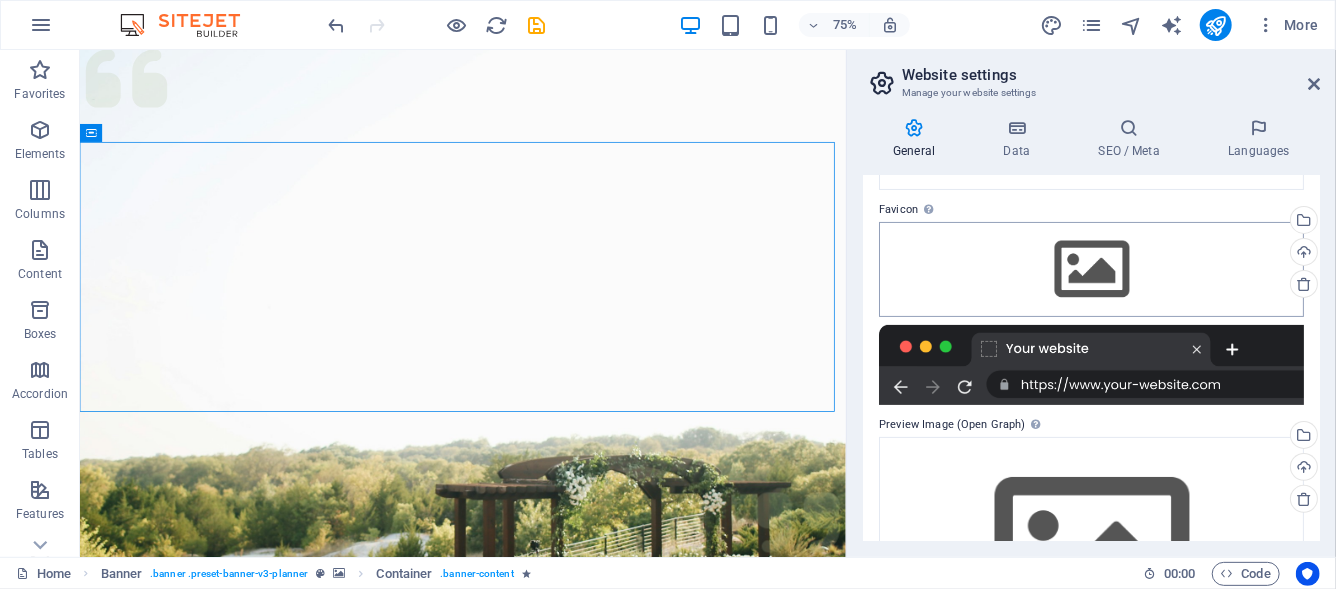 scroll, scrollTop: 200, scrollLeft: 0, axis: vertical 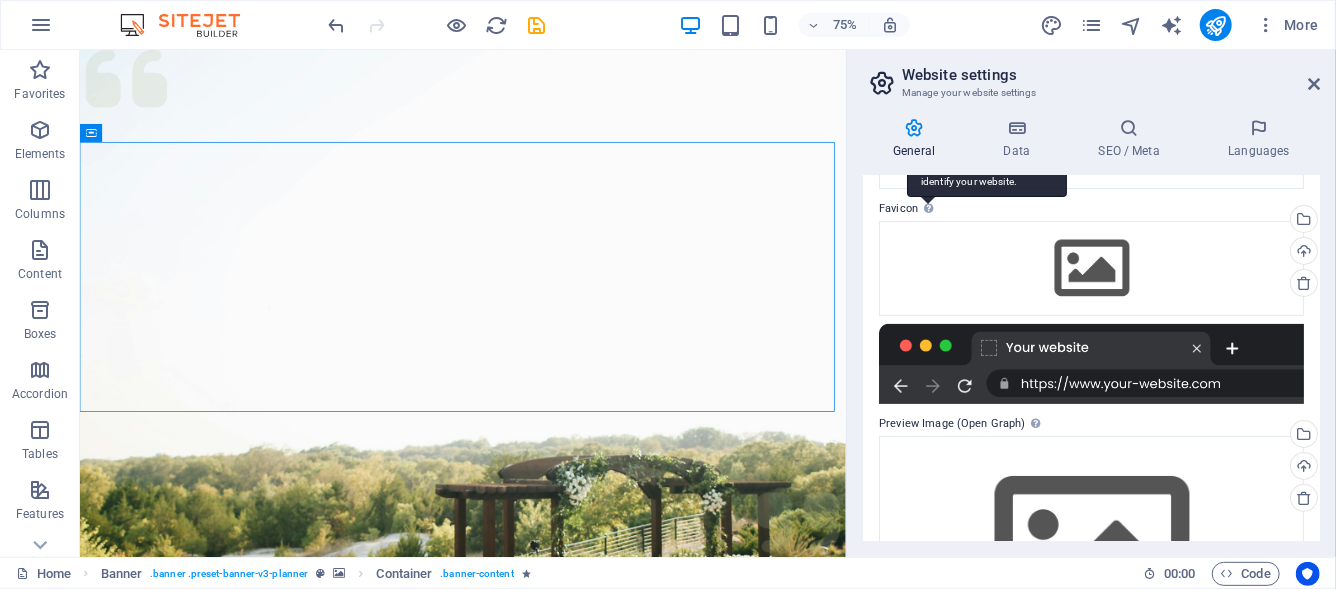 click on "Set the favicon of your website here. A favicon is a small icon shown in the browser tab next to your website title. It helps visitors identify your website." at bounding box center [987, 144] 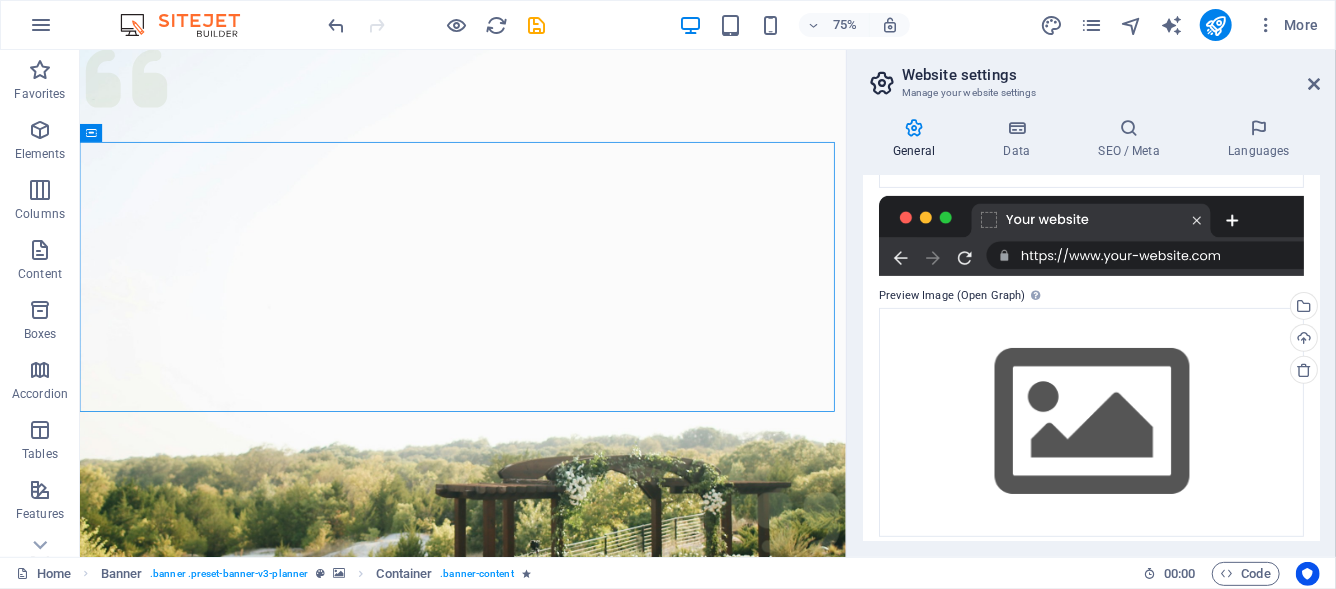 scroll, scrollTop: 339, scrollLeft: 0, axis: vertical 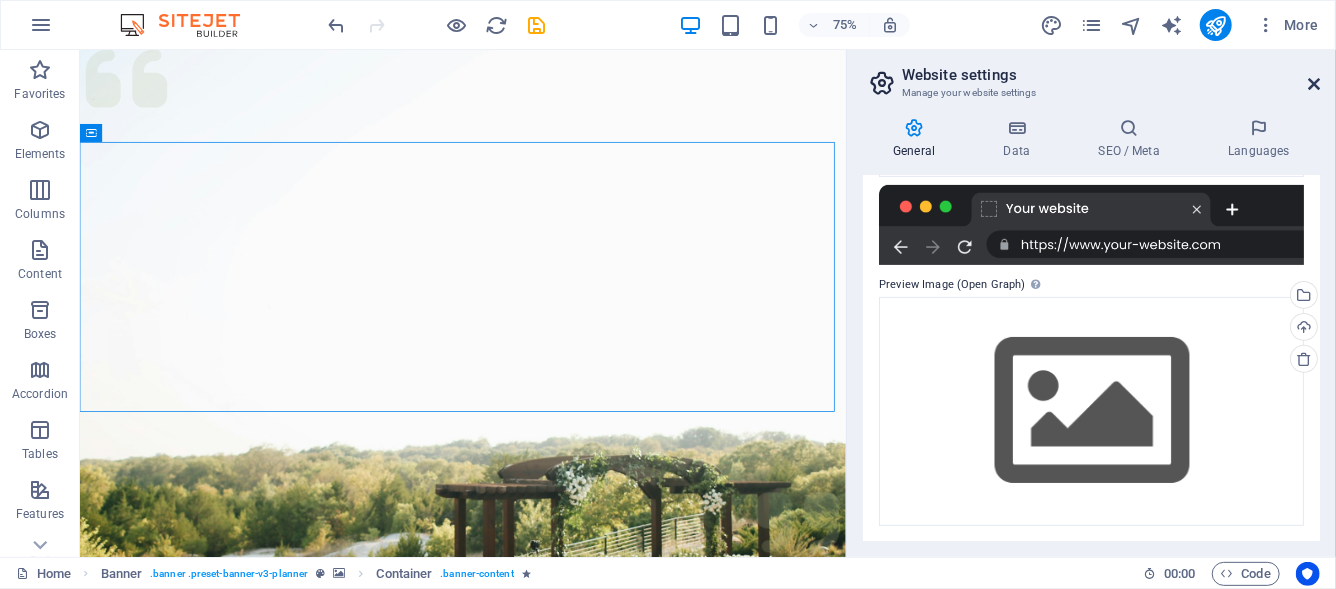 click at bounding box center (1314, 84) 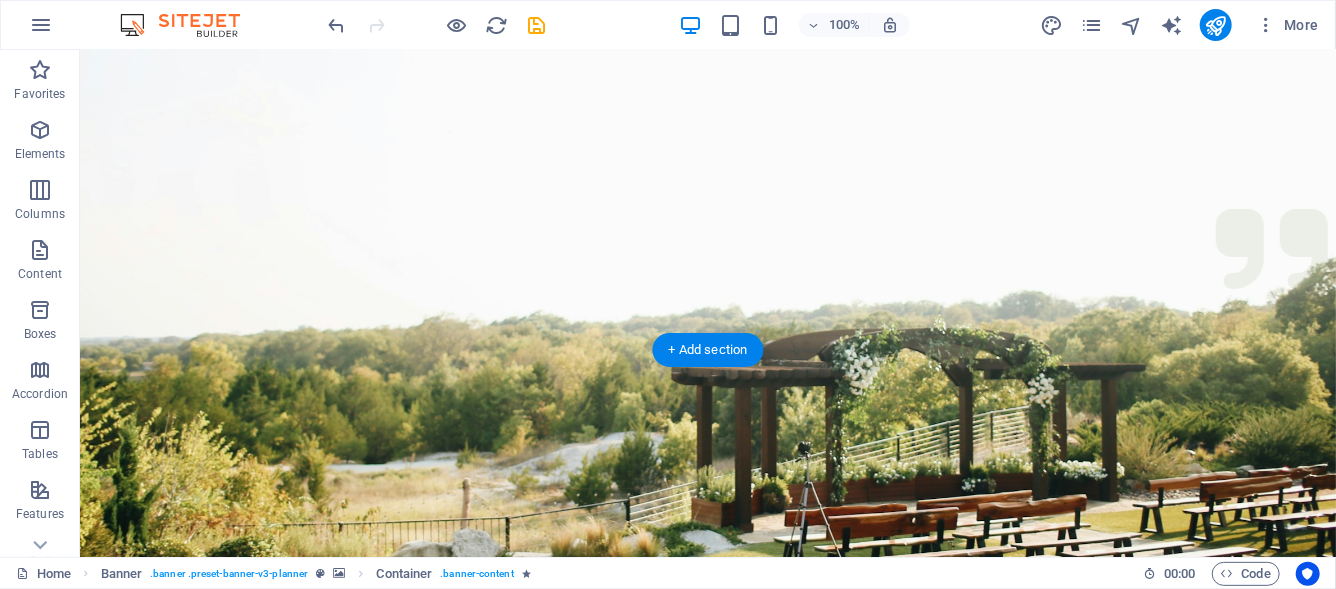 scroll, scrollTop: 600, scrollLeft: 0, axis: vertical 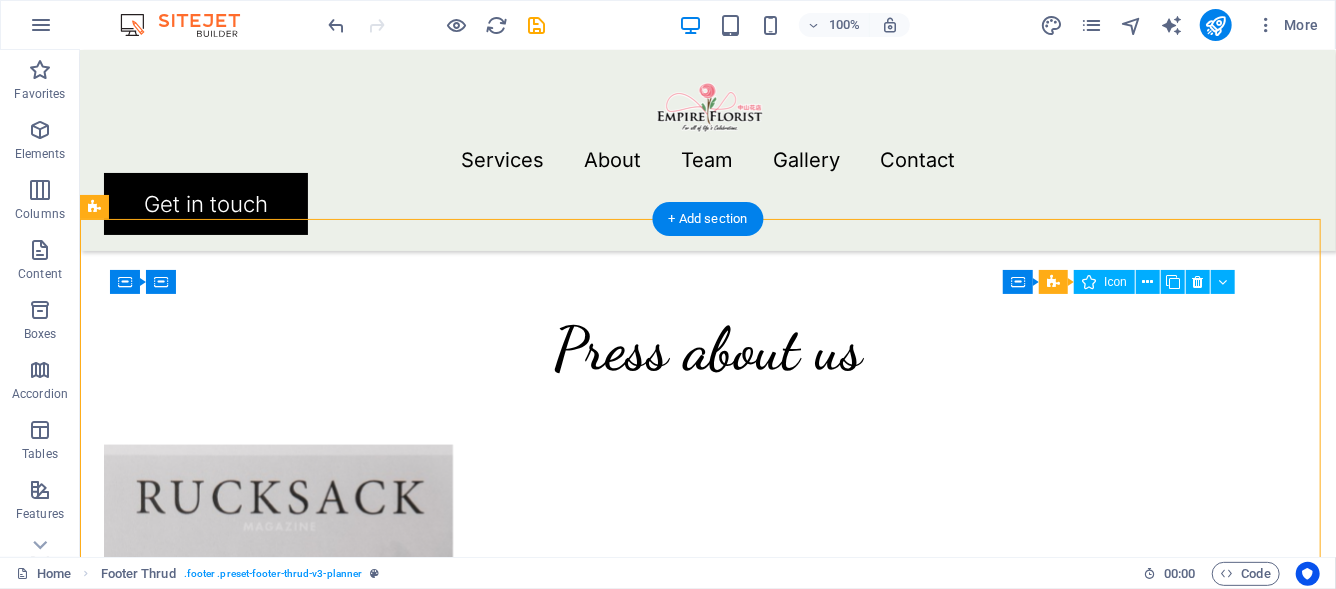 drag, startPoint x: 1016, startPoint y: 308, endPoint x: 1018, endPoint y: 330, distance: 22.090721 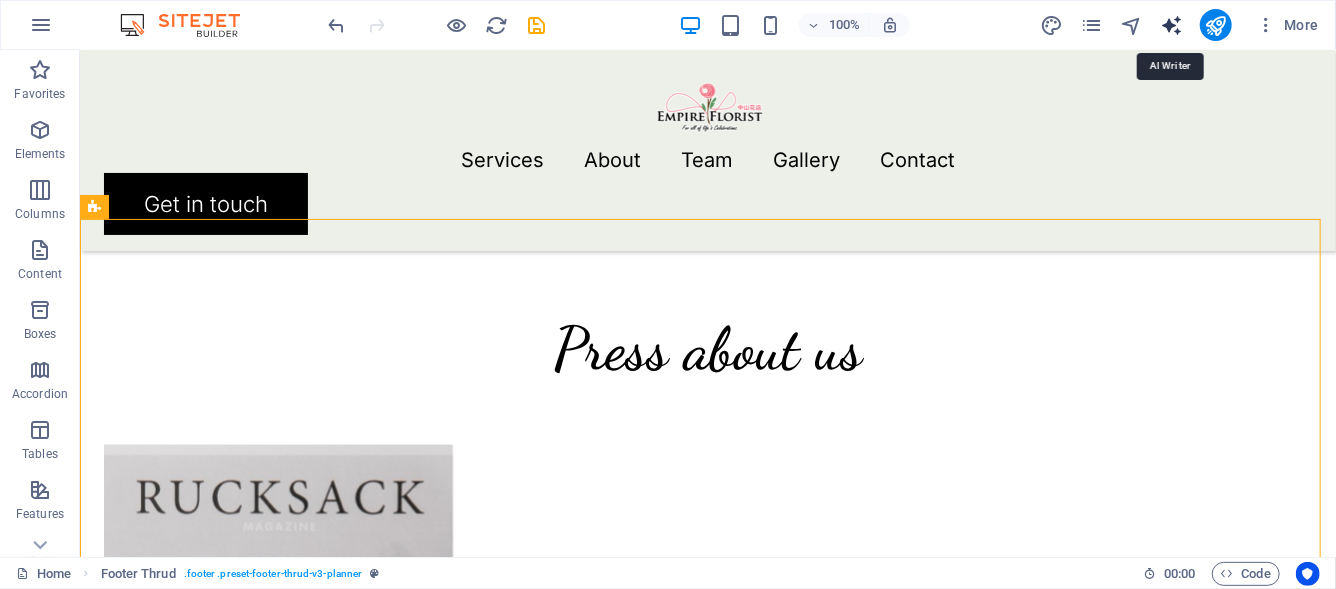 click at bounding box center (1171, 25) 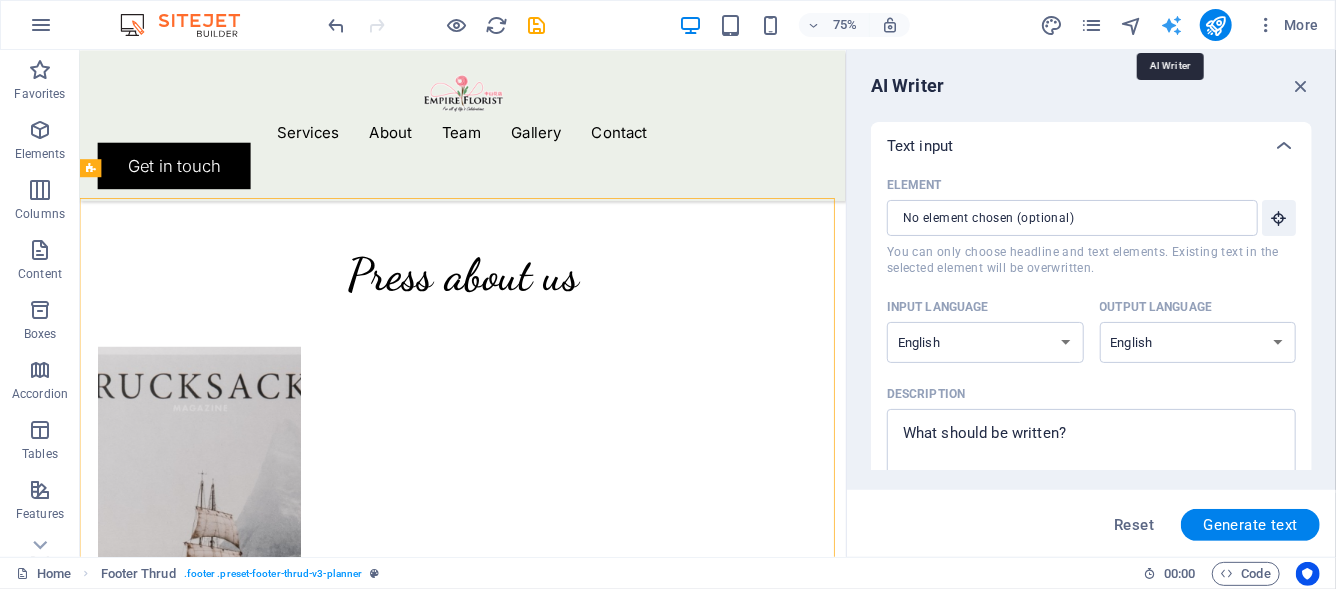 scroll, scrollTop: 5241, scrollLeft: 0, axis: vertical 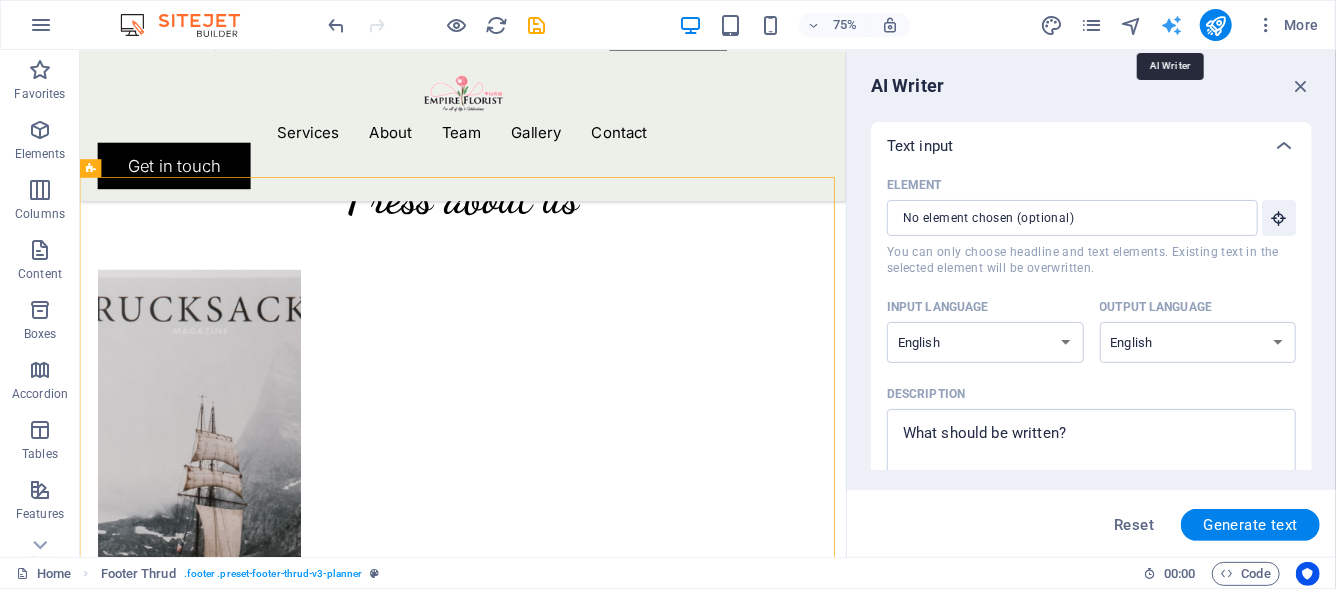 click at bounding box center [1171, 25] 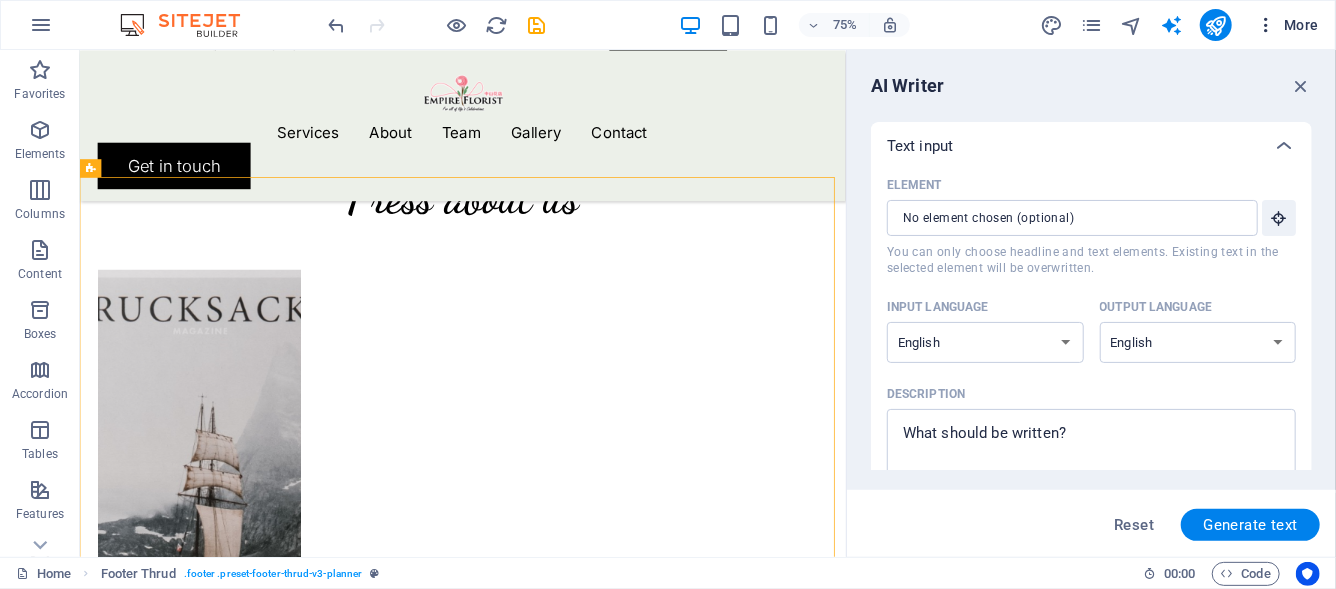 click on "More" at bounding box center [1287, 25] 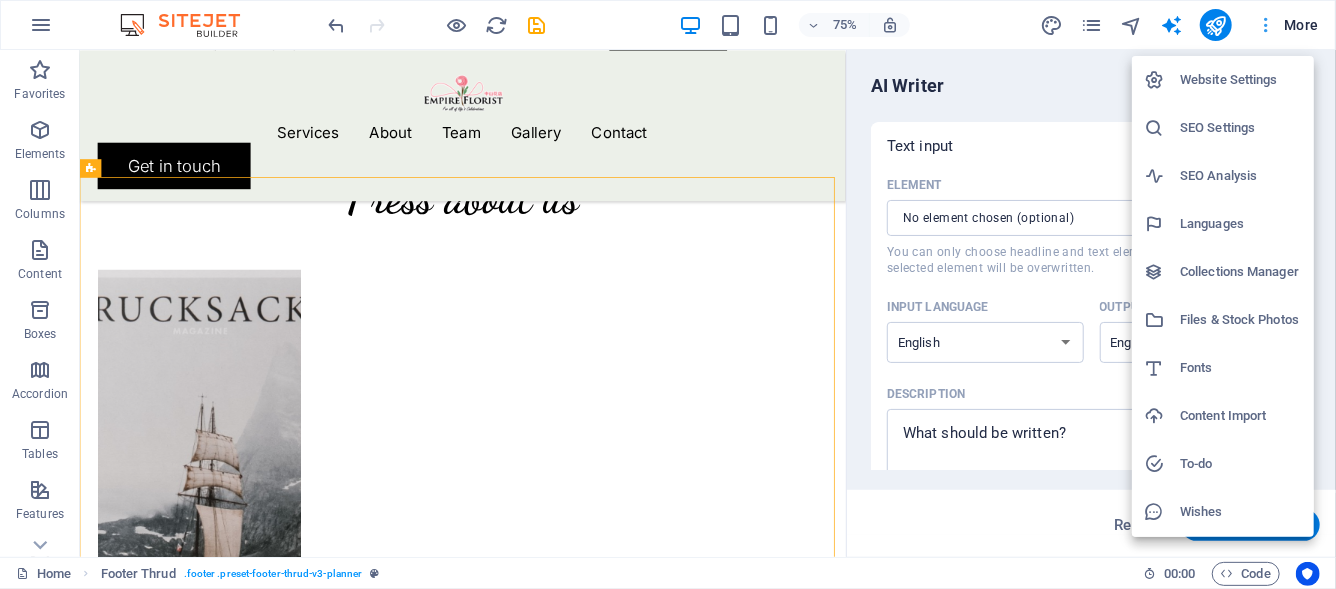 click at bounding box center [668, 294] 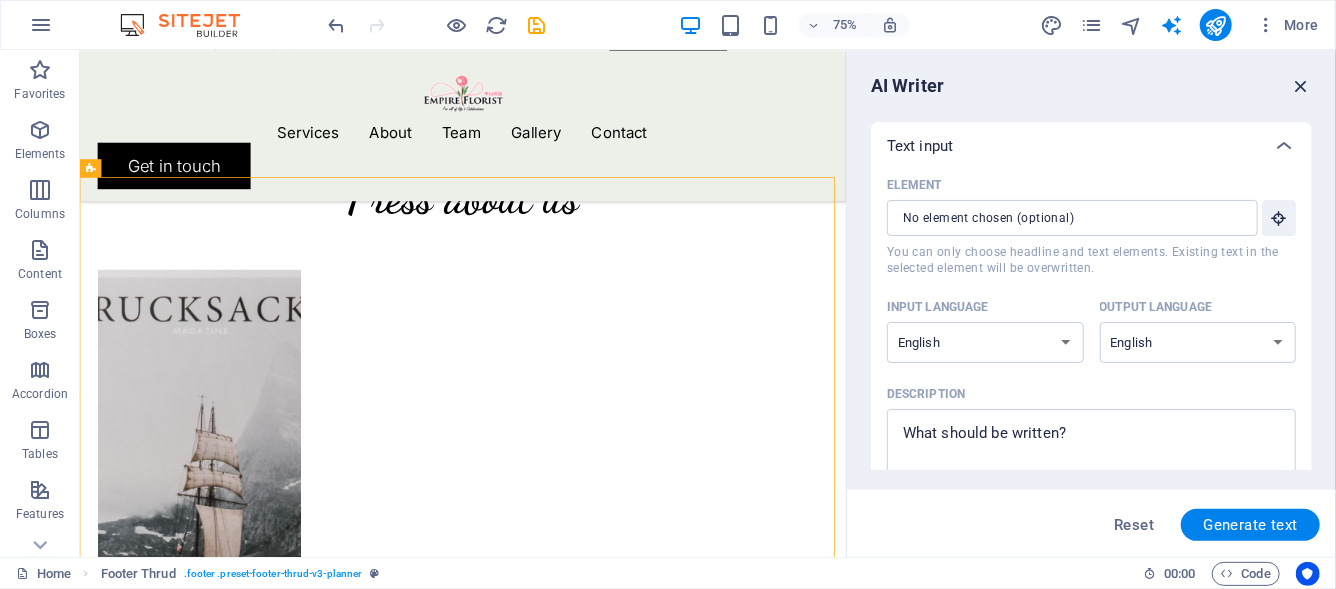 drag, startPoint x: 1305, startPoint y: 87, endPoint x: 1182, endPoint y: 25, distance: 137.74251 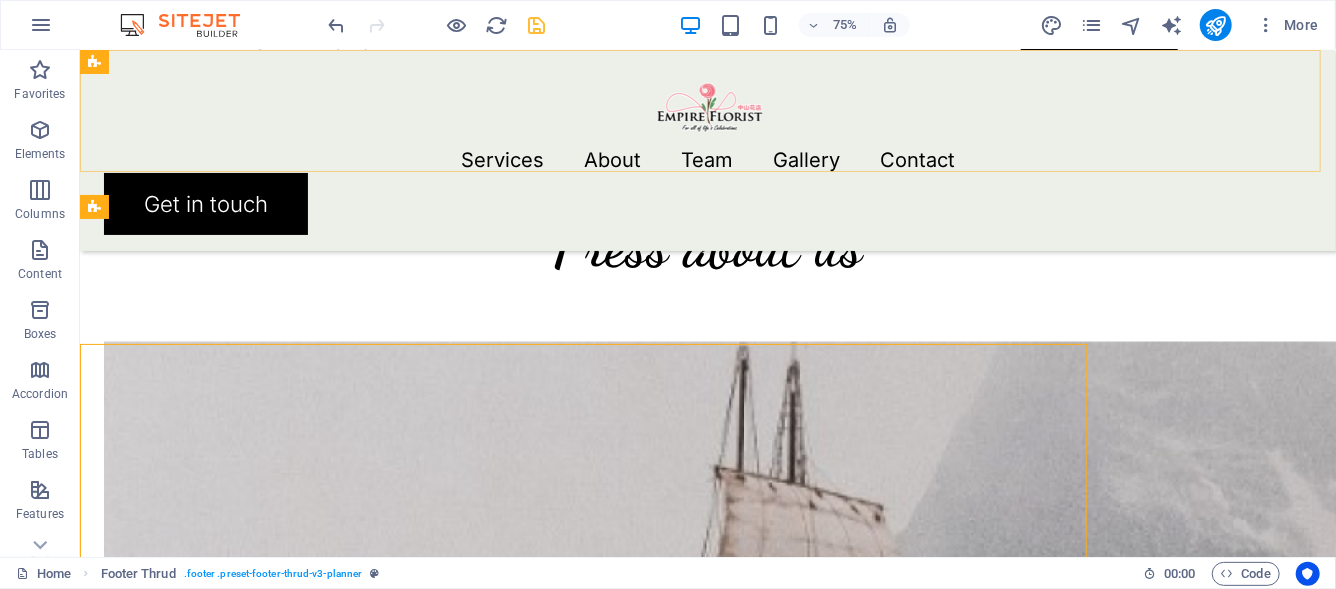 scroll, scrollTop: 5138, scrollLeft: 0, axis: vertical 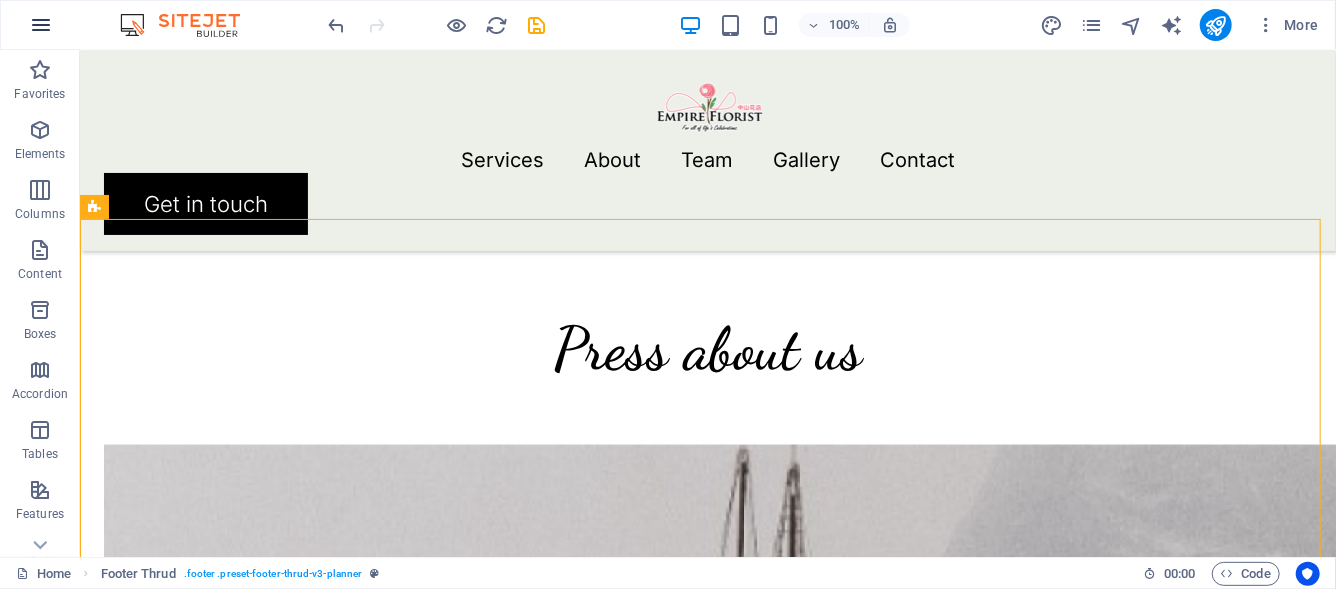 click at bounding box center [41, 25] 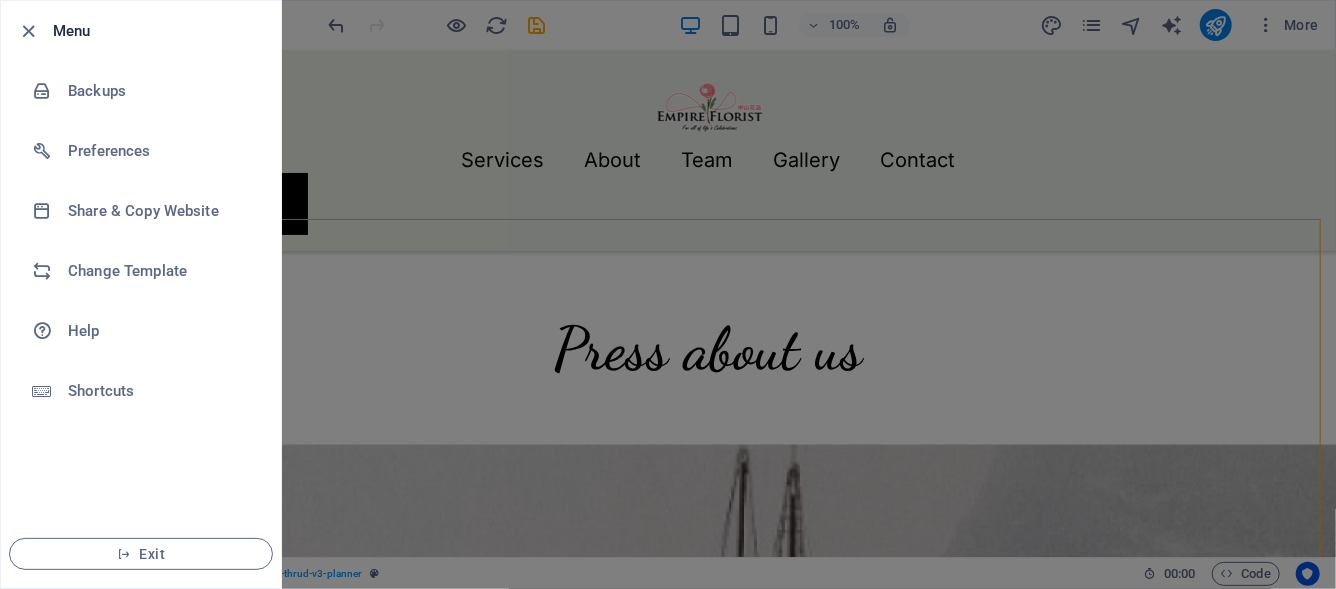 click at bounding box center (29, 31) 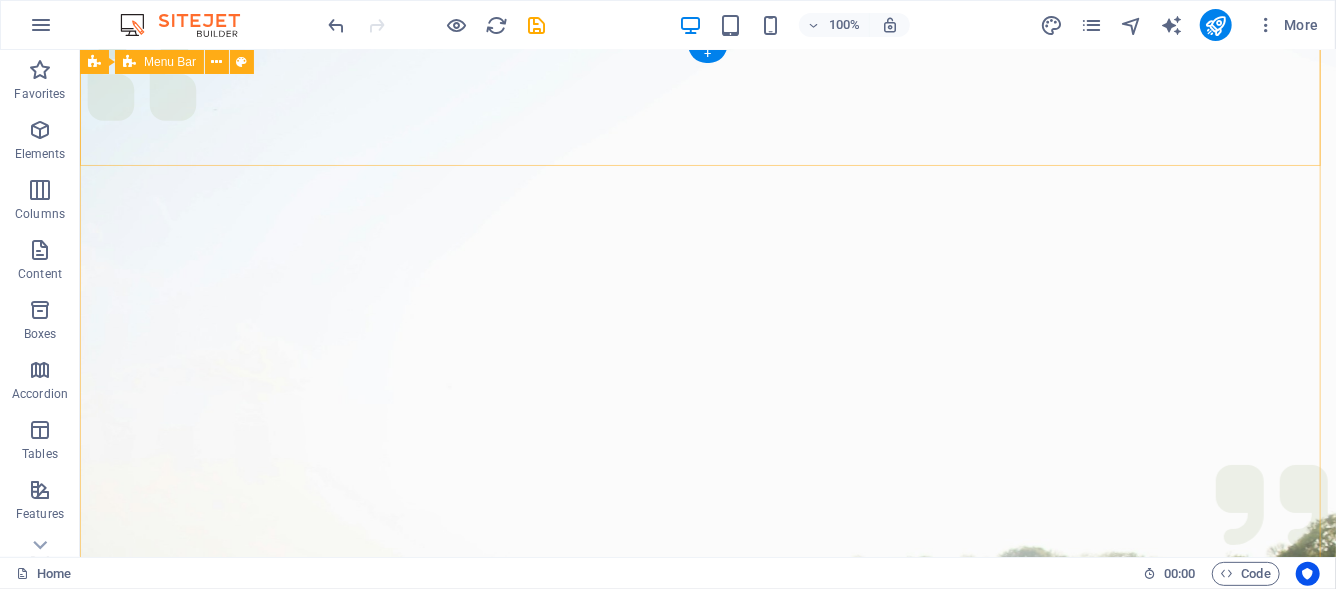 scroll, scrollTop: 0, scrollLeft: 0, axis: both 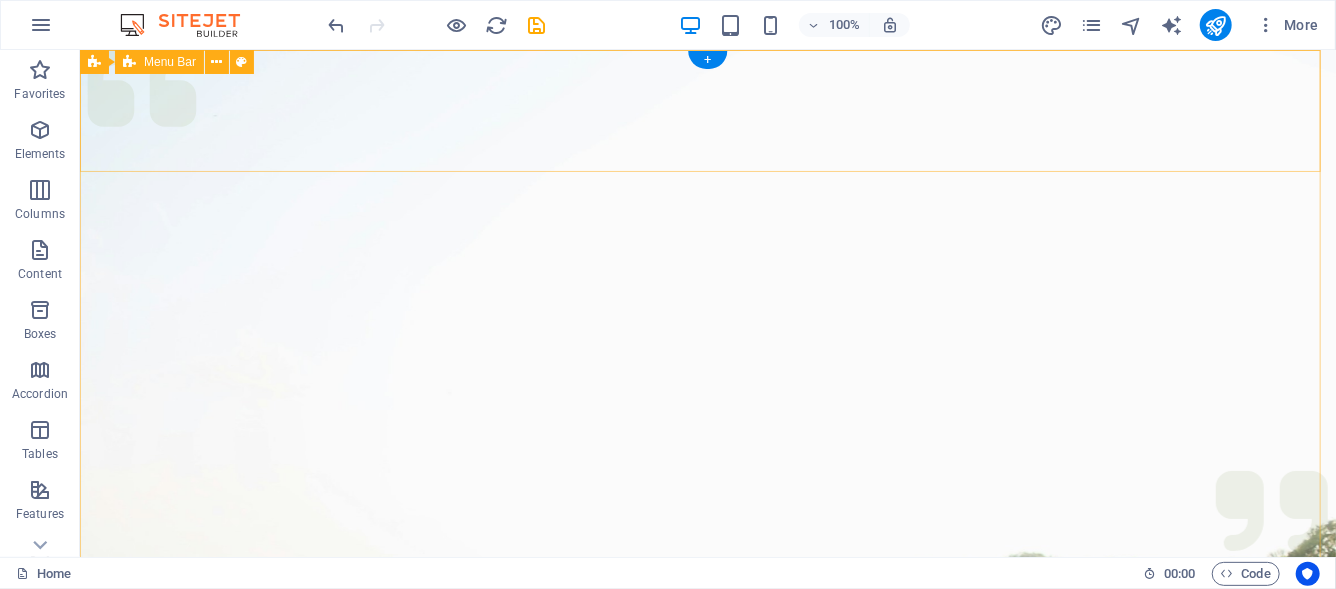 click on "Menu Services About Team Gallery Contact Get in touch" at bounding box center [707, 1049] 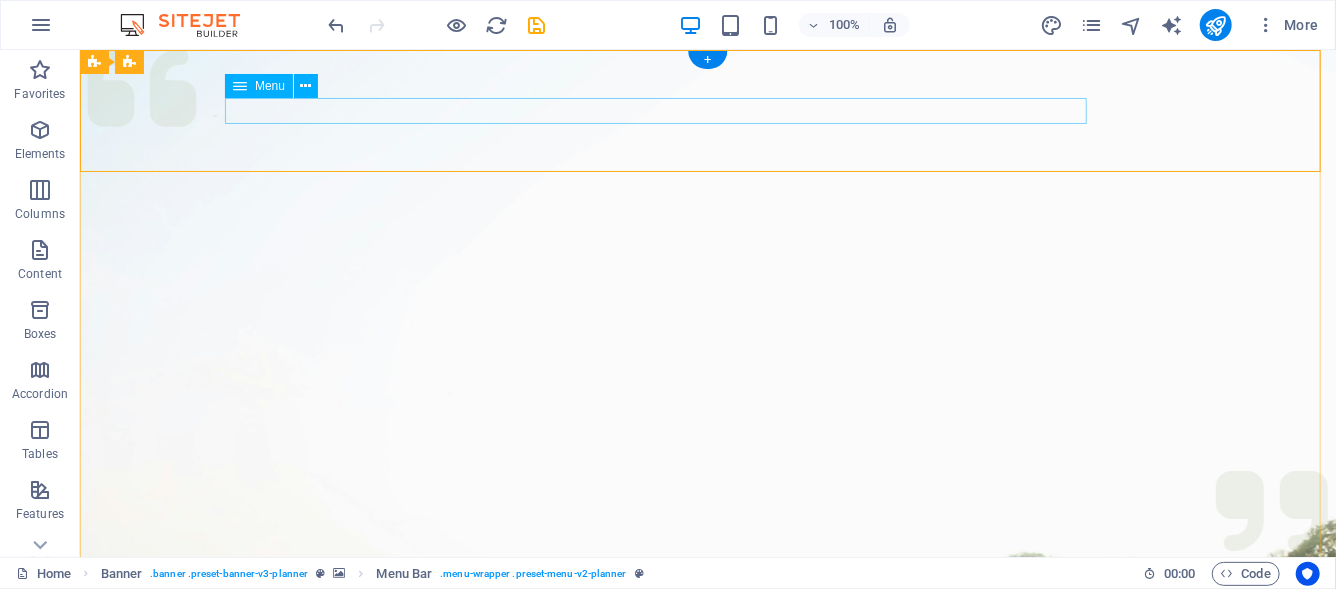 click on "Services About Team Gallery Contact" at bounding box center (707, 1059) 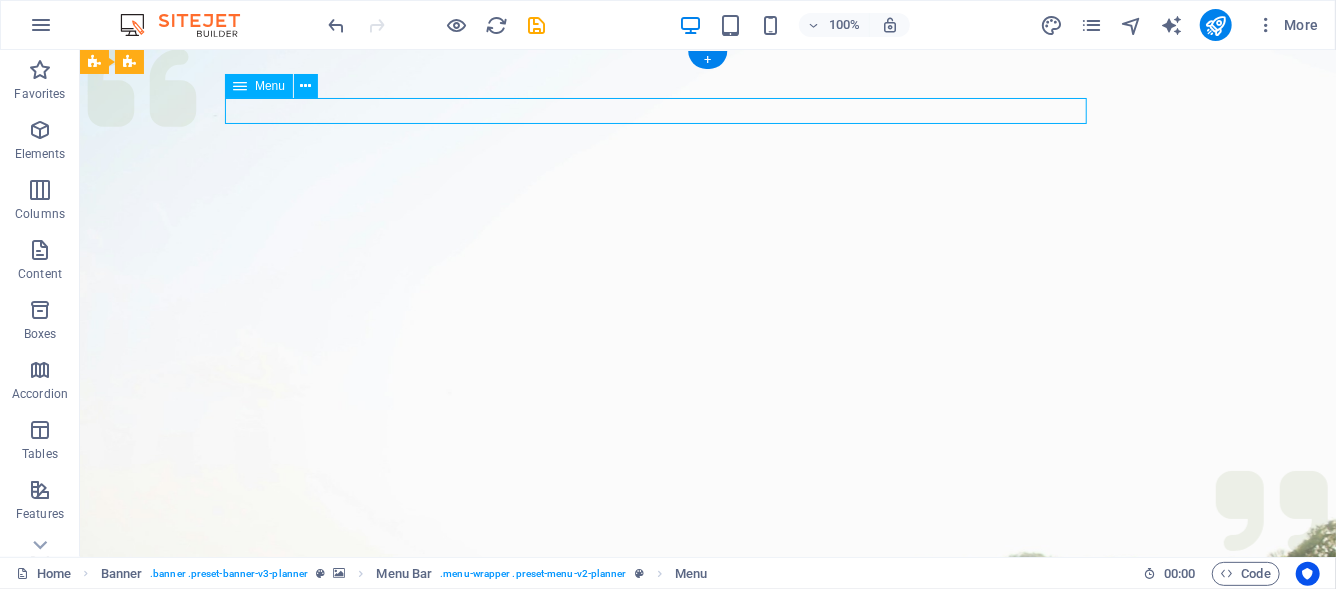 click on "Services About Team Gallery Contact" at bounding box center [707, 1059] 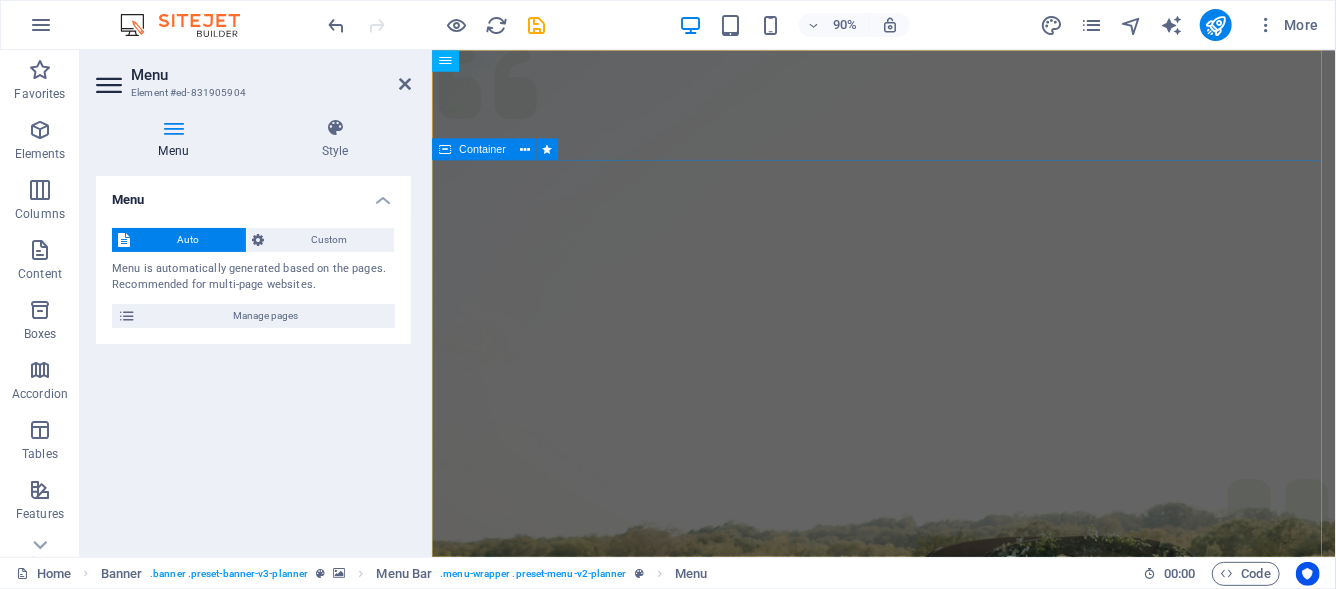 click on "Experience extraordinary life moments Plan your next event with us" at bounding box center [933, 1415] 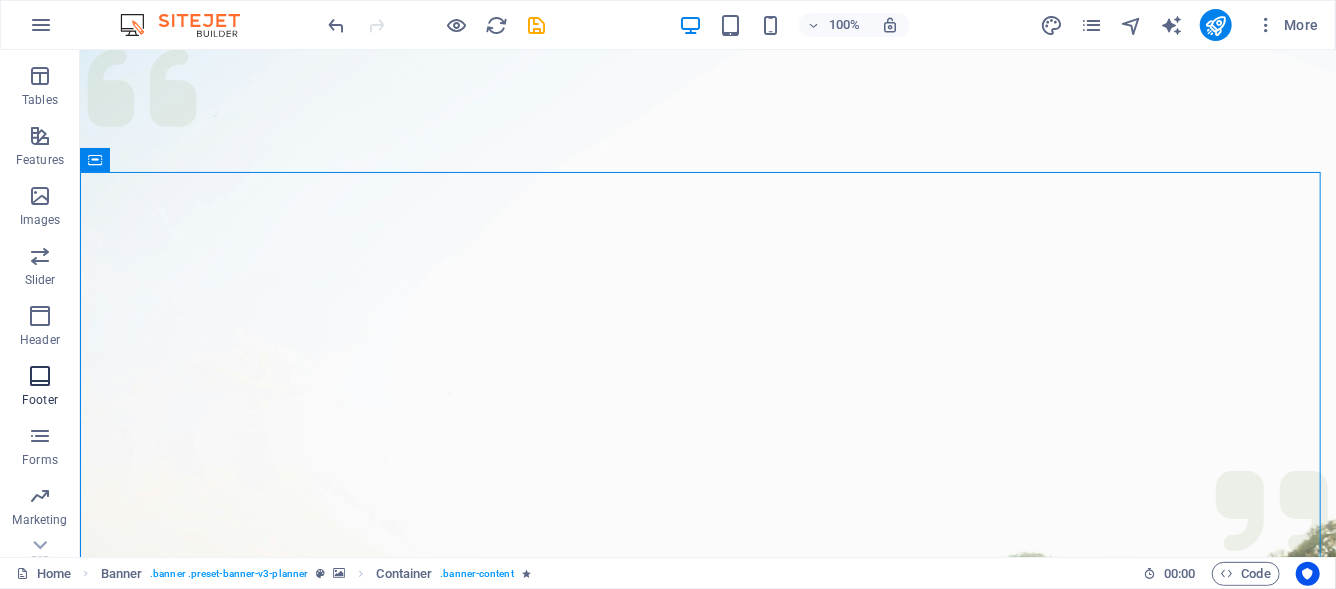 scroll, scrollTop: 393, scrollLeft: 0, axis: vertical 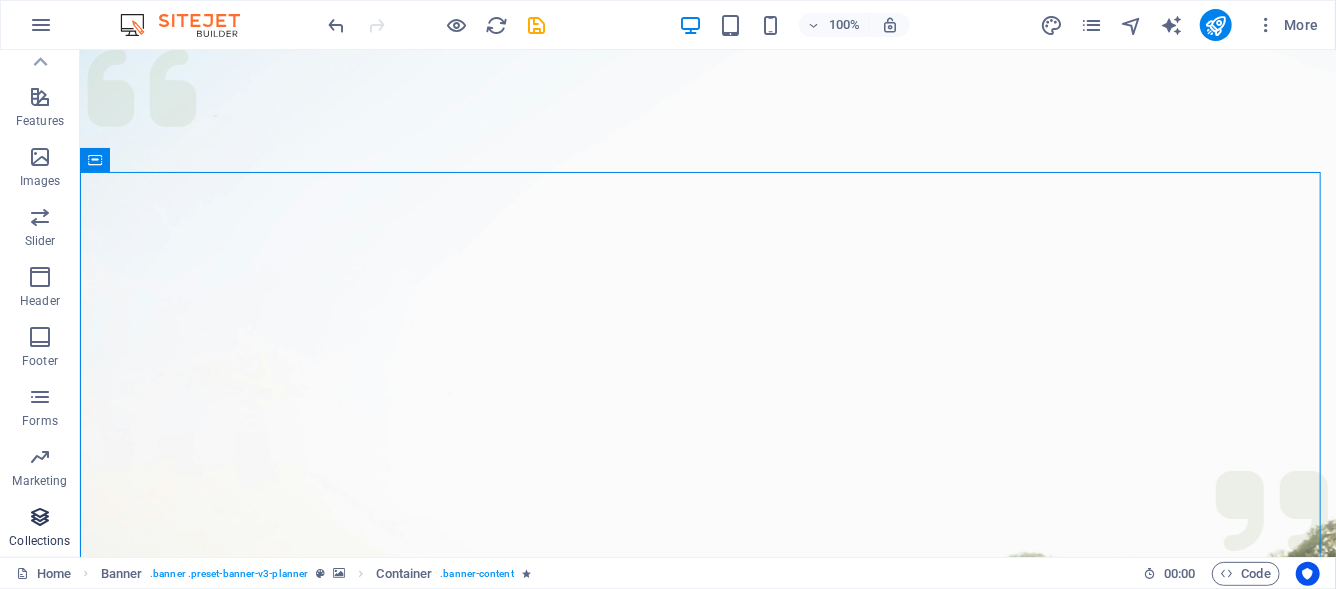 click at bounding box center (40, 517) 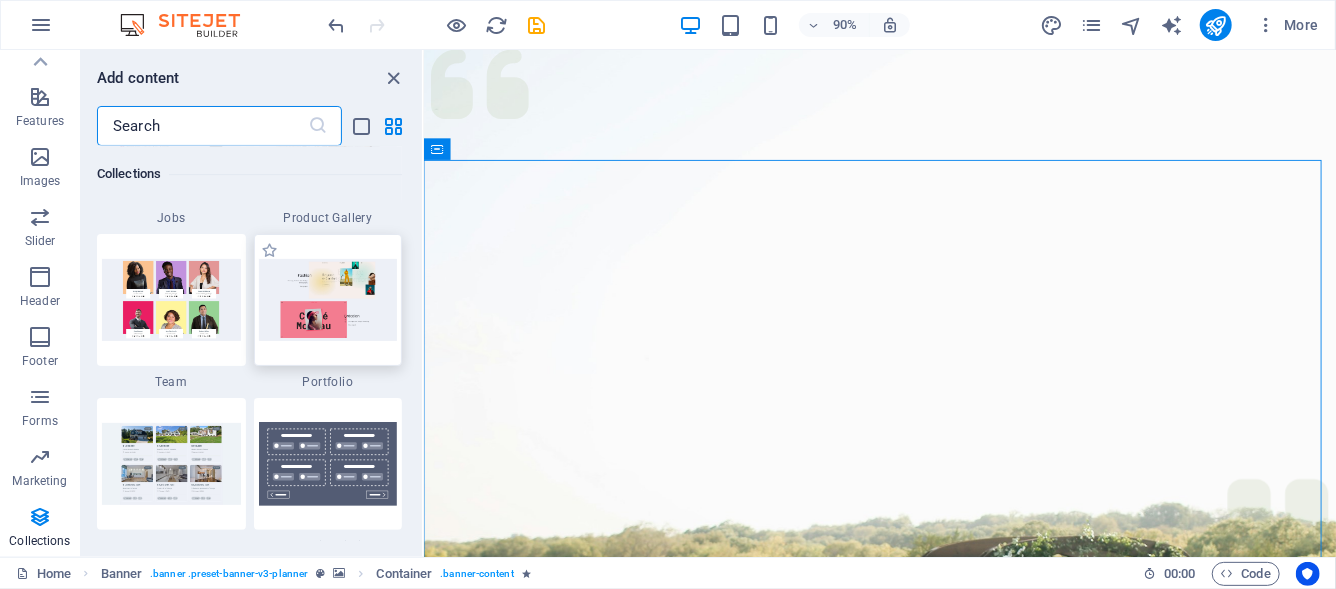 scroll, scrollTop: 18706, scrollLeft: 0, axis: vertical 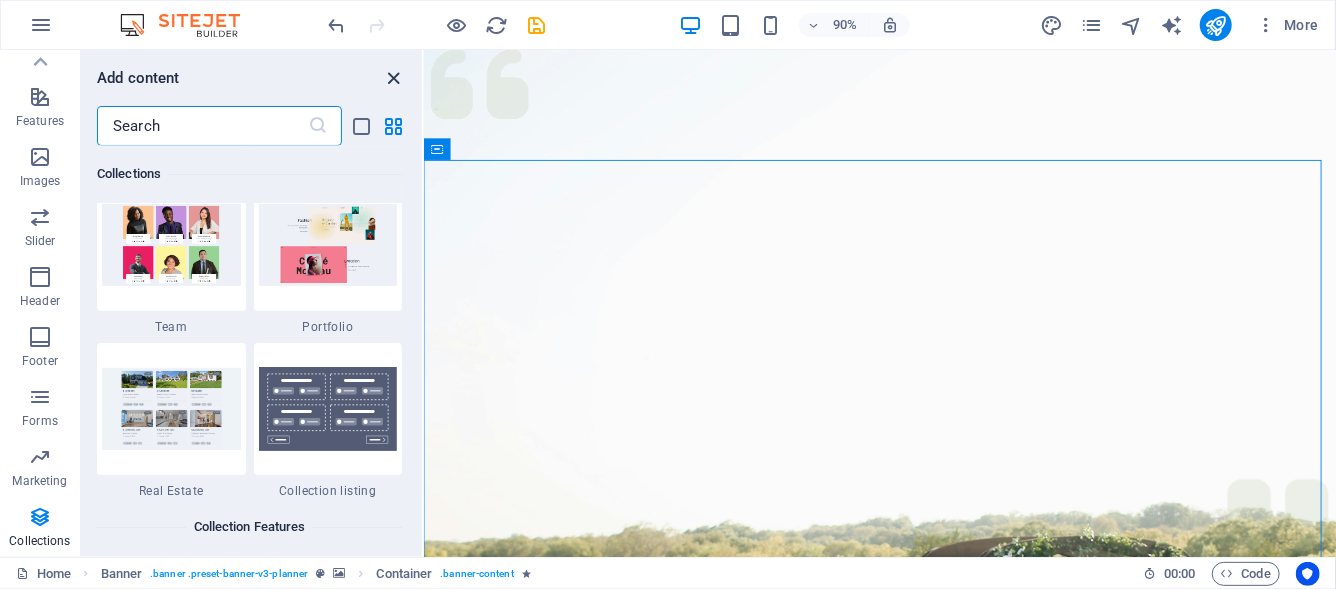 click at bounding box center [394, 78] 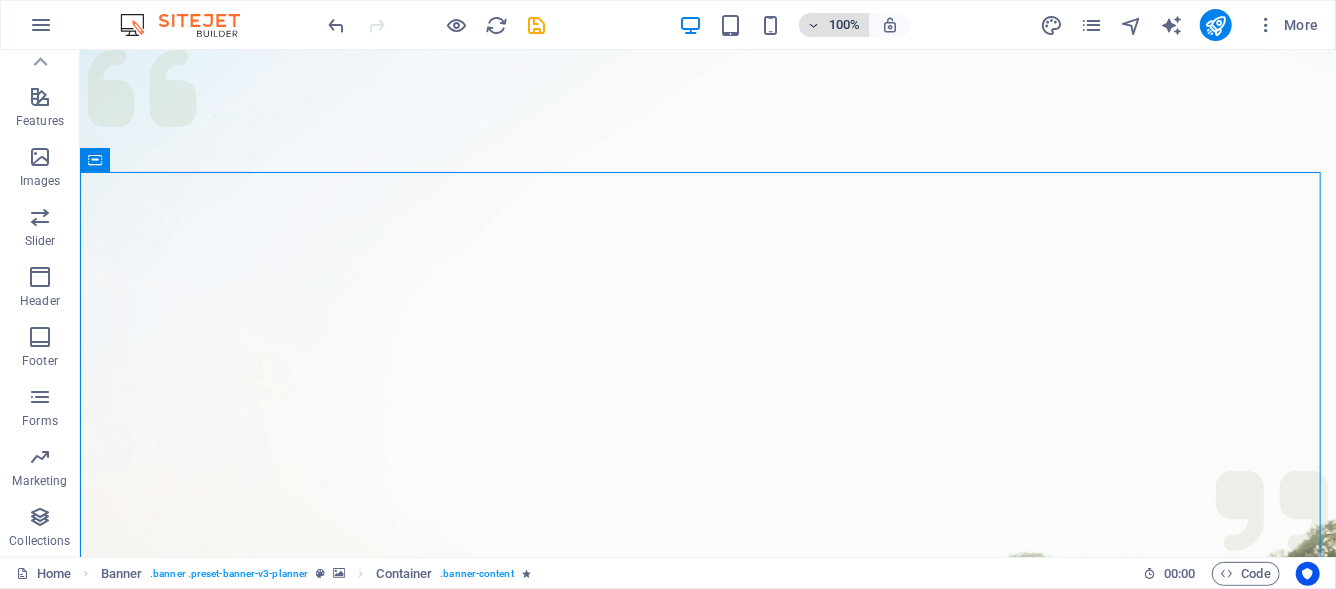 click at bounding box center [814, 25] 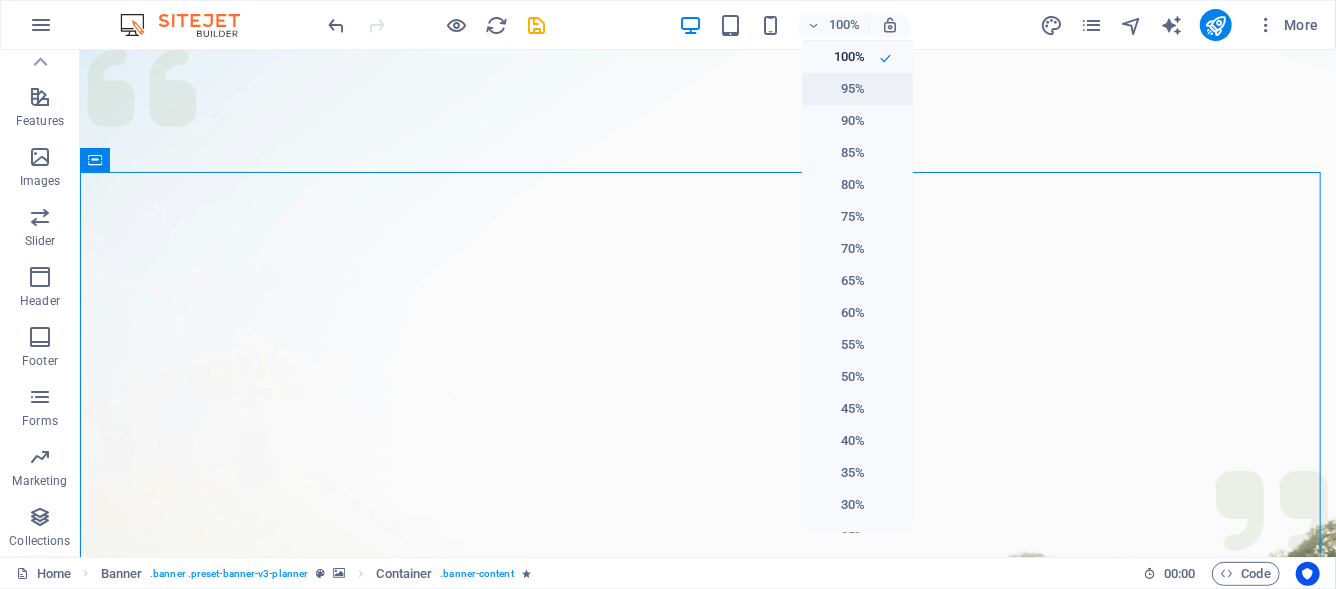 click on "95%" at bounding box center (839, 89) 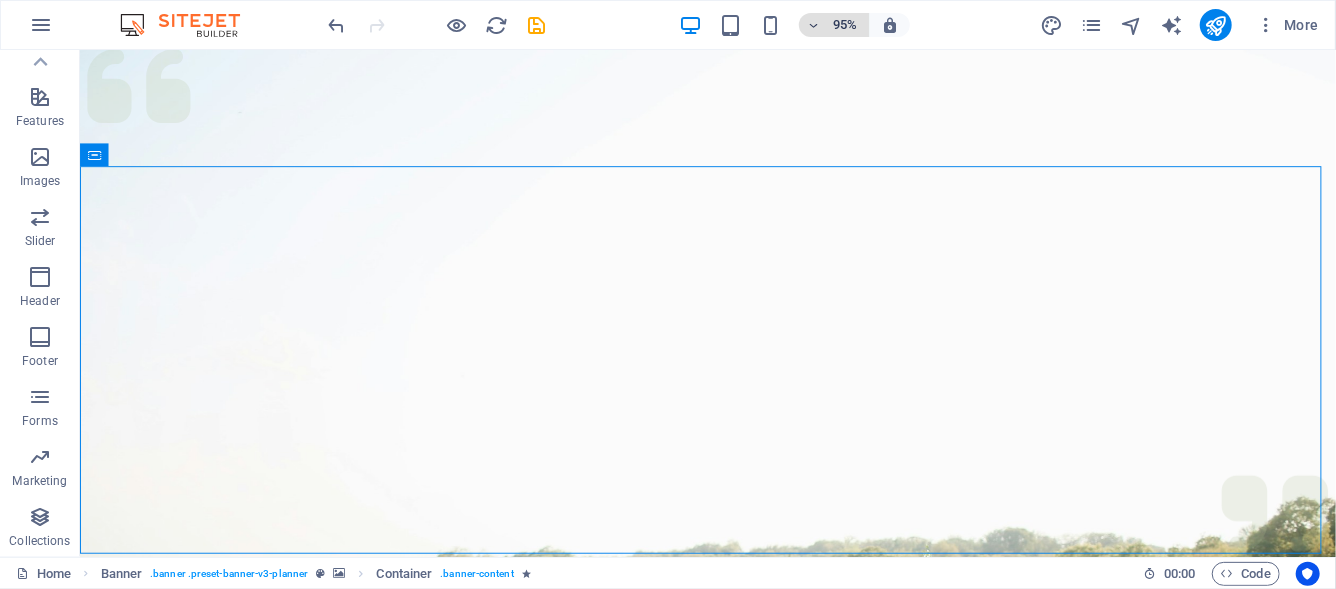 click at bounding box center (814, 25) 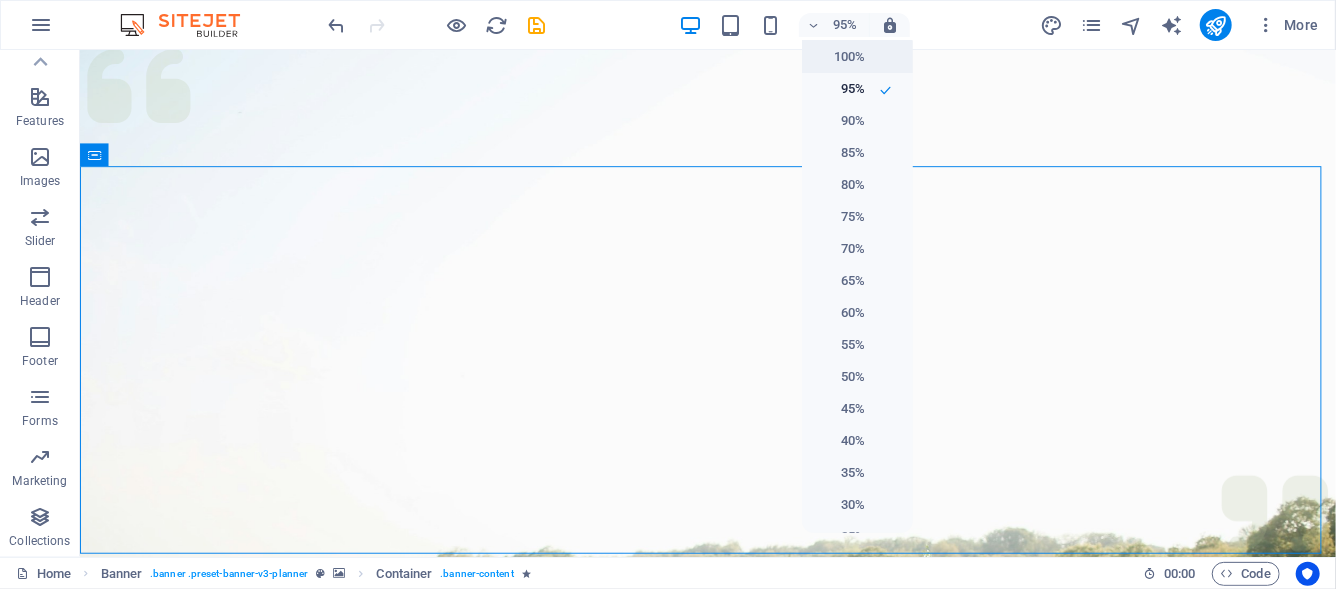 click on "100%" at bounding box center [839, 57] 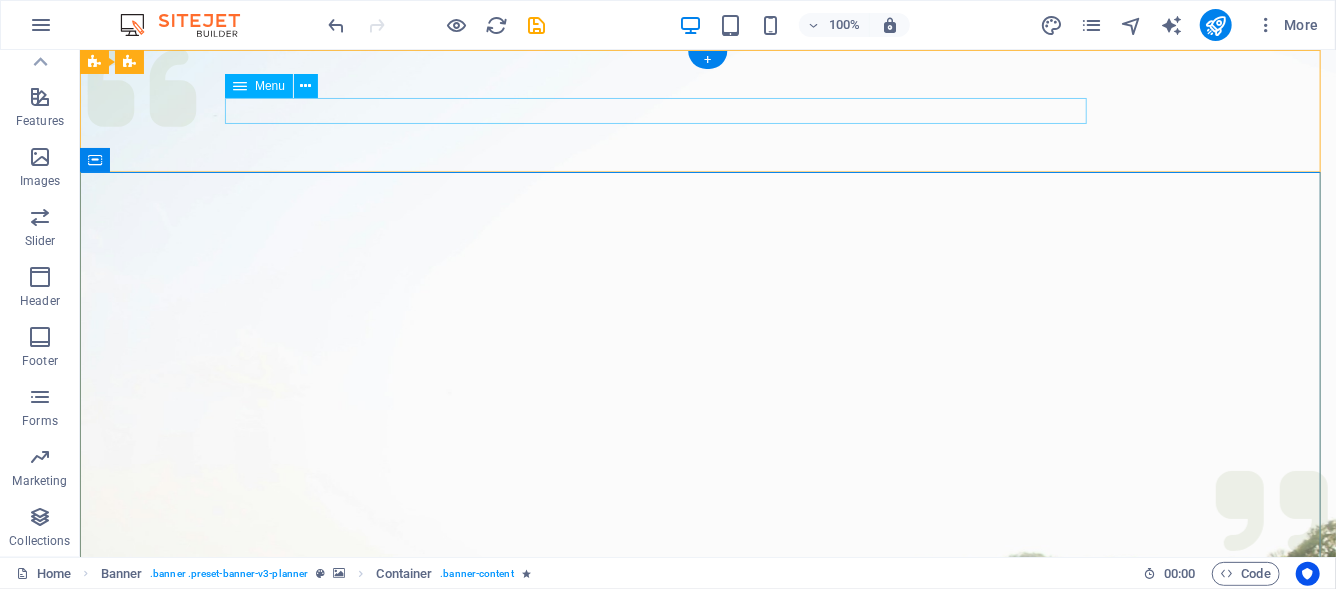 click on "Services About Team Gallery Contact" at bounding box center (707, 1059) 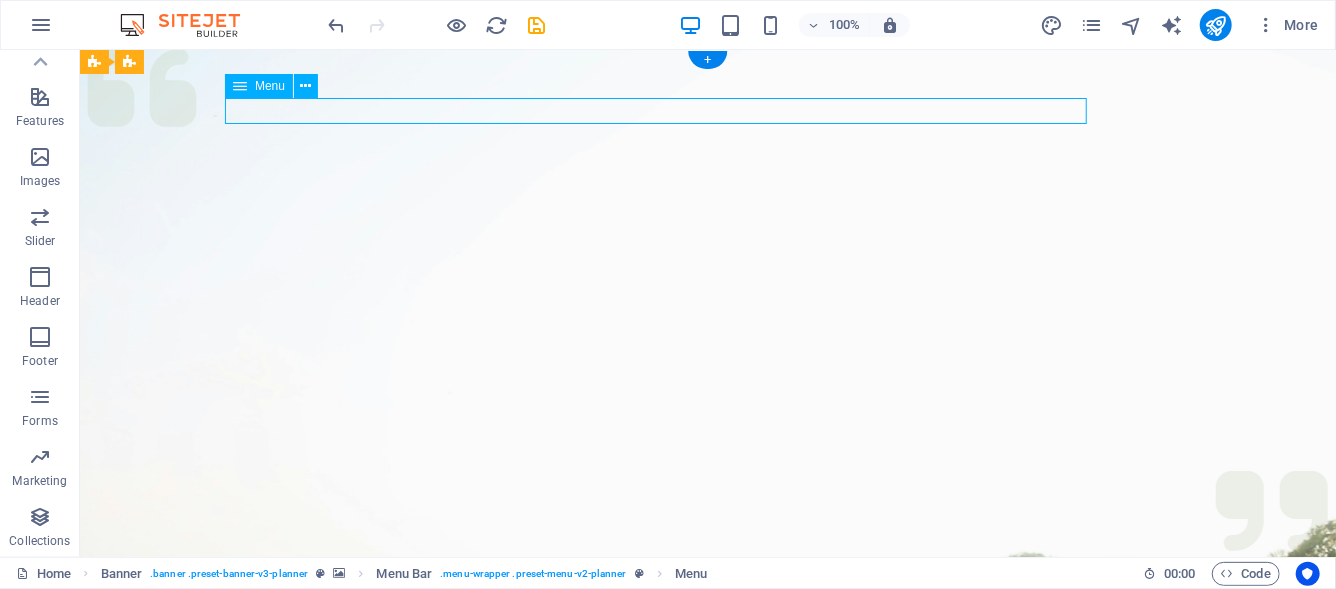 click on "Services About Team Gallery Contact" at bounding box center [707, 1059] 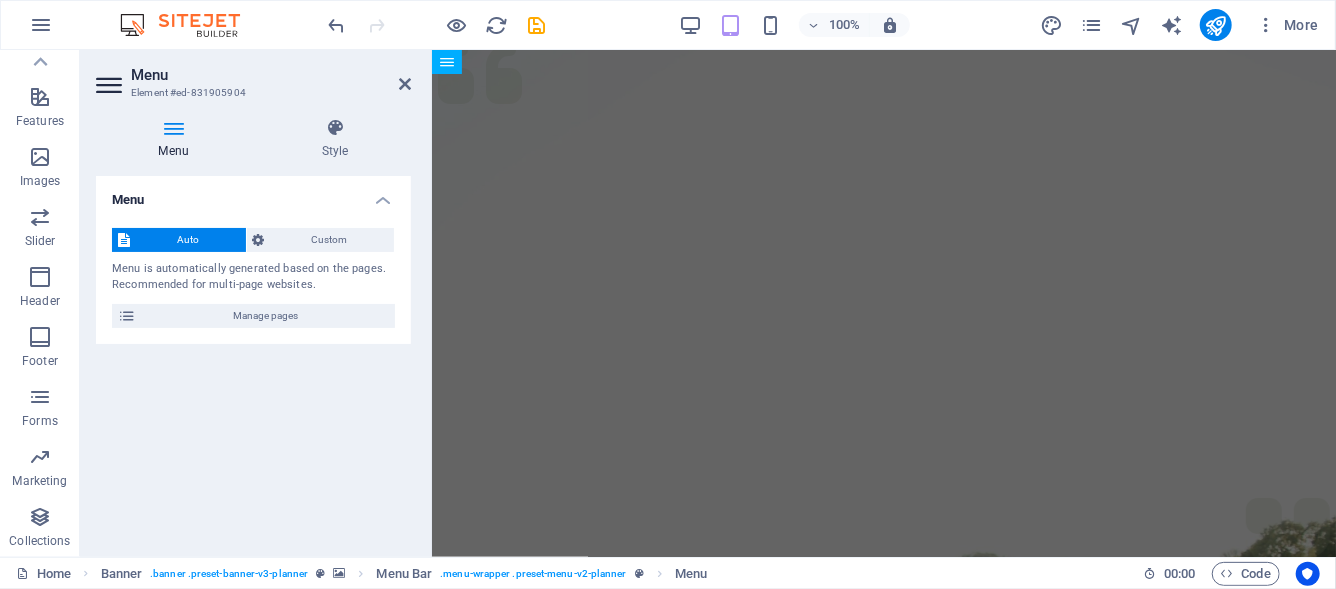 click on "Menu Element #ed-831905904 Menu Style Menu Auto Custom Menu is automatically generated based on the pages. Recommended for multi-page websites. Manage pages Menu items 1 None Page External Element Phone Email Page Home Services About Team Gallery Contact Legal Notice Privacy Element
URL /services Phone Email Link text Services Link target New tab Same tab Overlay Title Additional link description, should not be the same as the link text. The title is most often shown as a tooltip text when the mouse moves over the element. Leave empty if uncertain. Relationship Sets the relationship of this link to the link target . For example, the value "nofollow" instructs search engines not to follow the link. Can be left empty. alternate author bookmark external help license next nofollow noreferrer noopener prev search tag Button Design None Default Primary Secondary 2 None Page External Element Phone Email Page Home Services About Team Gallery Contact Legal Notice Privacy Element" at bounding box center (256, 303) 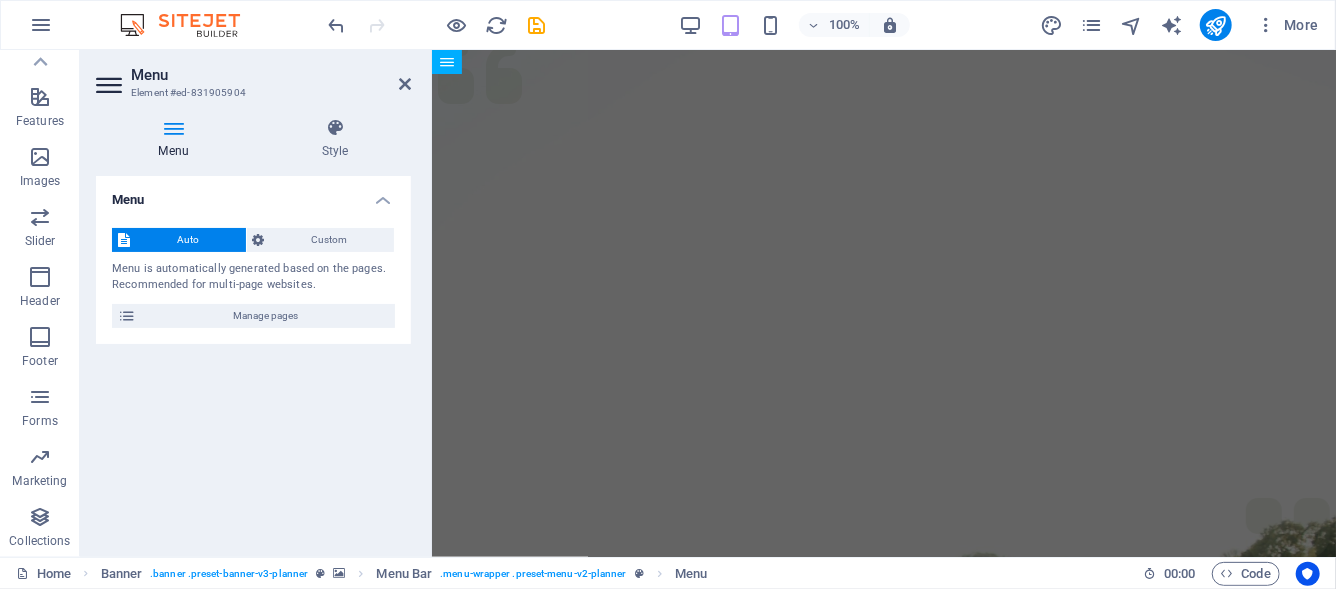 click on "100% More" at bounding box center (826, 25) 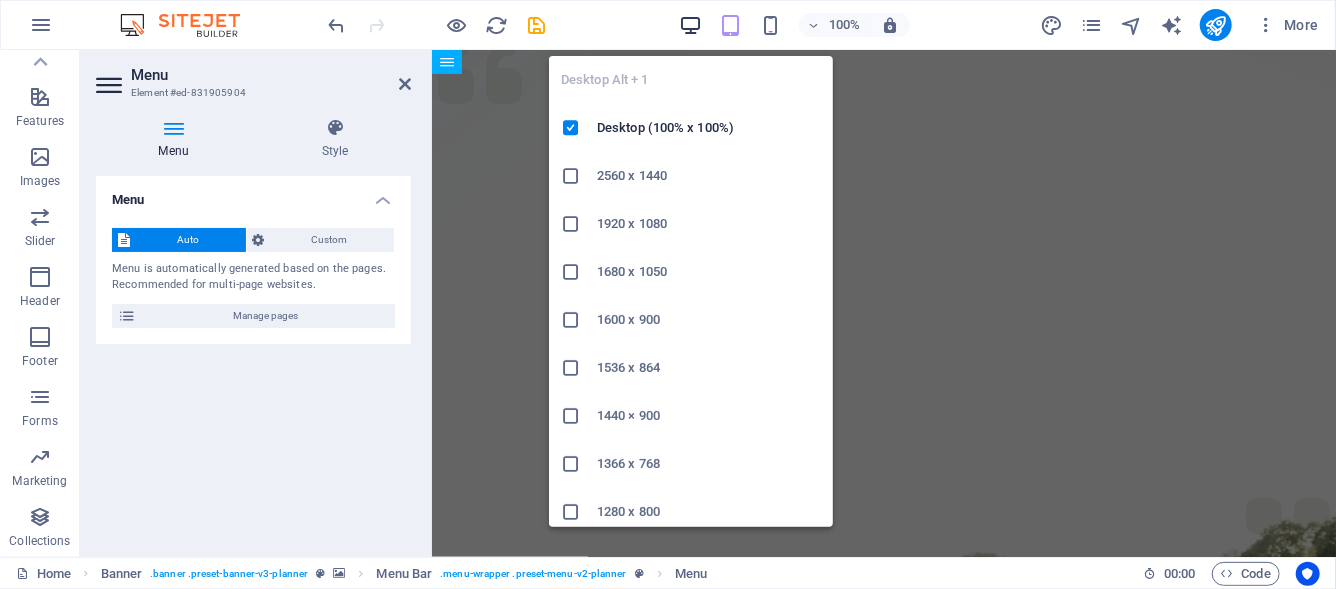 click at bounding box center (690, 25) 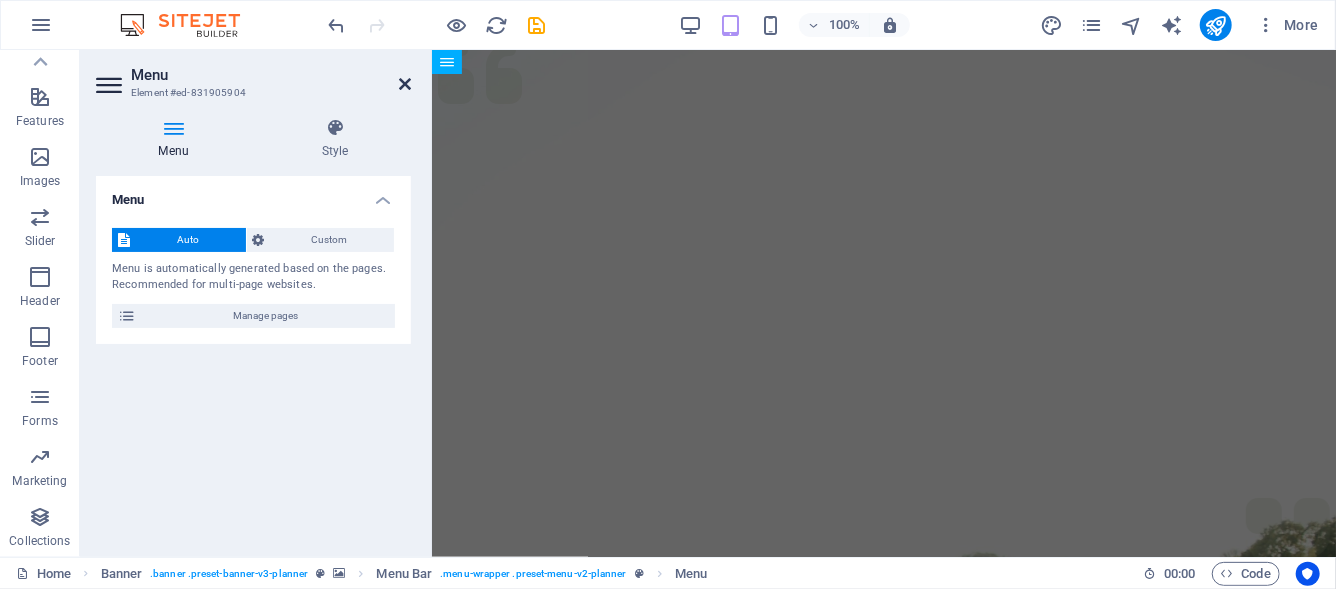 drag, startPoint x: 411, startPoint y: 87, endPoint x: 330, endPoint y: 34, distance: 96.79876 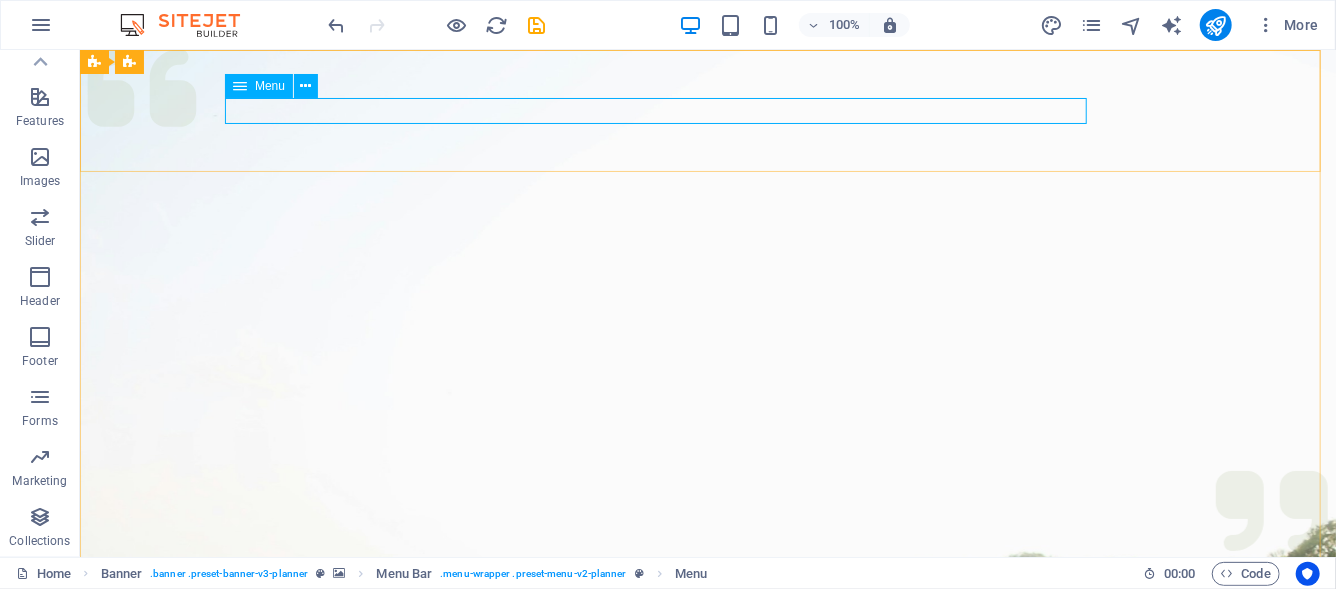 click at bounding box center (240, 86) 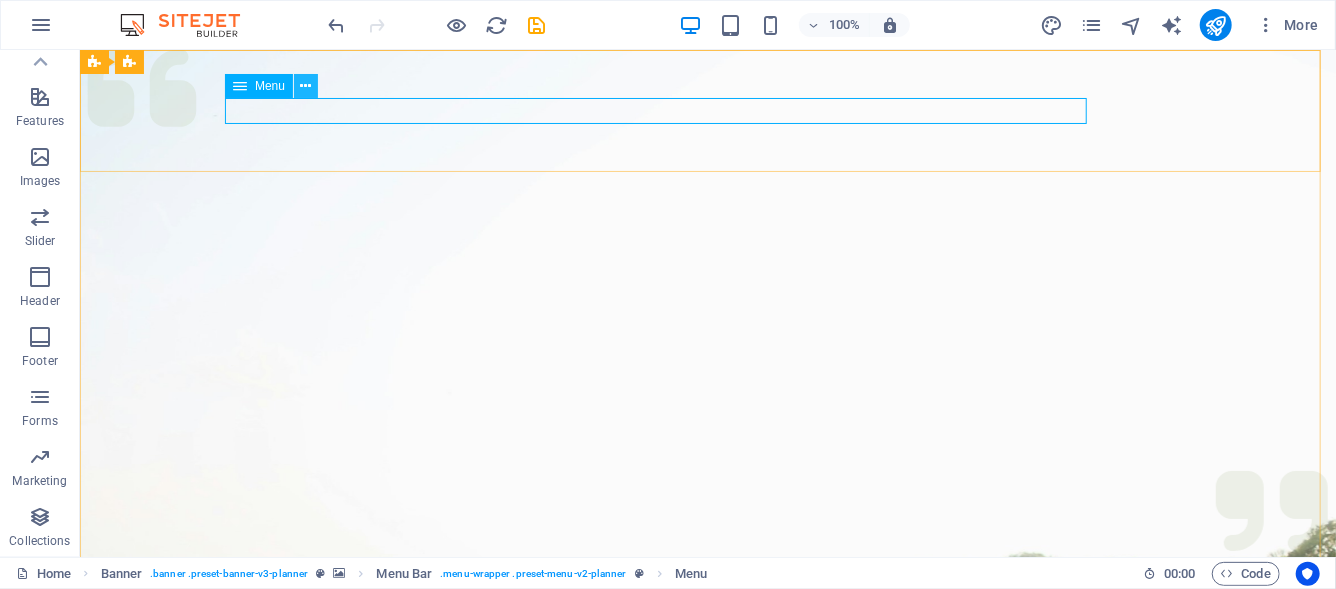 click at bounding box center (306, 86) 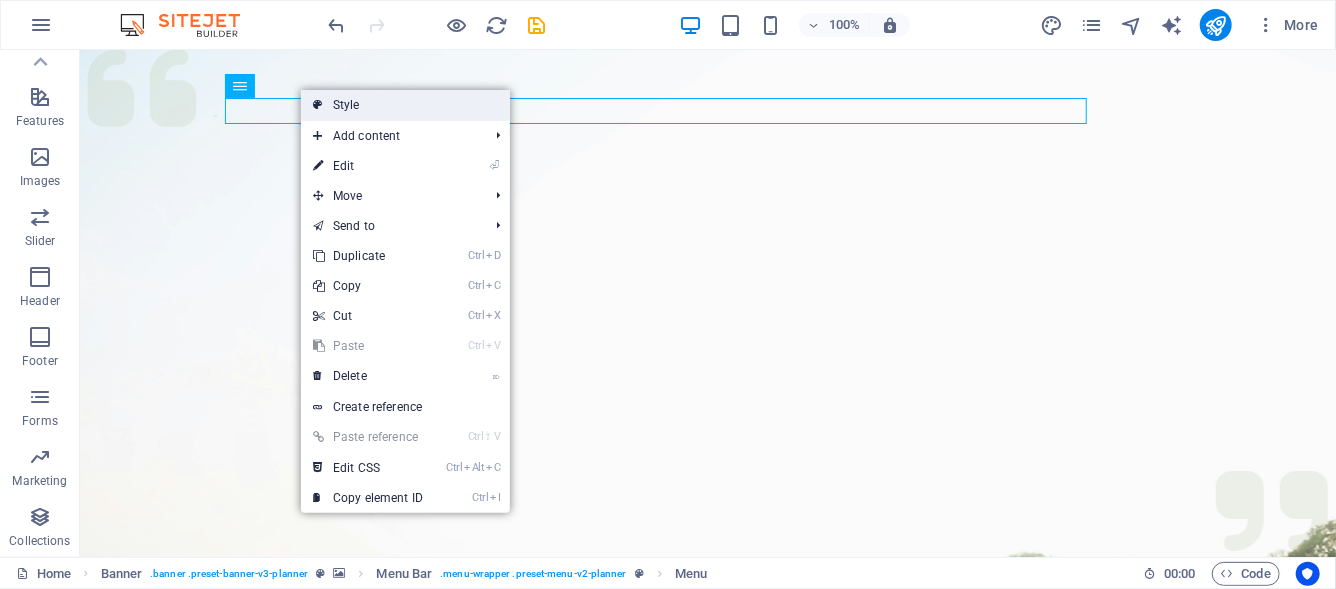 click on "Style" at bounding box center [405, 105] 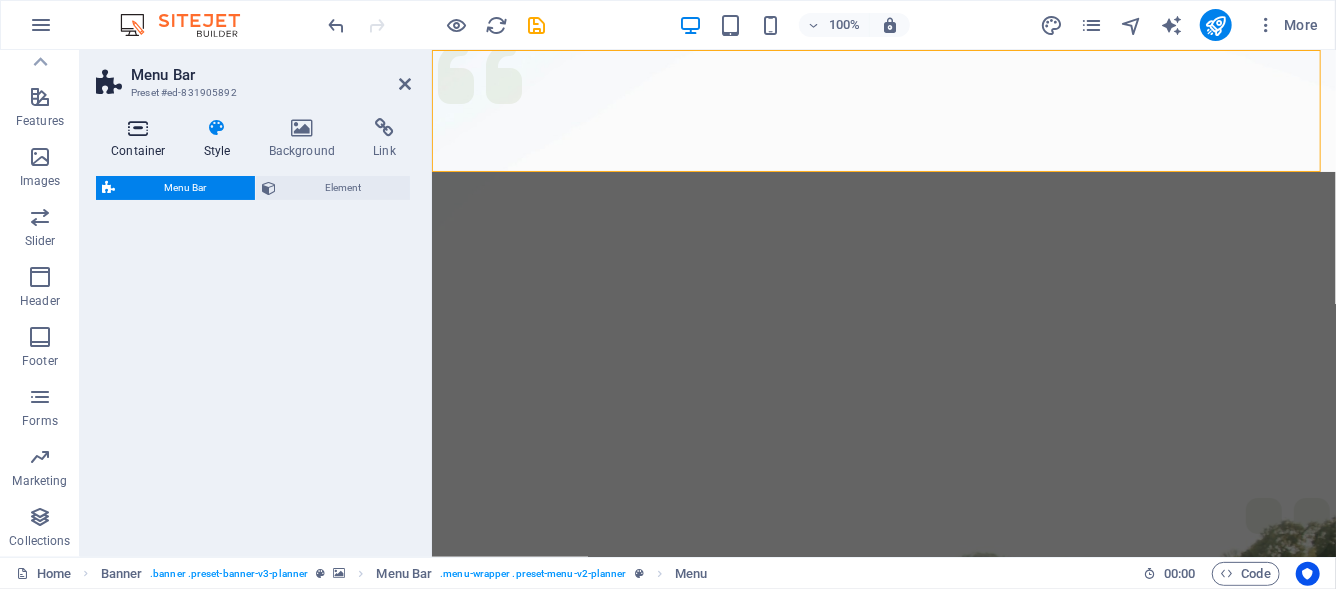 select on "rem" 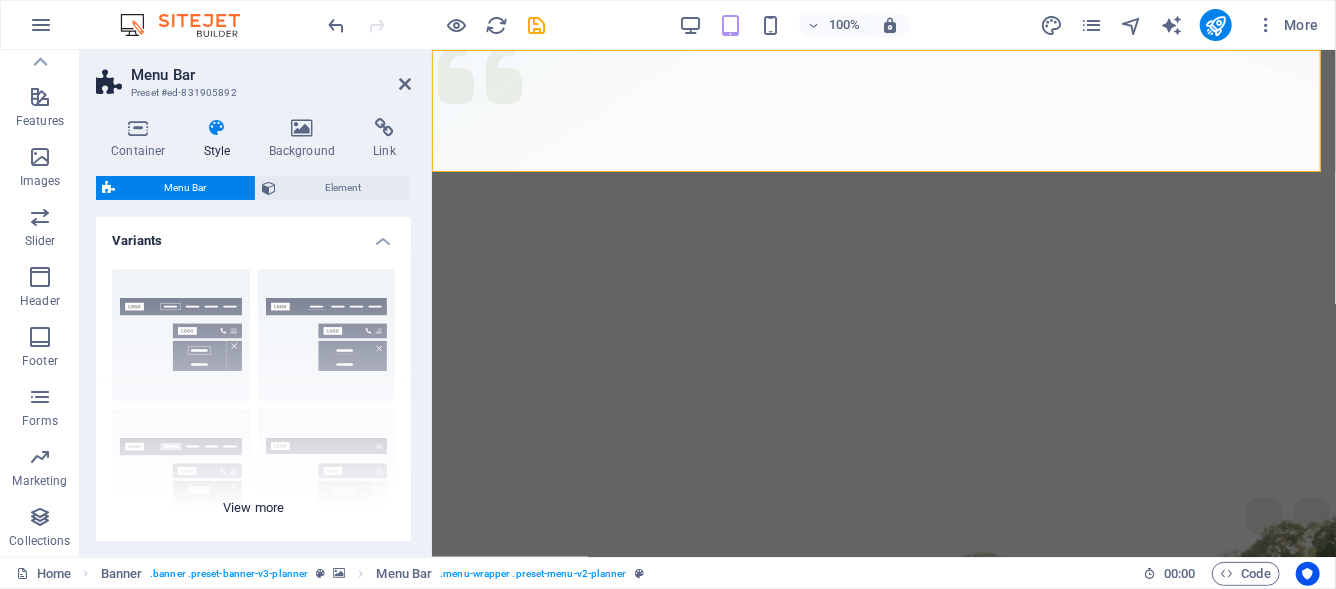 scroll, scrollTop: 200, scrollLeft: 0, axis: vertical 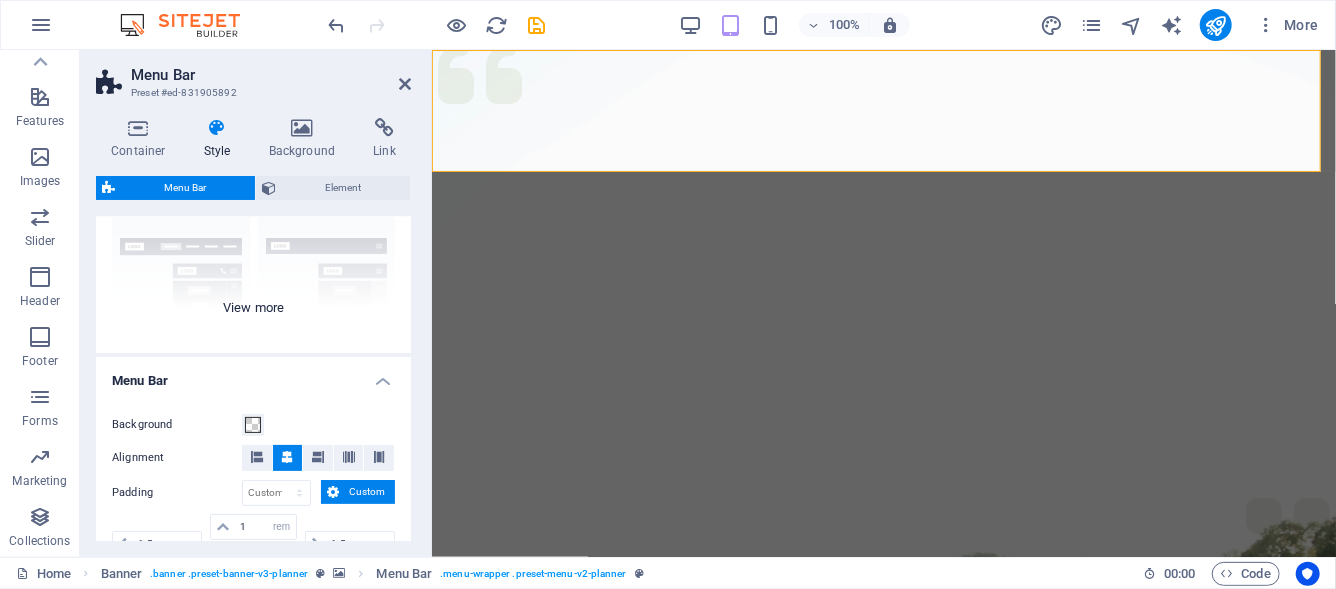 click on "Border Centered Default Fixed Loki Trigger Wide XXL" at bounding box center (253, 203) 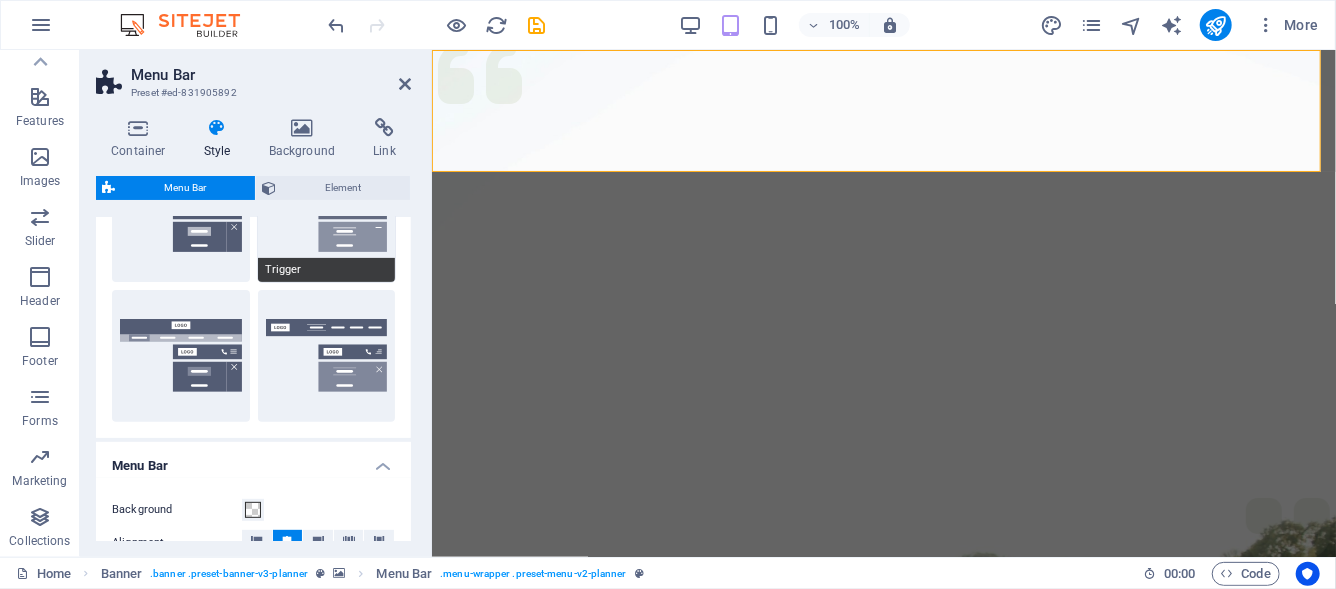 scroll, scrollTop: 400, scrollLeft: 0, axis: vertical 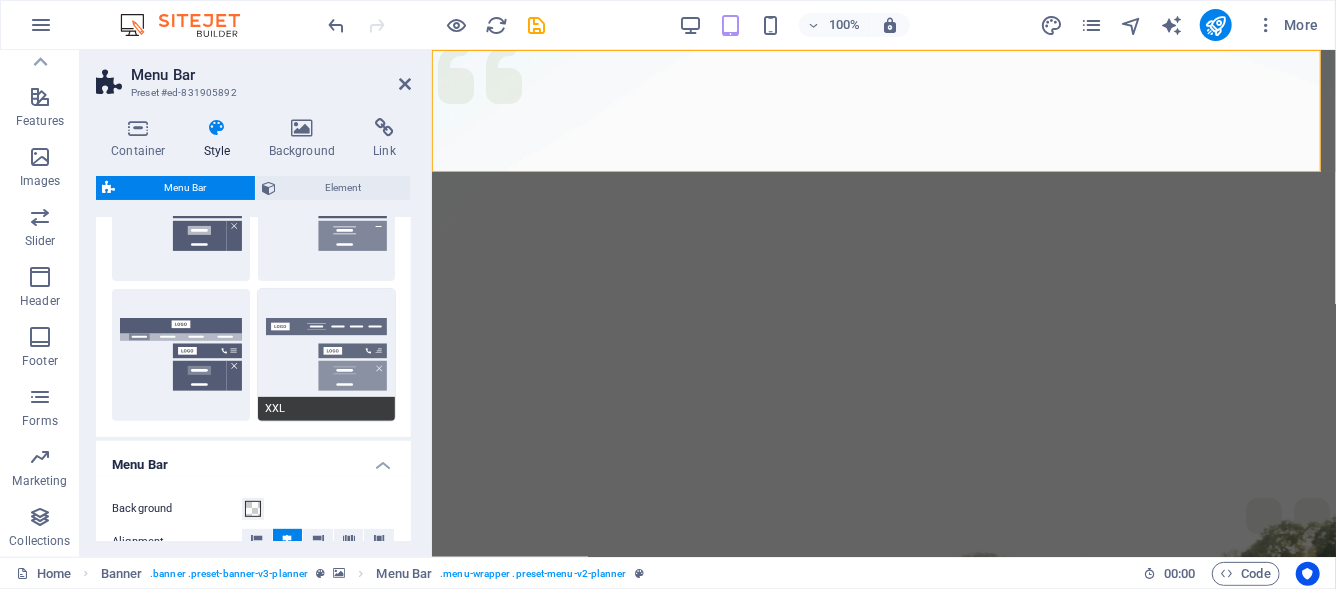 click on "XXL" at bounding box center [327, 355] 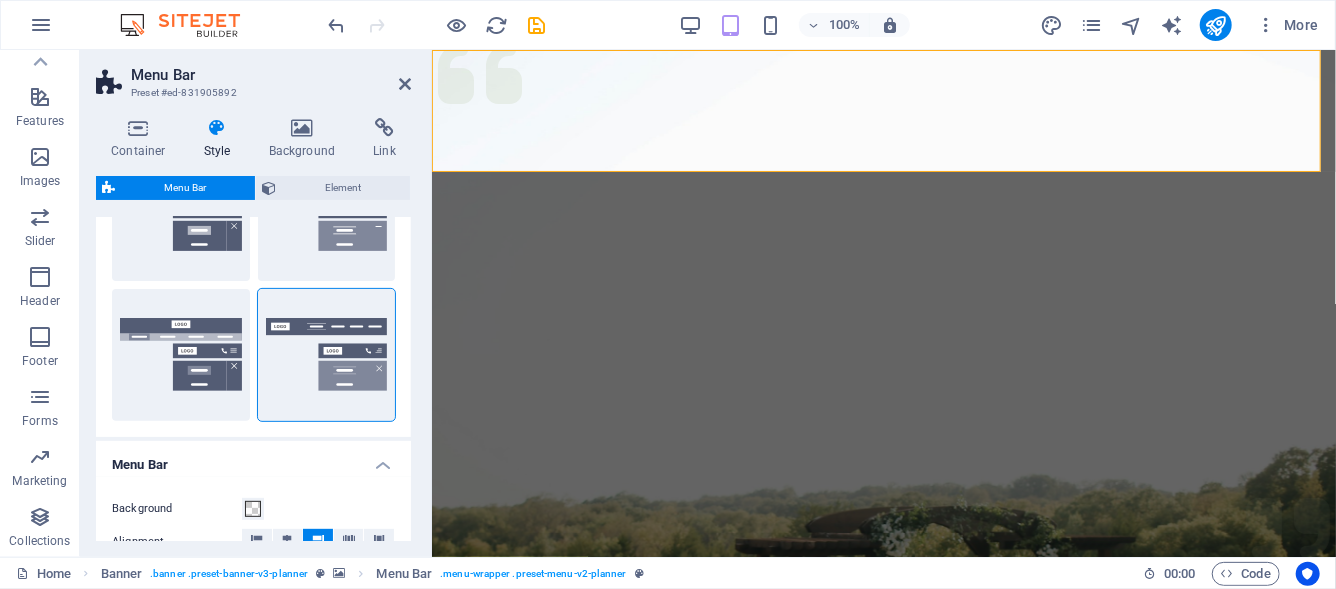 scroll, scrollTop: 600, scrollLeft: 0, axis: vertical 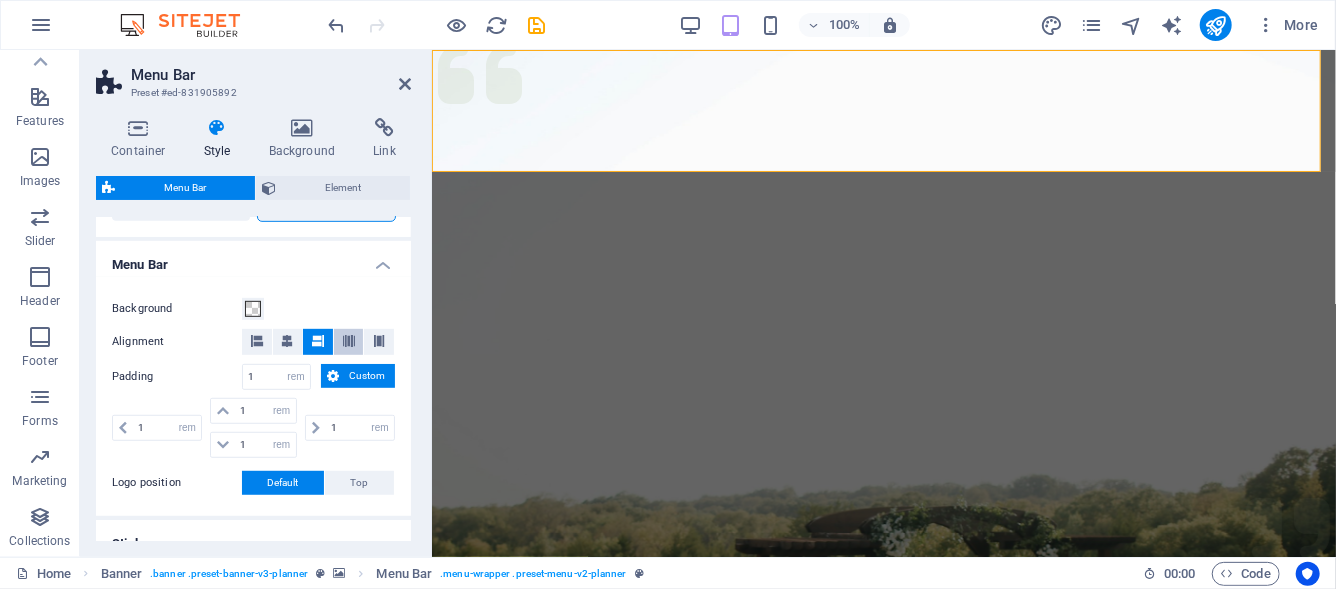 click at bounding box center [349, 342] 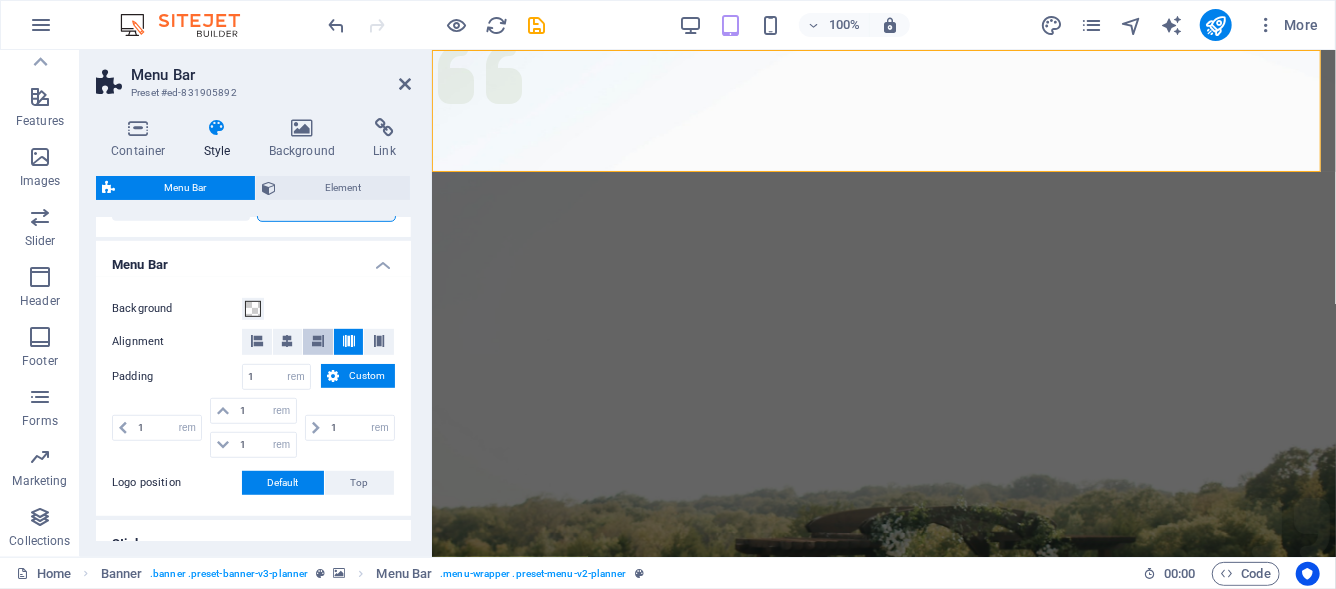 click at bounding box center [318, 342] 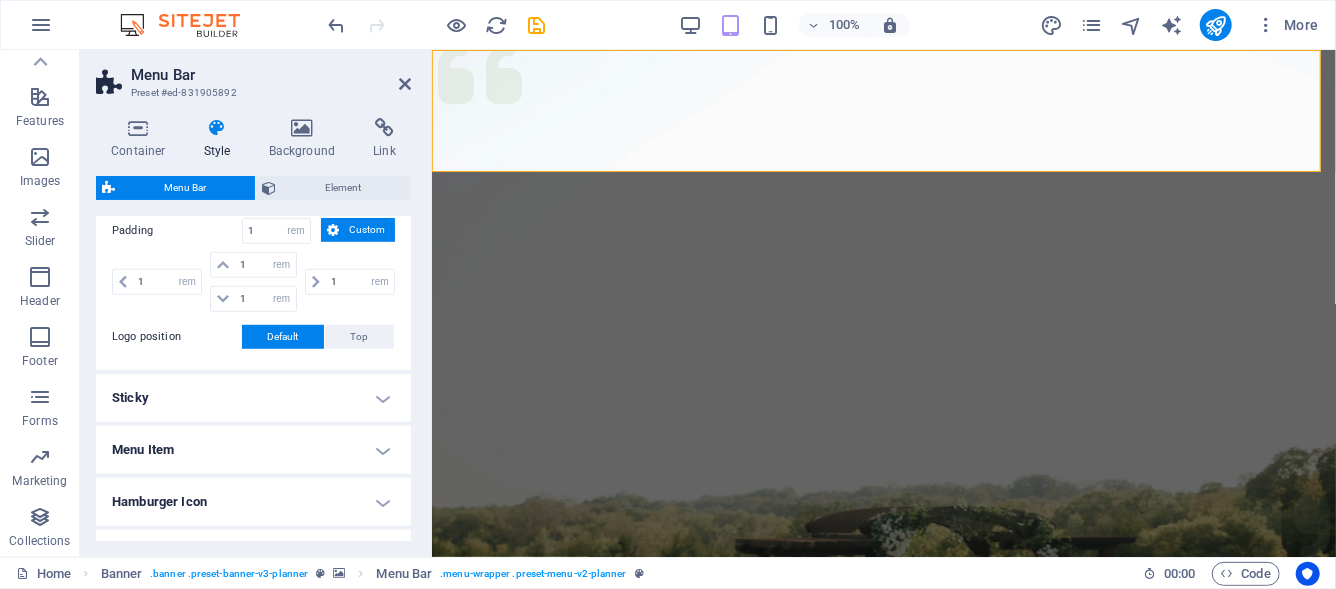 scroll, scrollTop: 917, scrollLeft: 0, axis: vertical 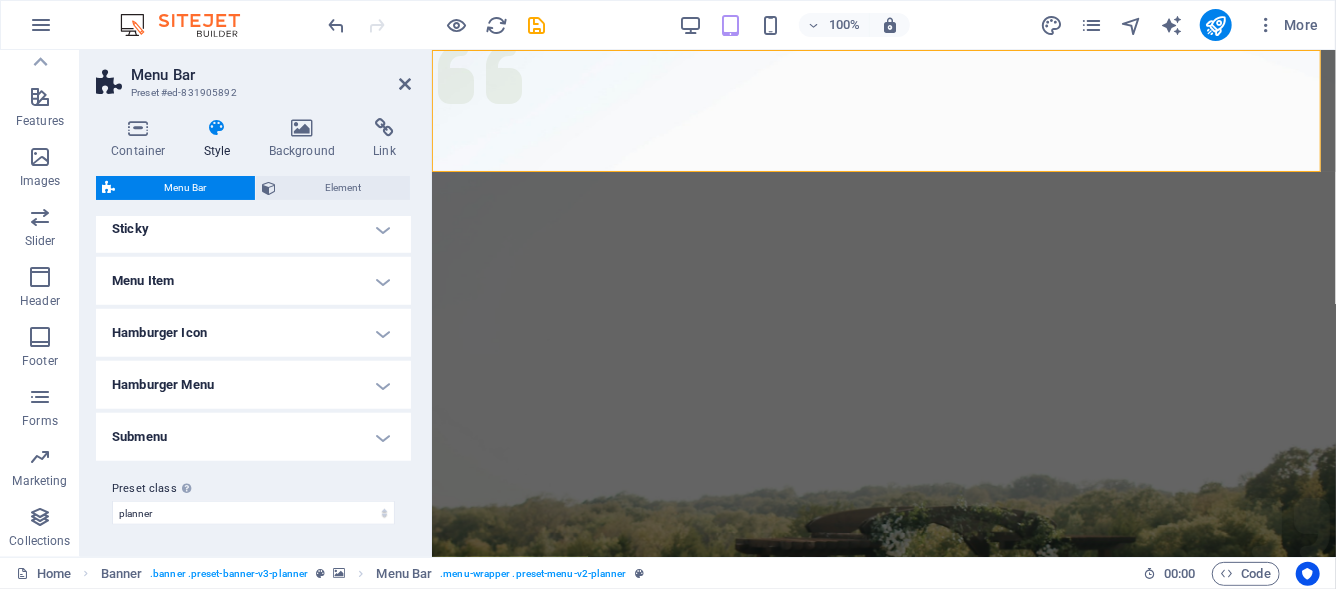 click on "Hamburger Menu" at bounding box center (253, 385) 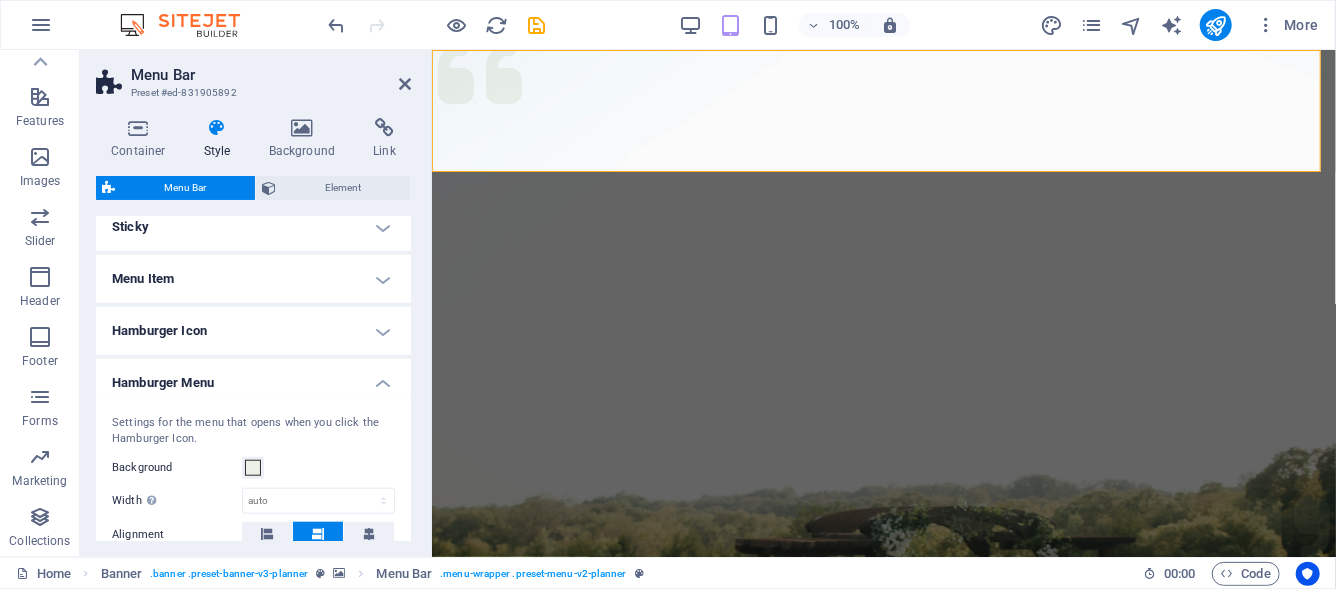 click on "Hamburger Menu" at bounding box center [253, 377] 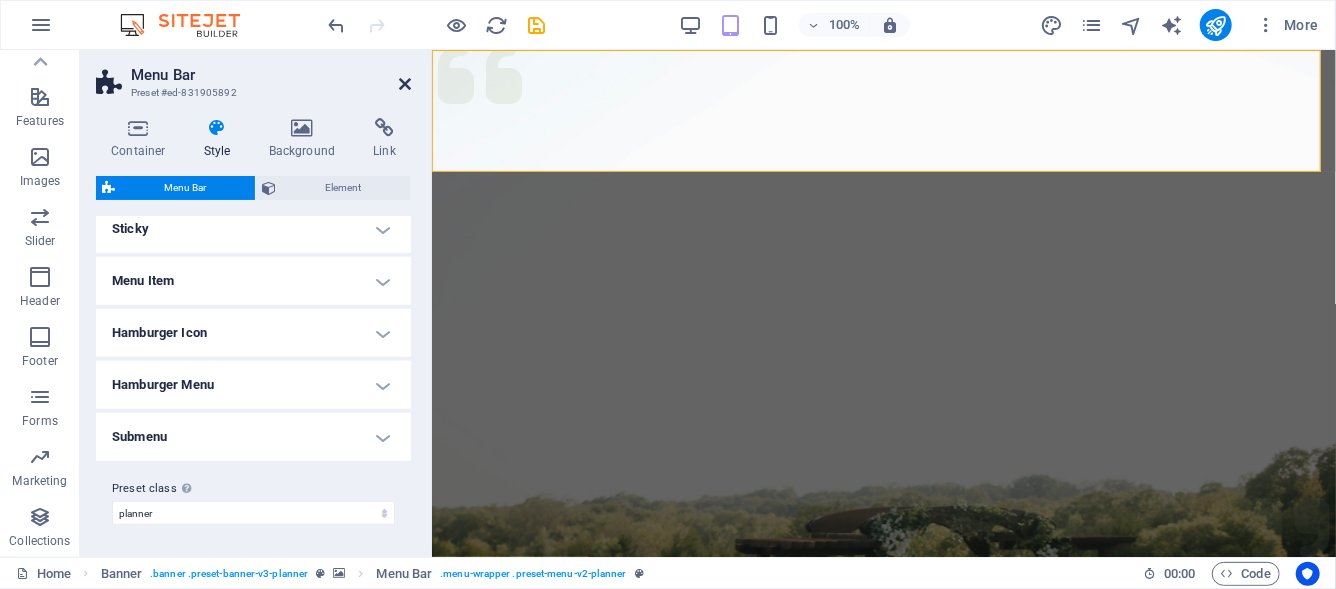 drag, startPoint x: 398, startPoint y: 83, endPoint x: 321, endPoint y: 43, distance: 86.76981 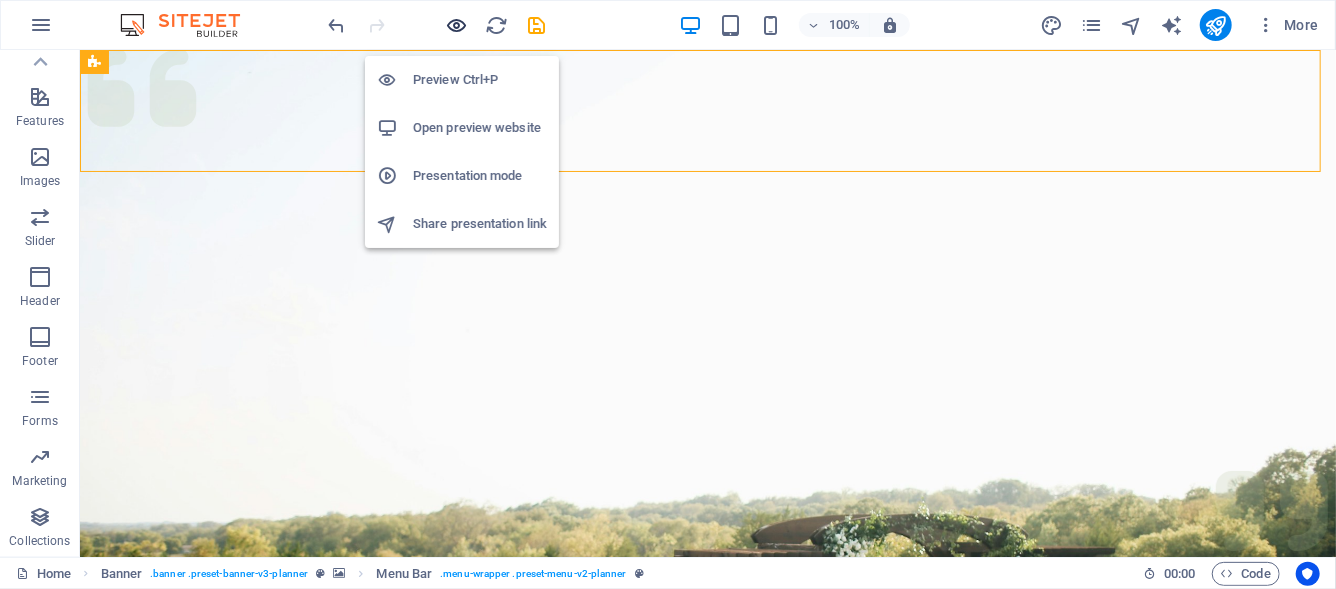 click at bounding box center (457, 25) 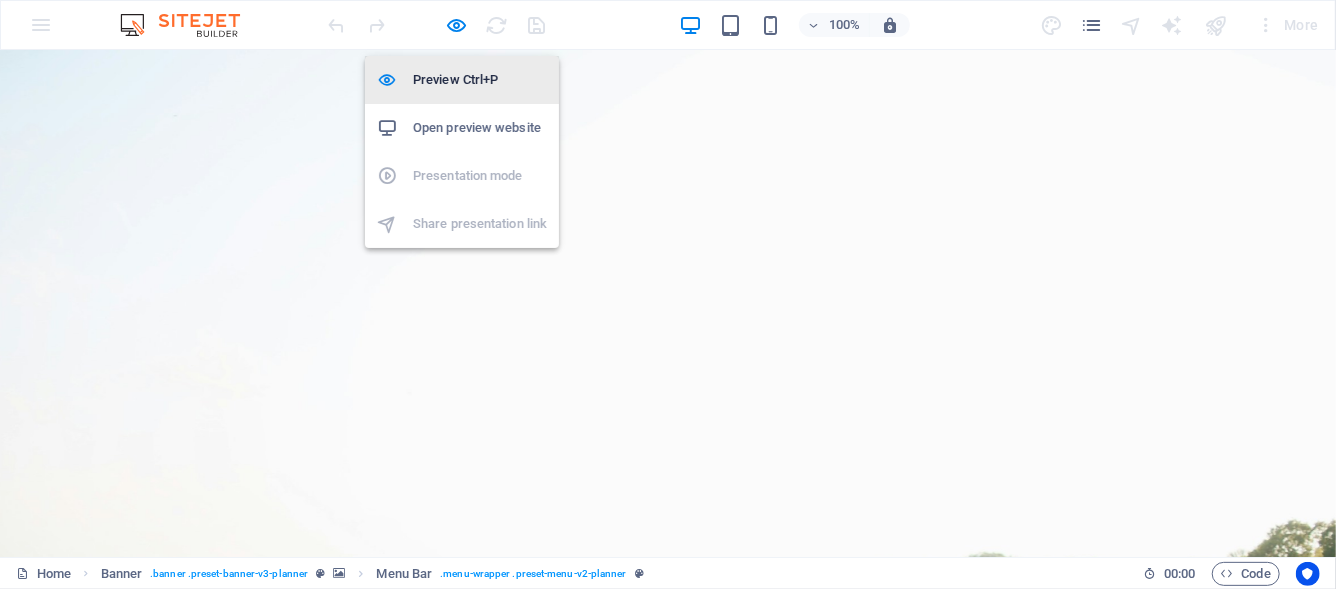 click on "Preview Ctrl+P" at bounding box center (480, 80) 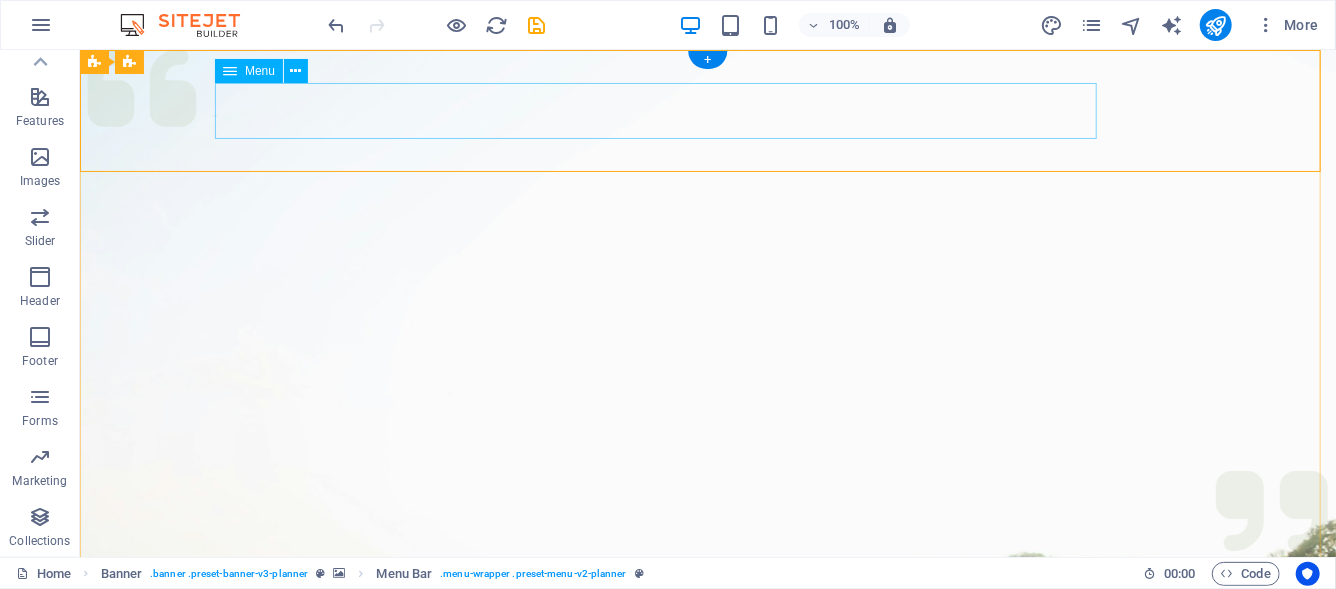 click on "Services About Team Gallery Contact" at bounding box center [707, 1069] 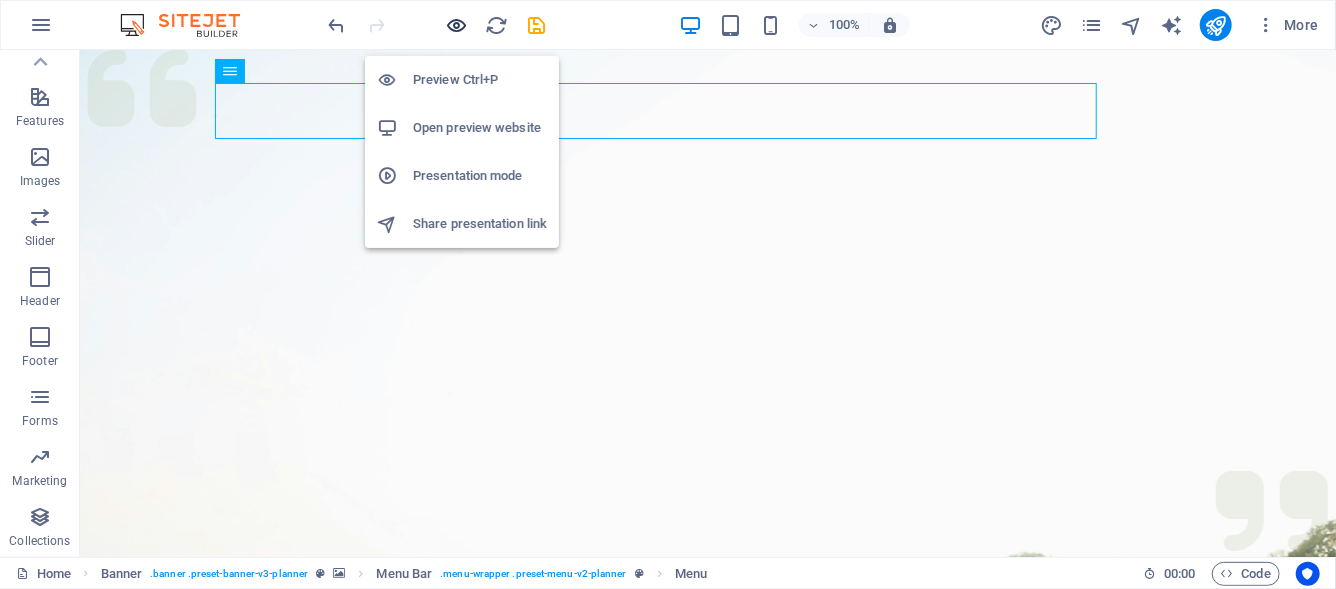 click at bounding box center (457, 25) 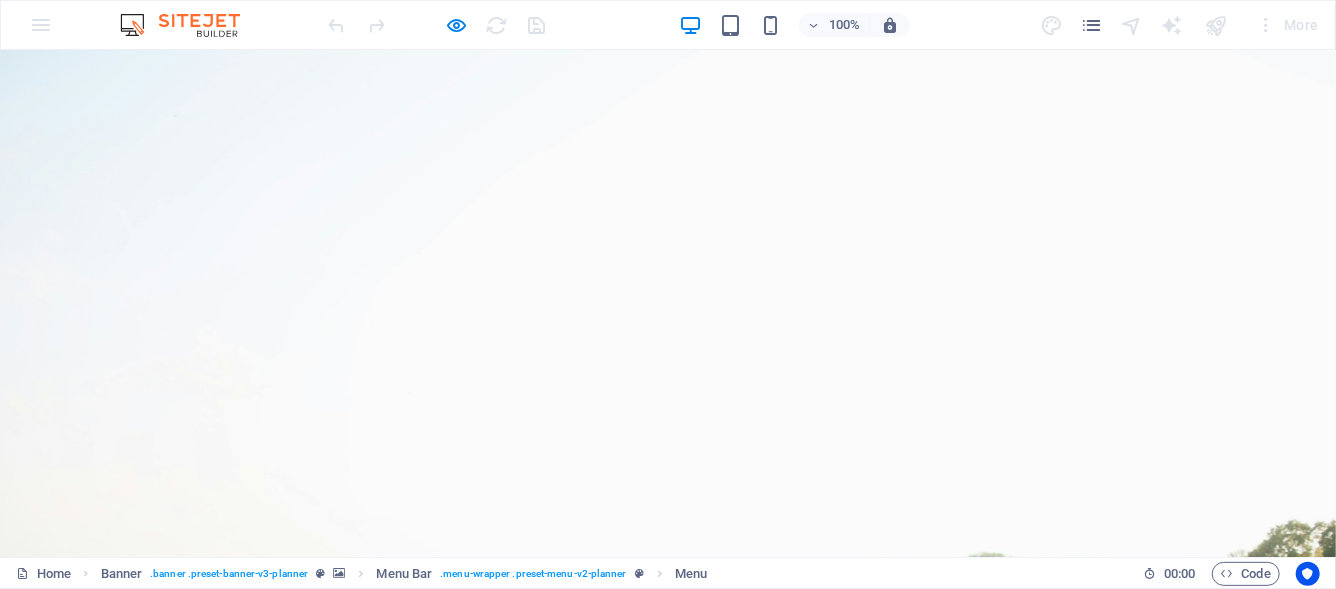 click on "Get in touch" at bounding box center [142, 1123] 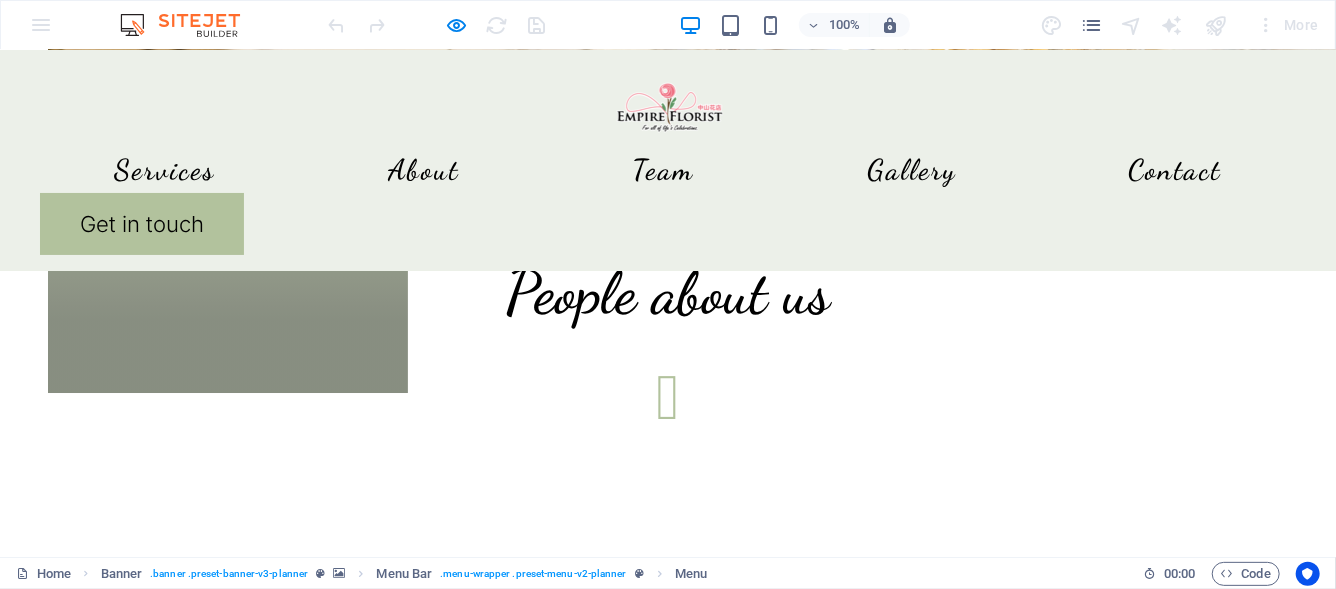 scroll, scrollTop: 3188, scrollLeft: 0, axis: vertical 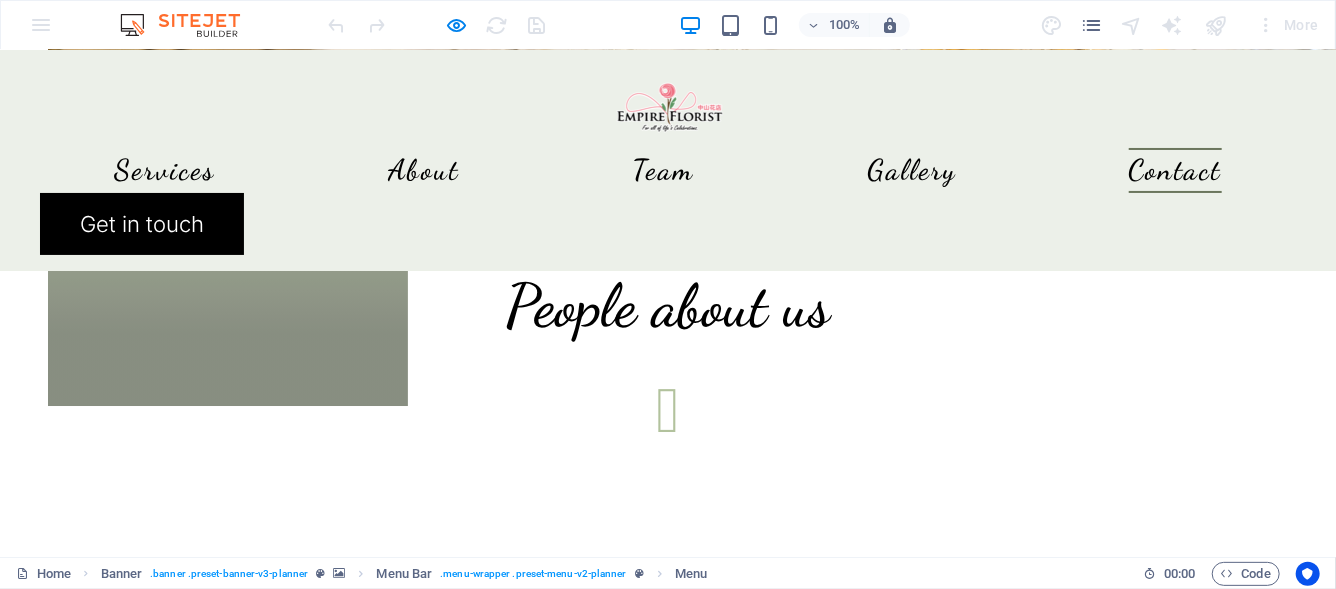 click on "Contact" at bounding box center (1175, 169) 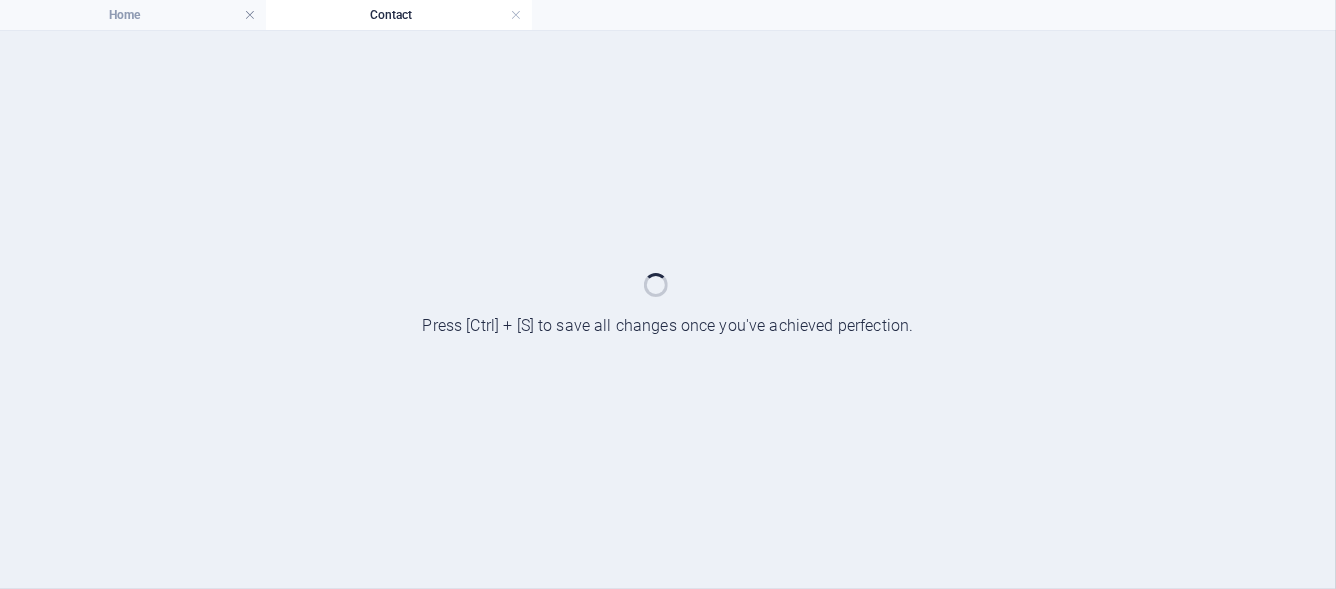 scroll, scrollTop: 0, scrollLeft: 0, axis: both 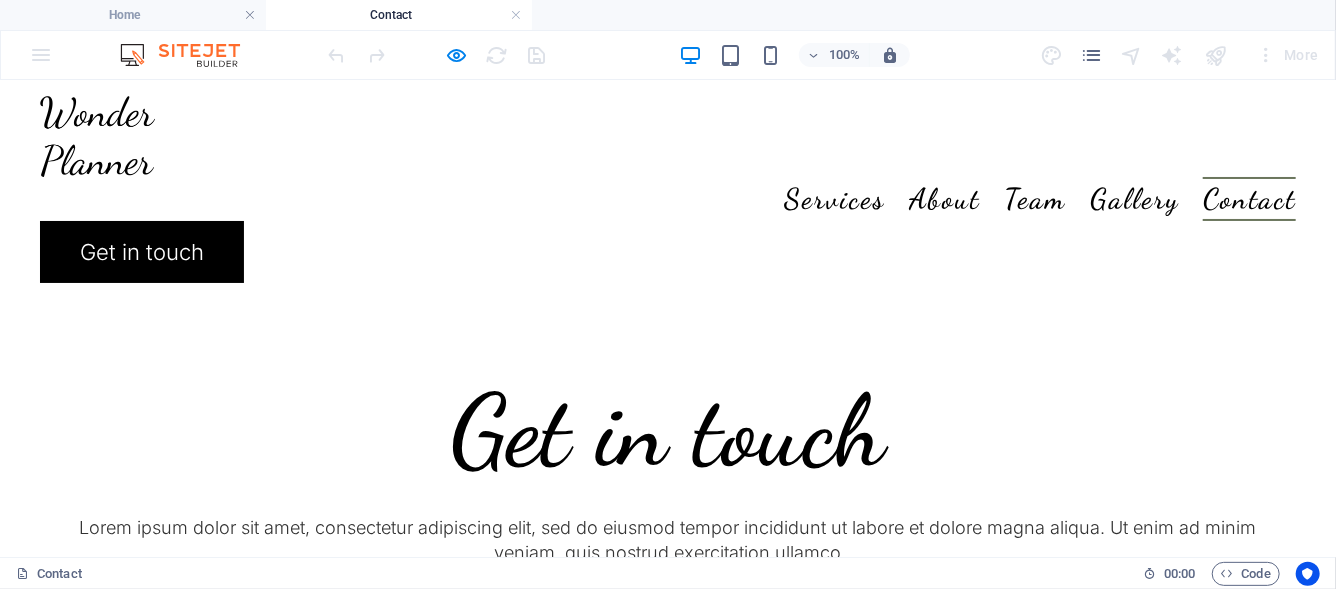 click on "Services About Team Gallery Contact" at bounding box center [668, 198] 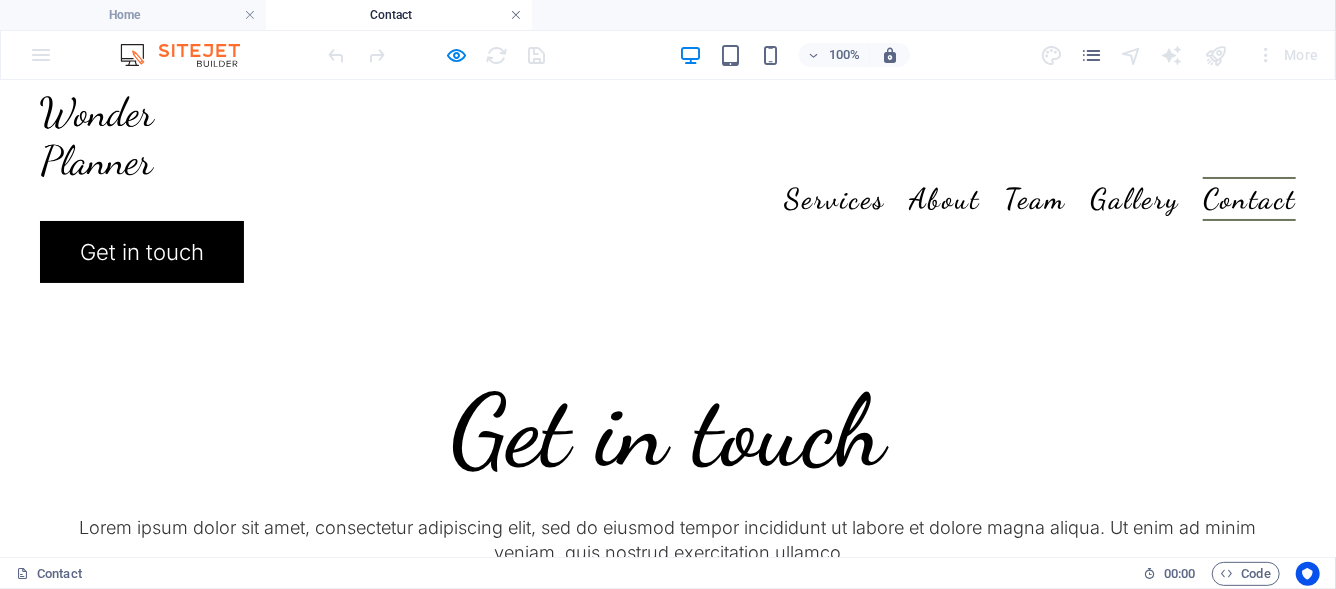 click at bounding box center (516, 15) 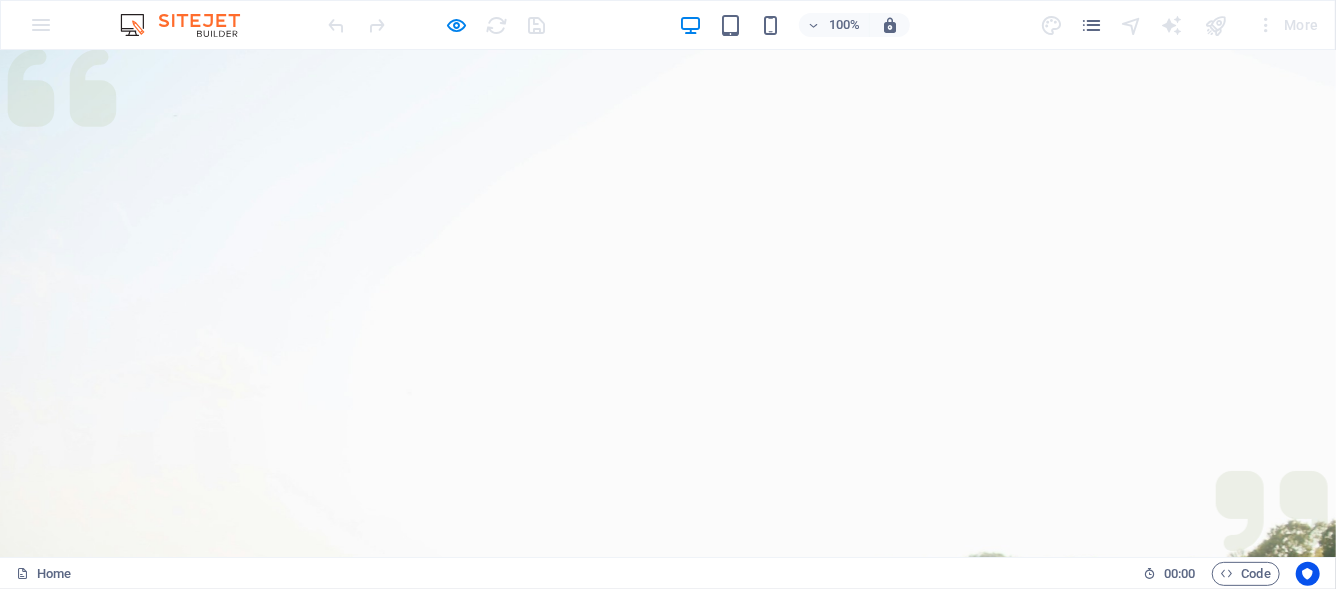 scroll, scrollTop: 3588, scrollLeft: 0, axis: vertical 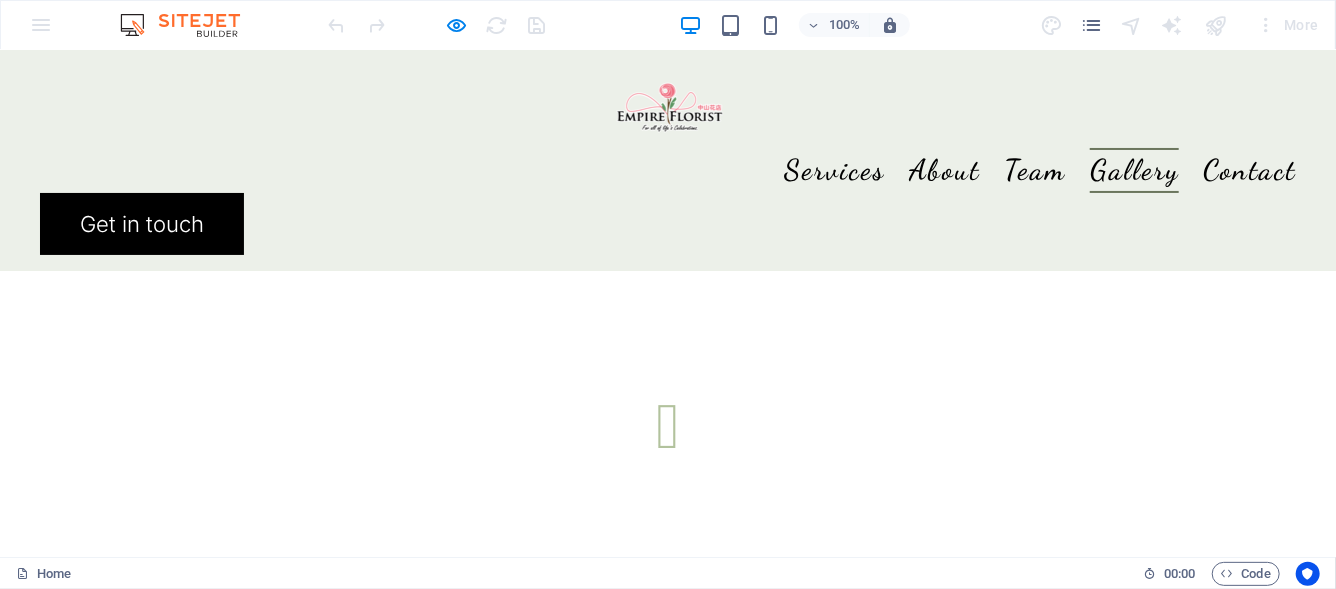 click on "Gallery" at bounding box center (1134, 169) 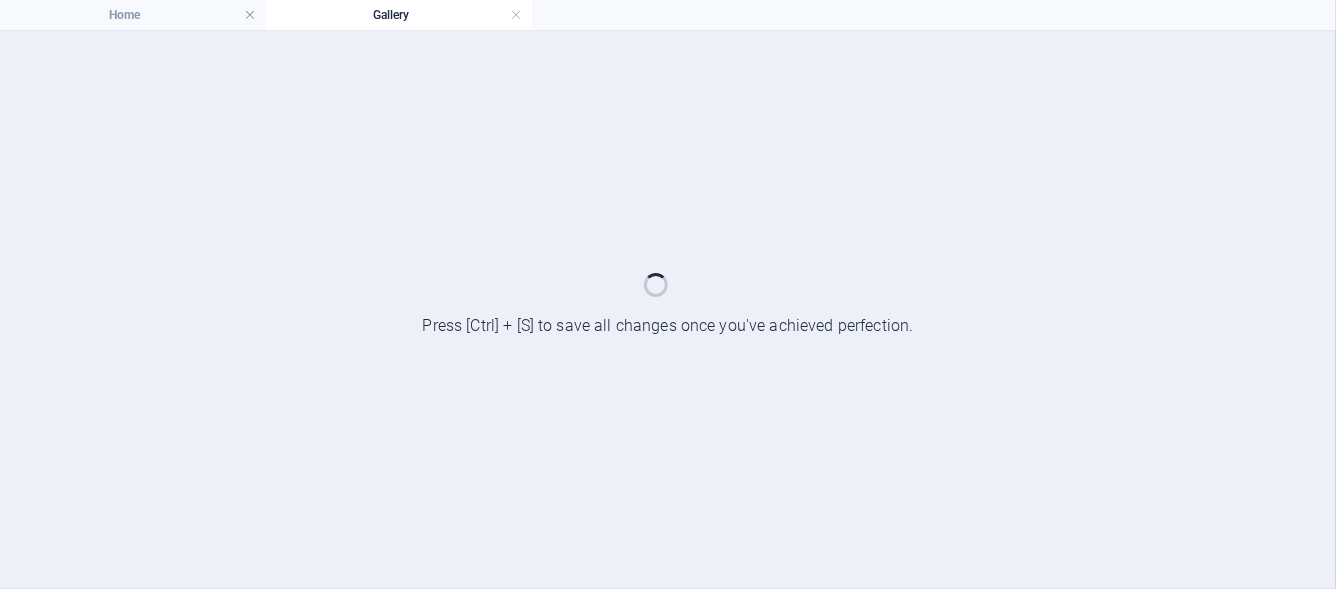 scroll, scrollTop: 0, scrollLeft: 0, axis: both 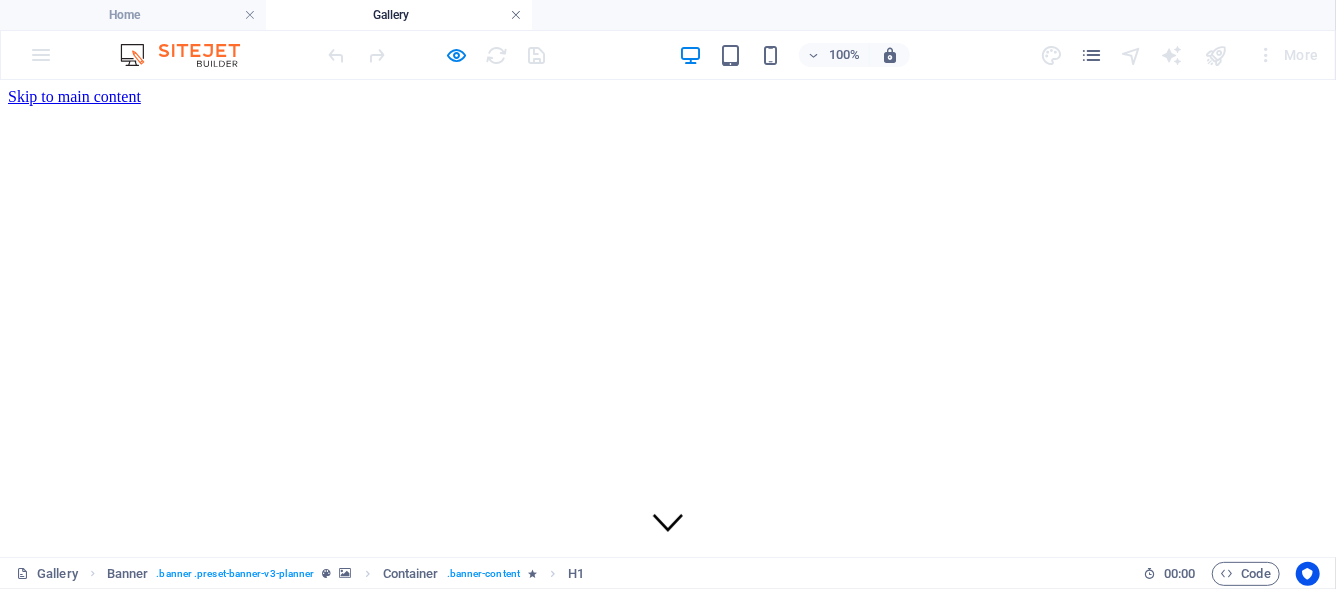click at bounding box center [516, 15] 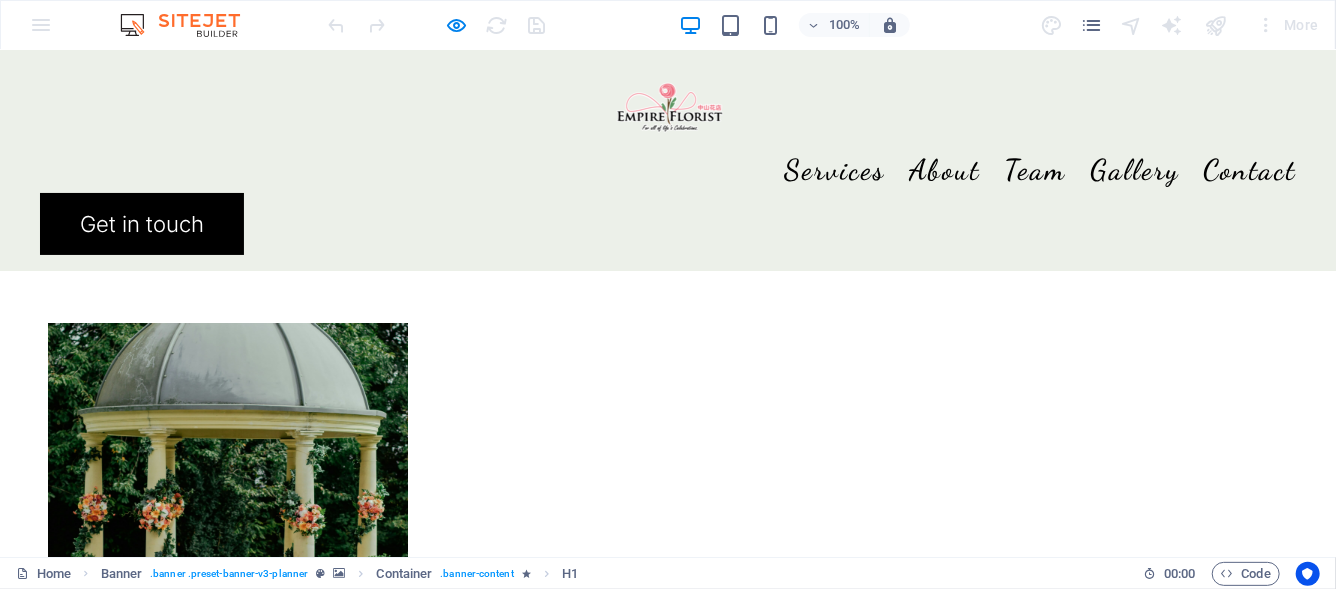 scroll, scrollTop: 1588, scrollLeft: 0, axis: vertical 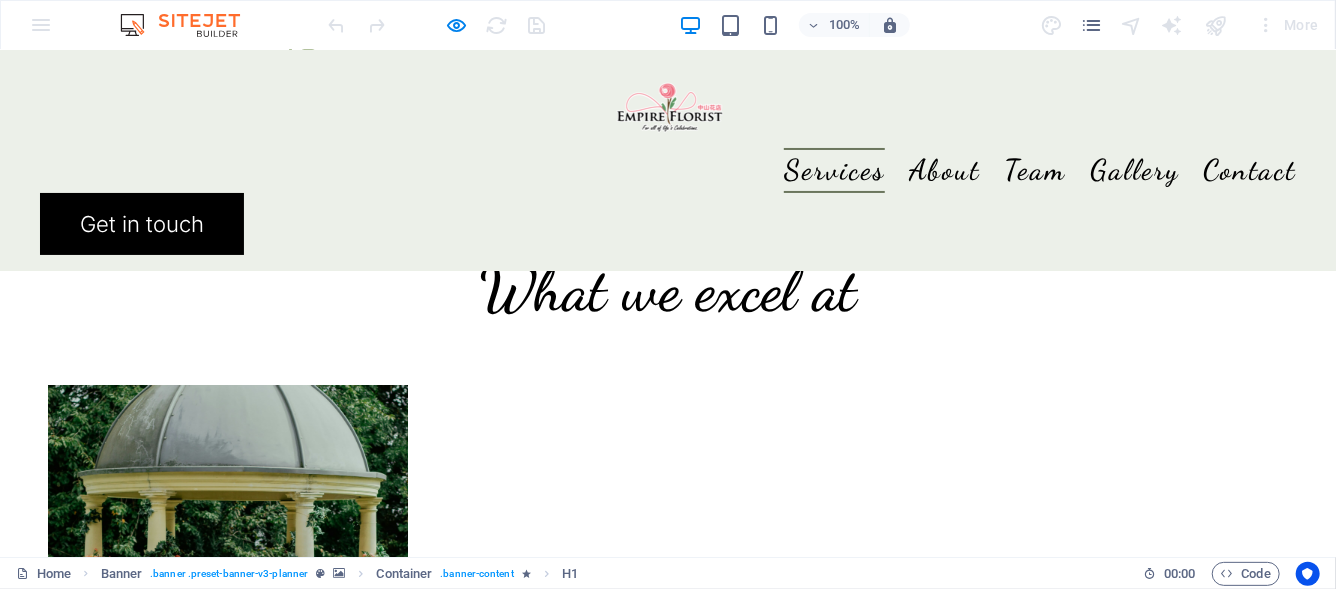 click on "Services" at bounding box center [834, 169] 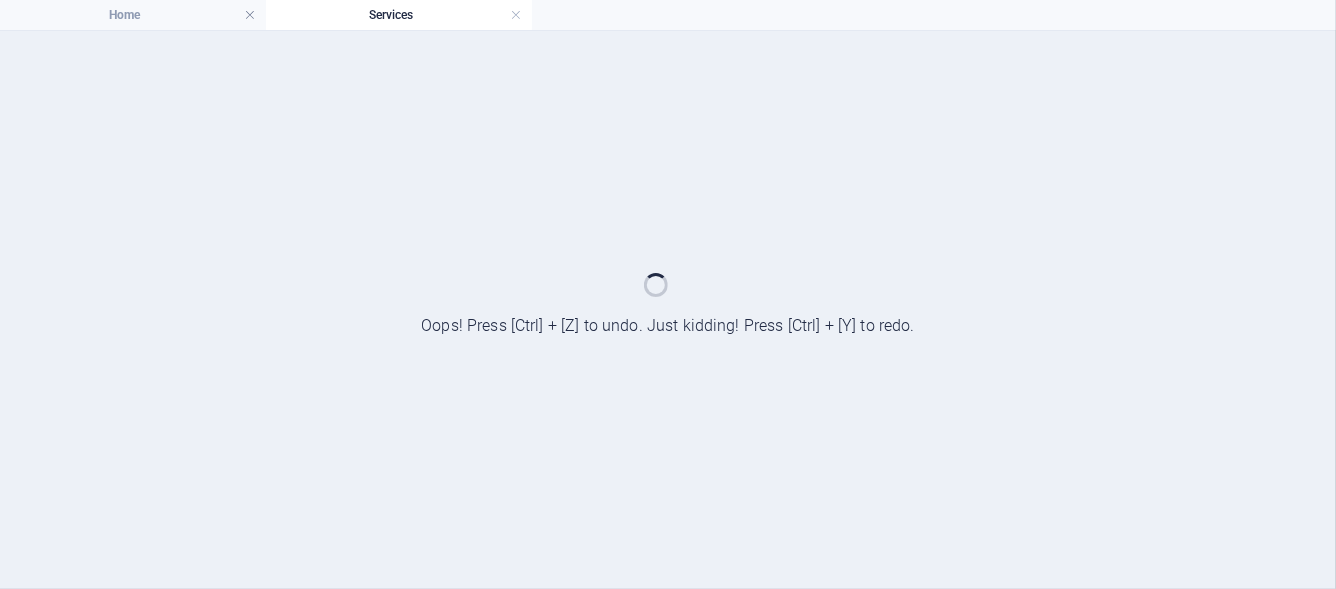 scroll, scrollTop: 0, scrollLeft: 0, axis: both 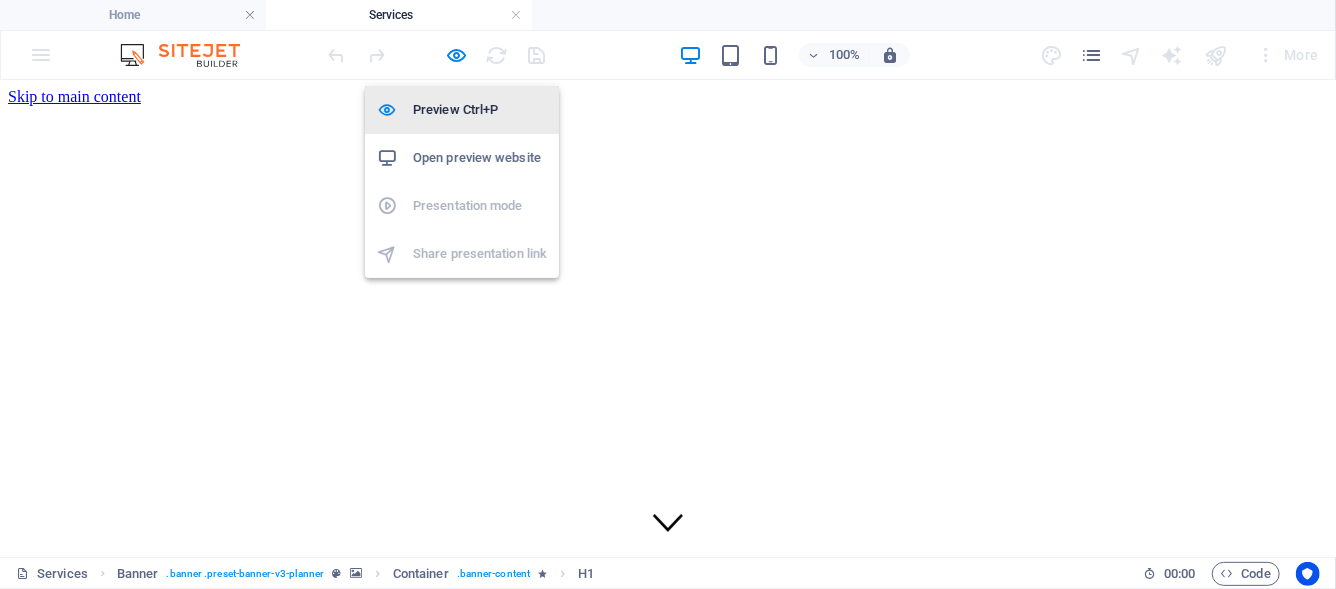 click on "Preview Ctrl+P" at bounding box center [480, 110] 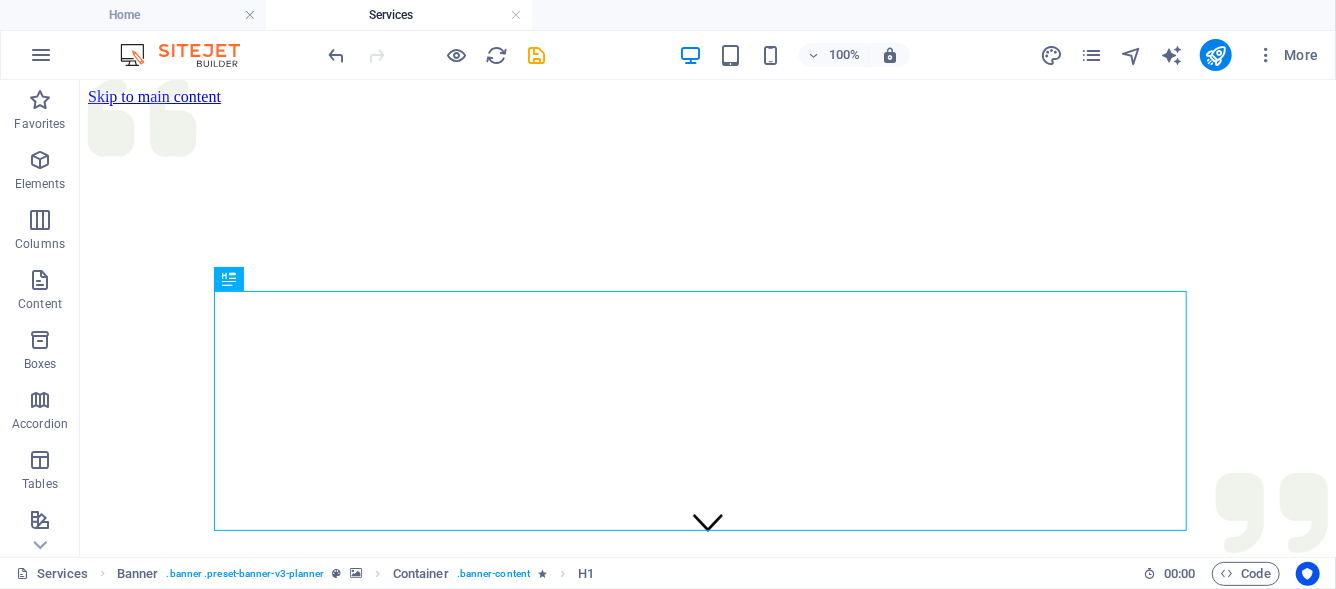 click at bounding box center (516, 15) 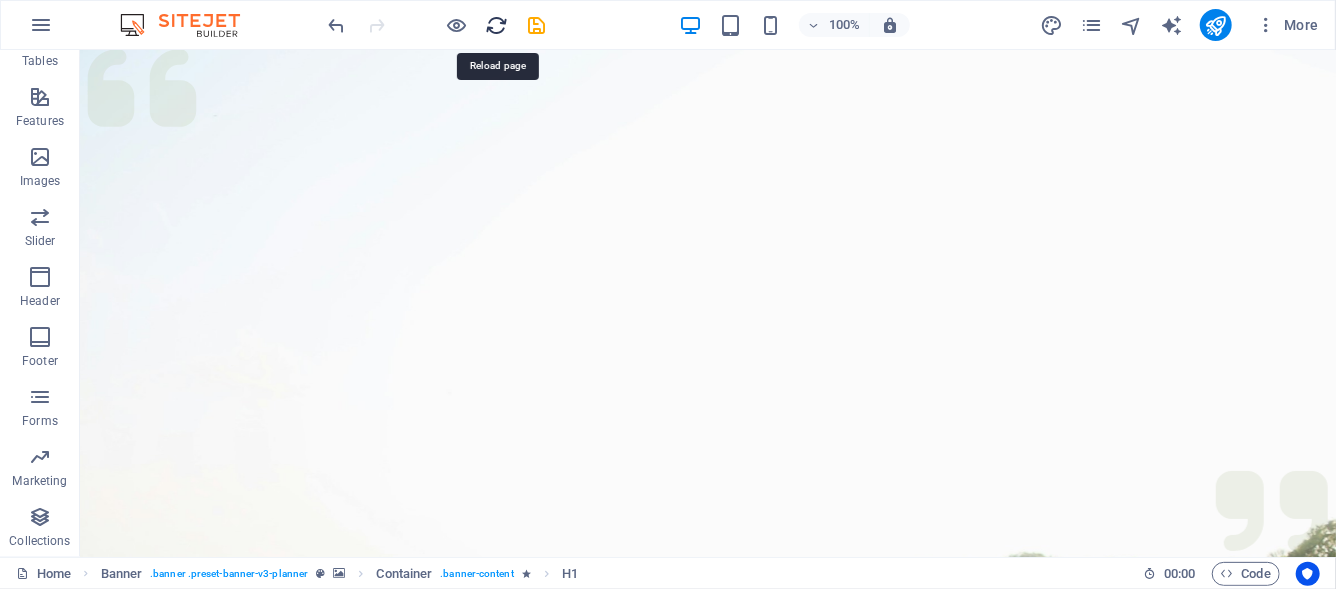 scroll, scrollTop: 1588, scrollLeft: 0, axis: vertical 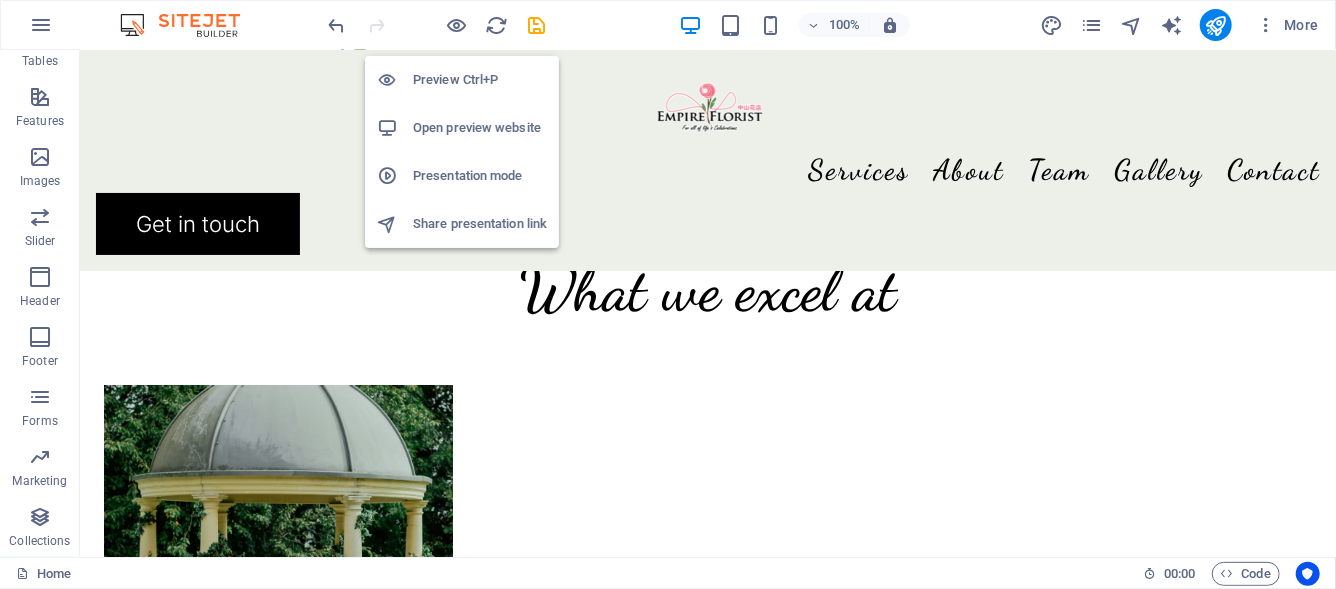 click on "Open preview website" at bounding box center [480, 128] 